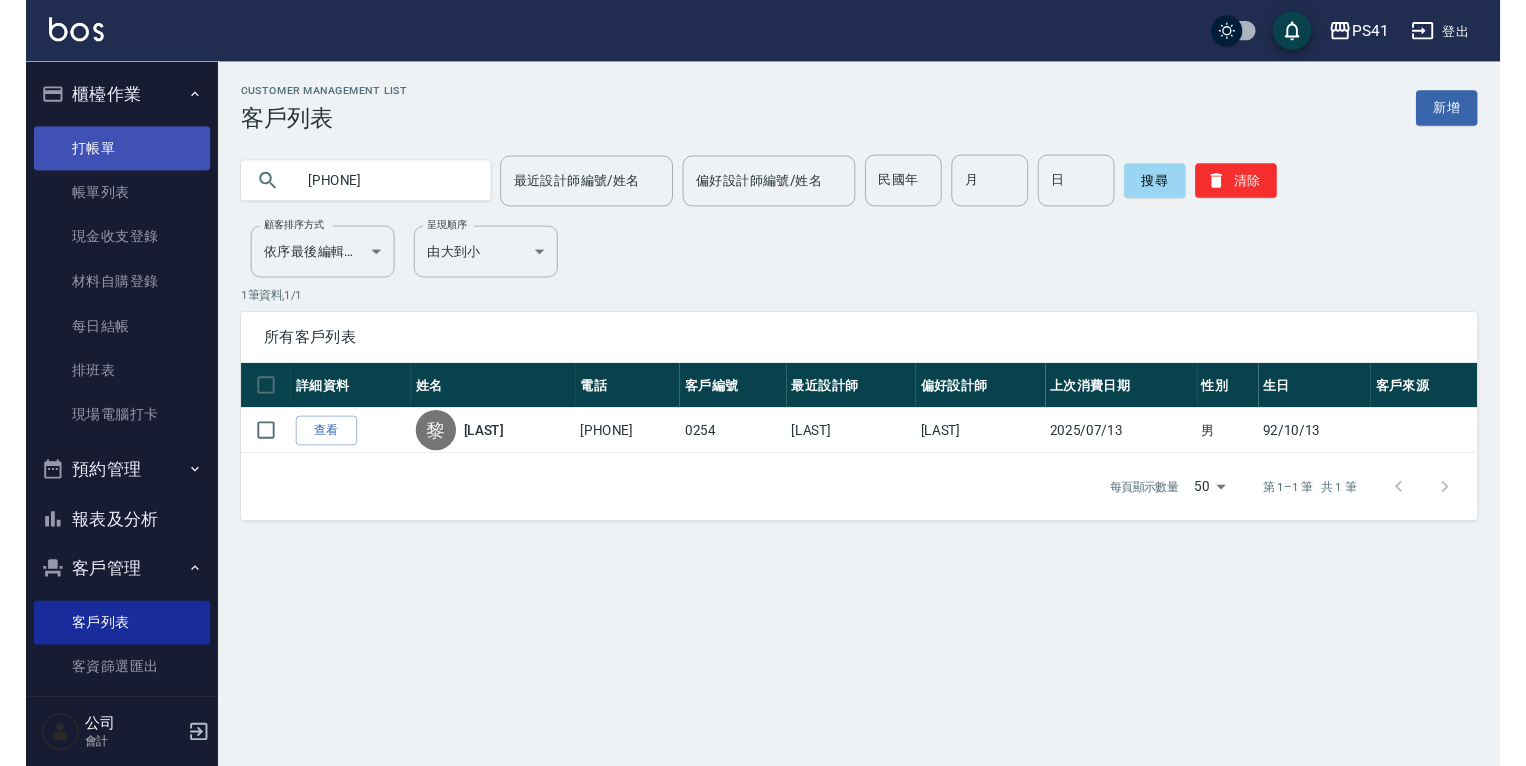 scroll, scrollTop: 0, scrollLeft: 0, axis: both 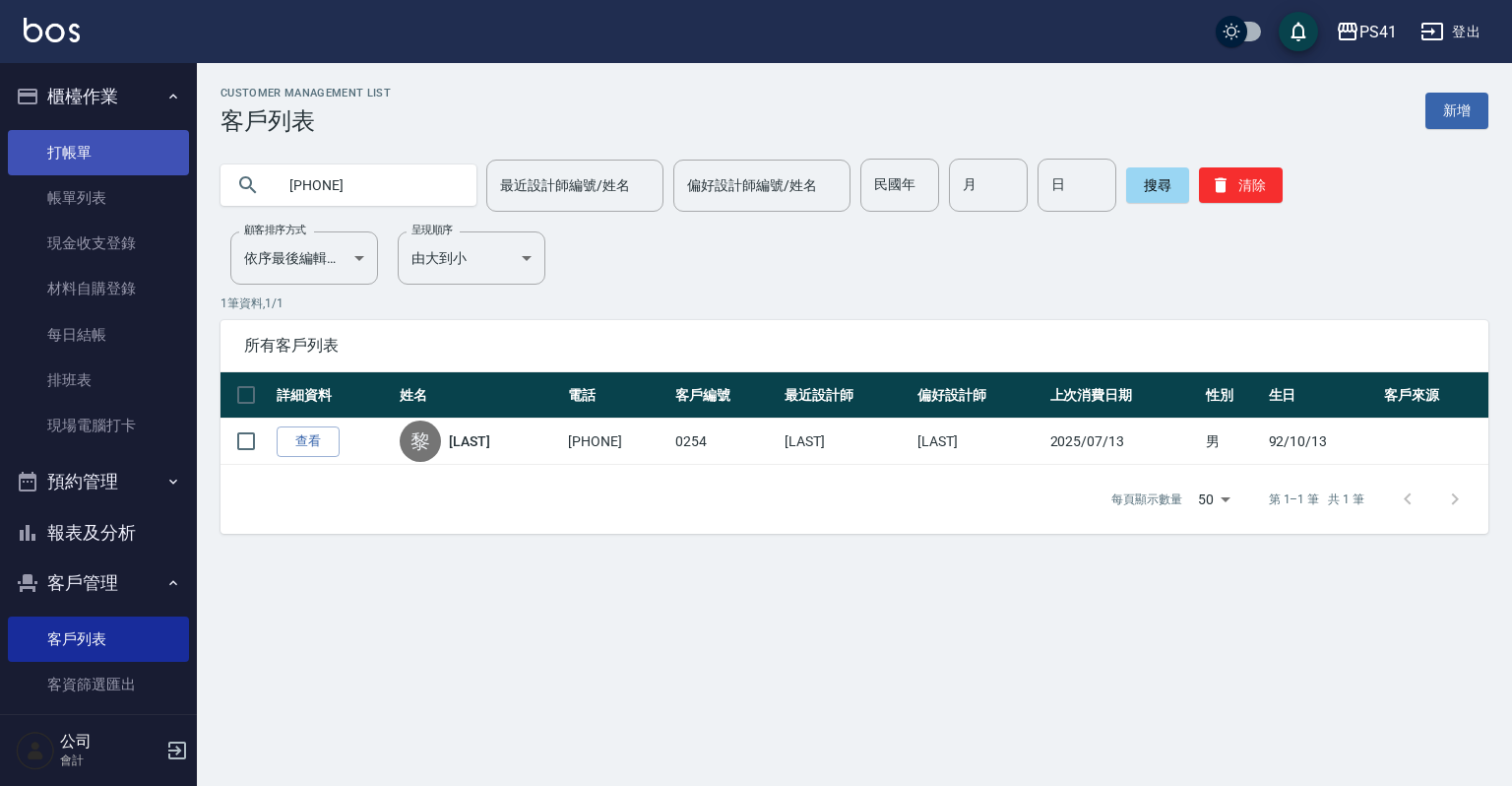 click on "打帳單" at bounding box center (98, 153) 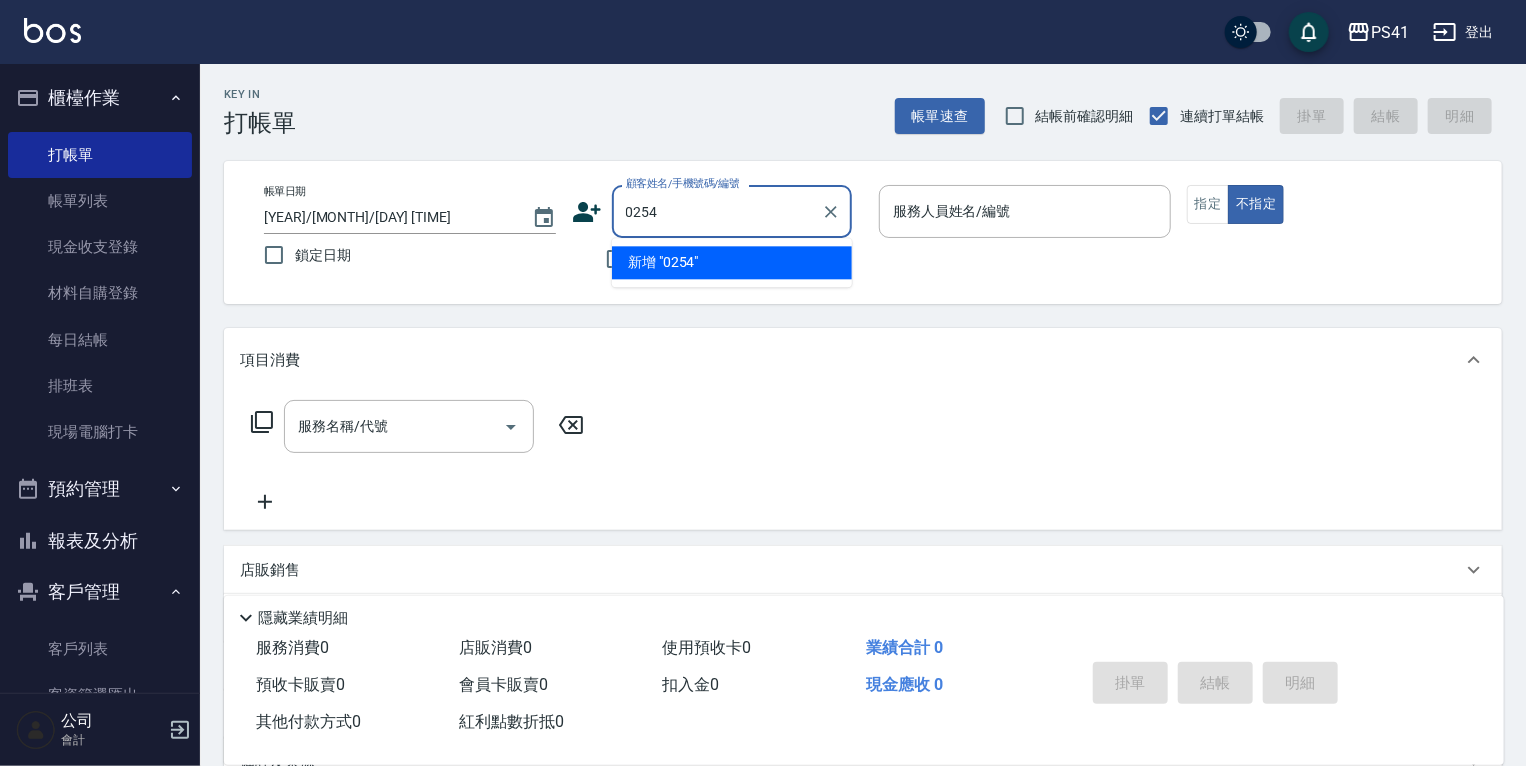 type on "0254" 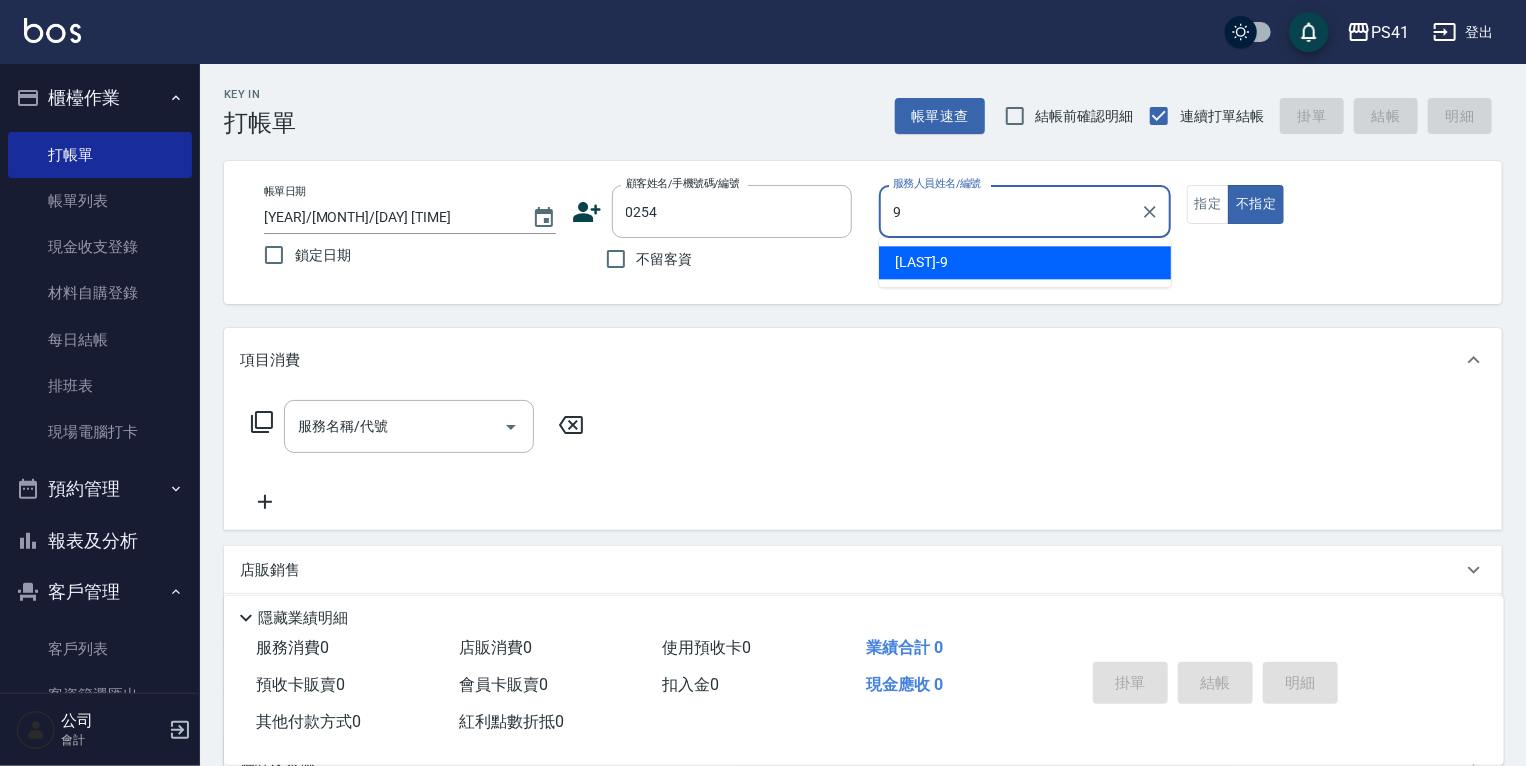 type on "[LAST]-9" 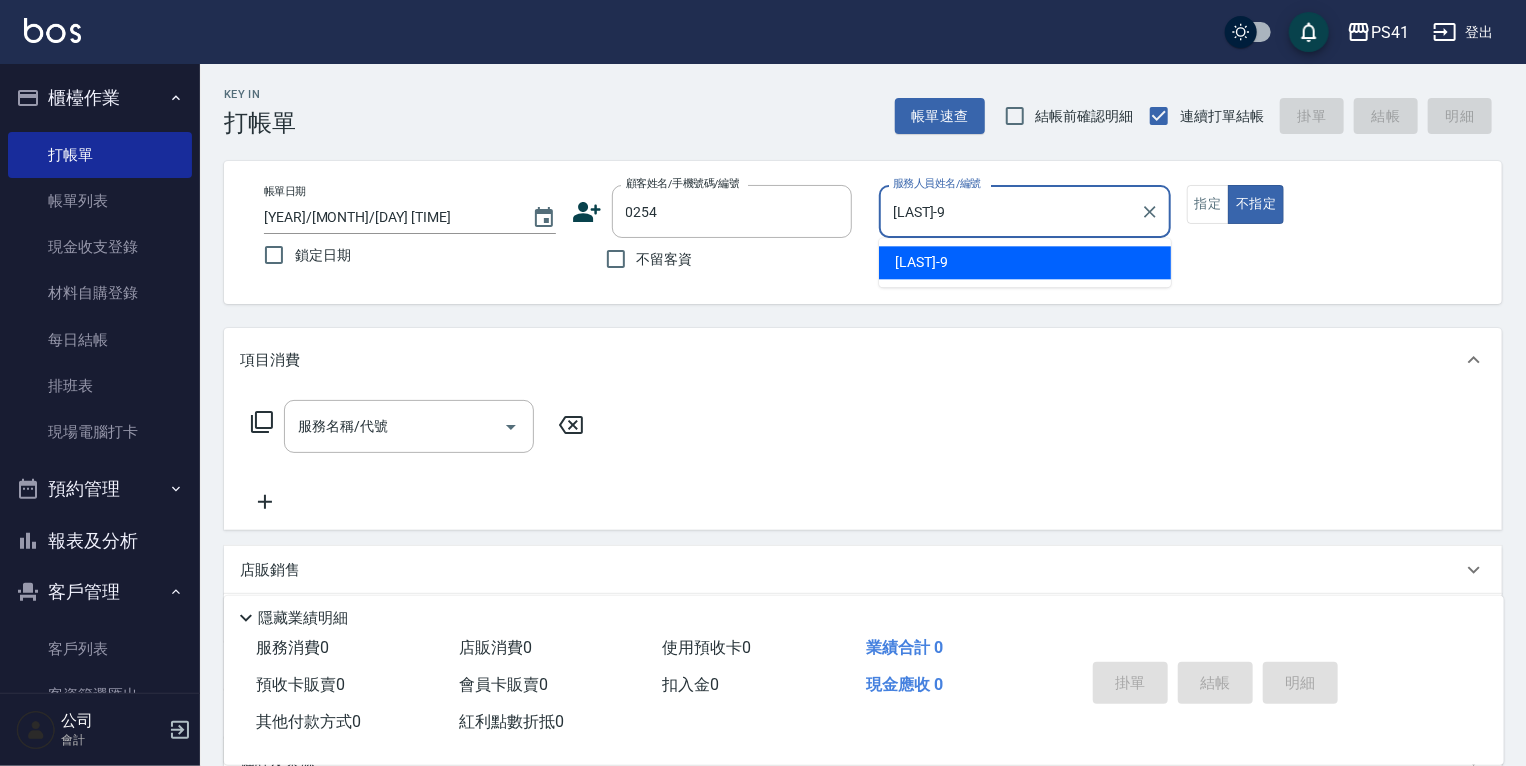 type on "false" 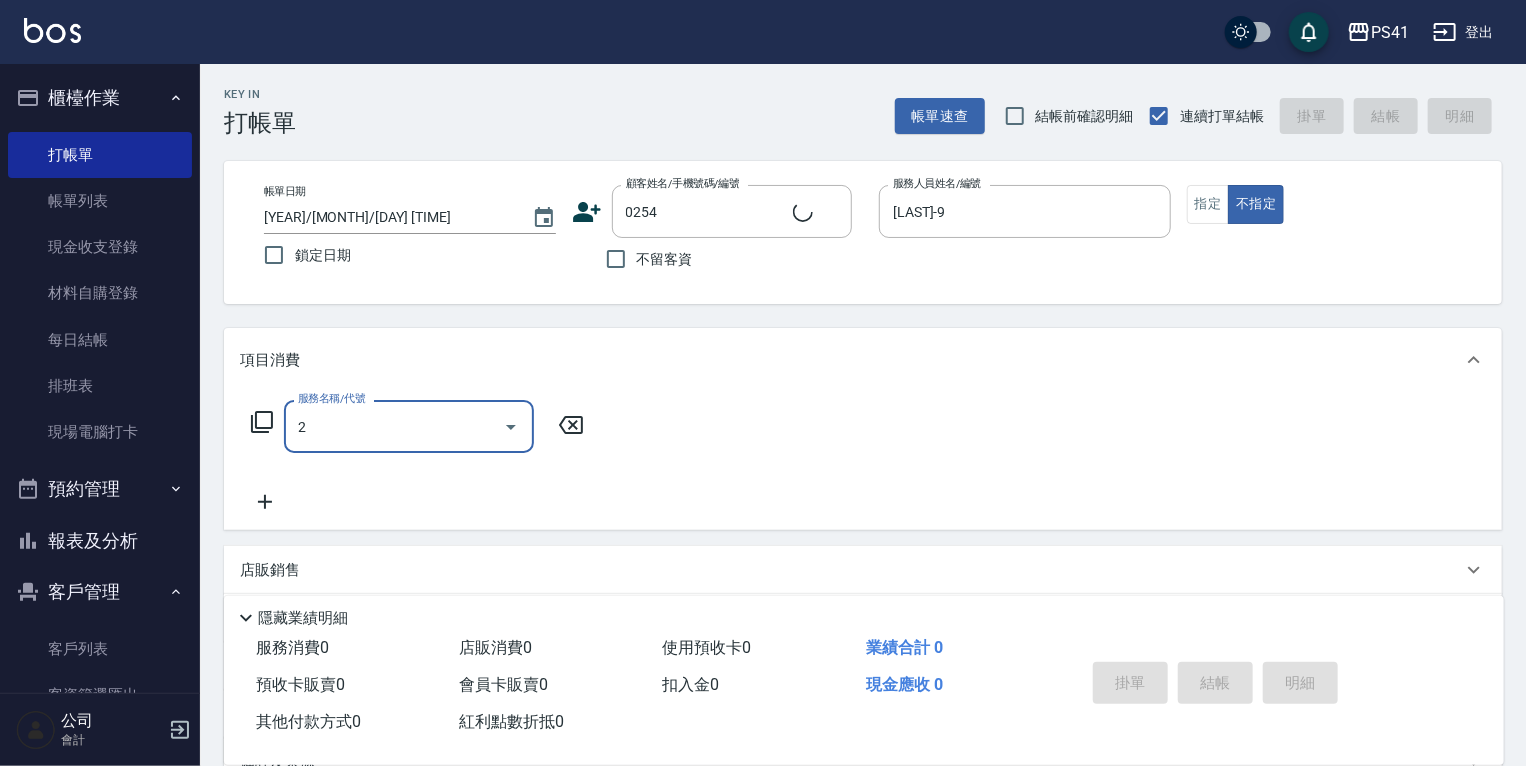 type on "21" 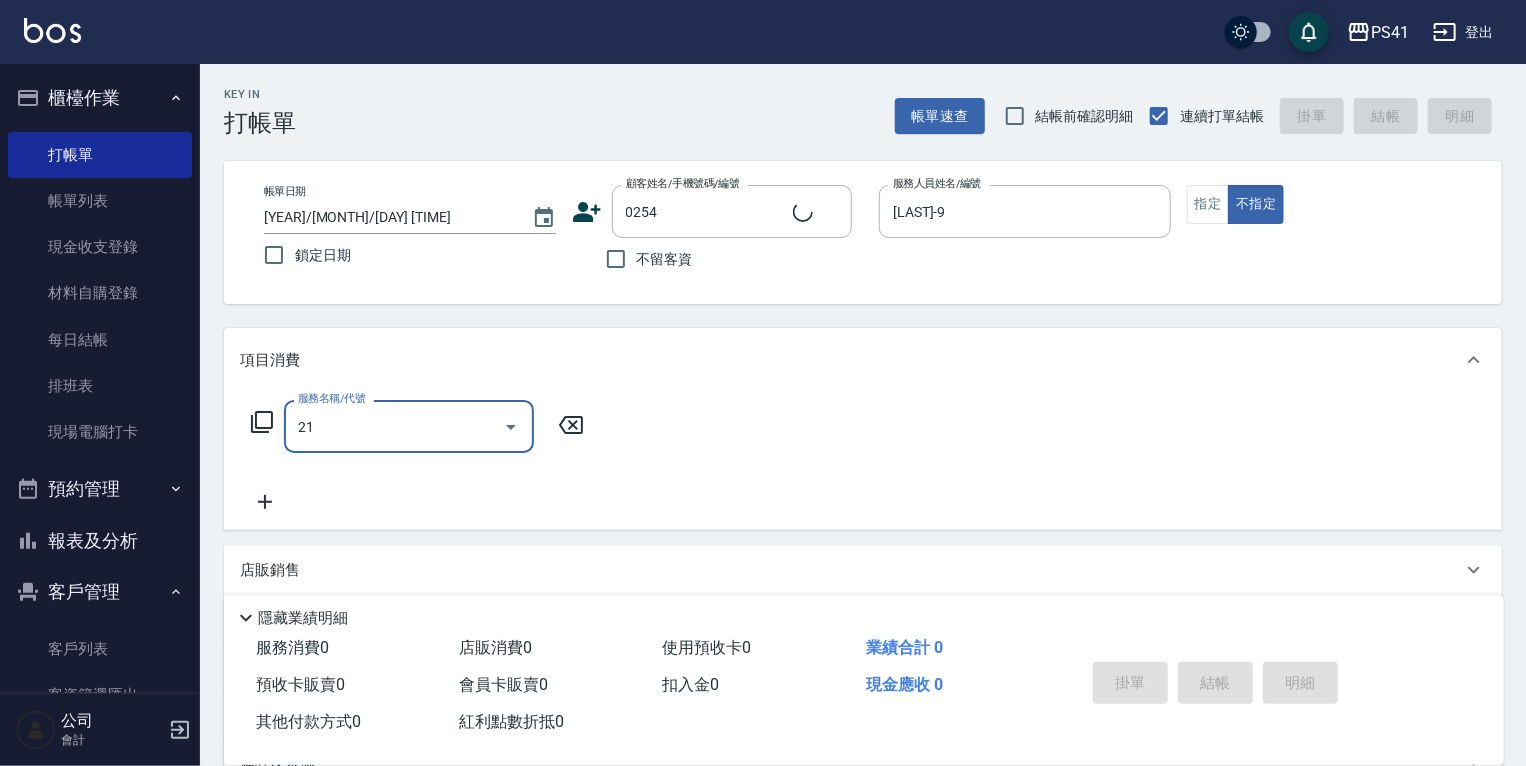 type on "[LAST]/[PHONE]/[NUMBER]" 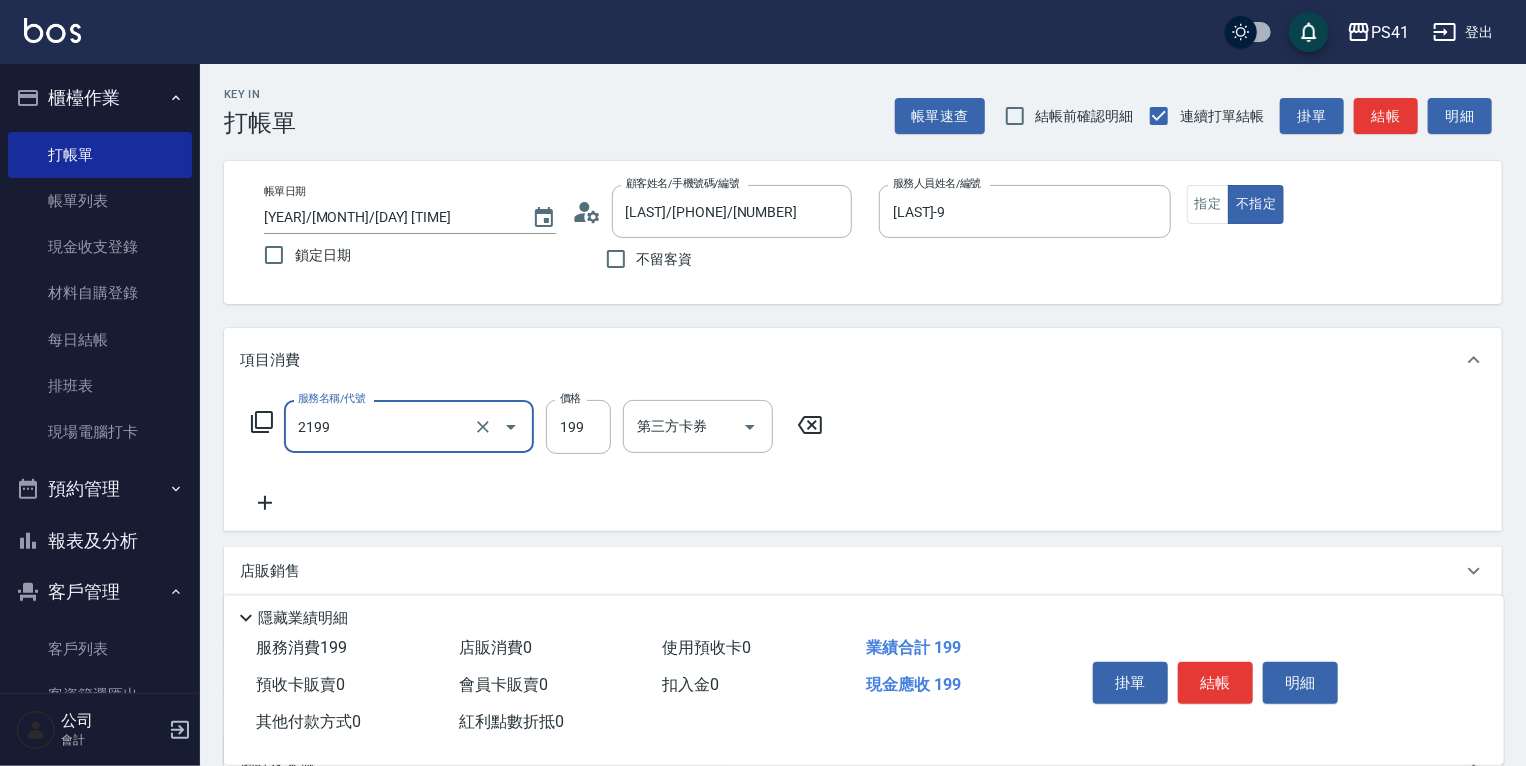 type on "不指定剪髮活動(2199)" 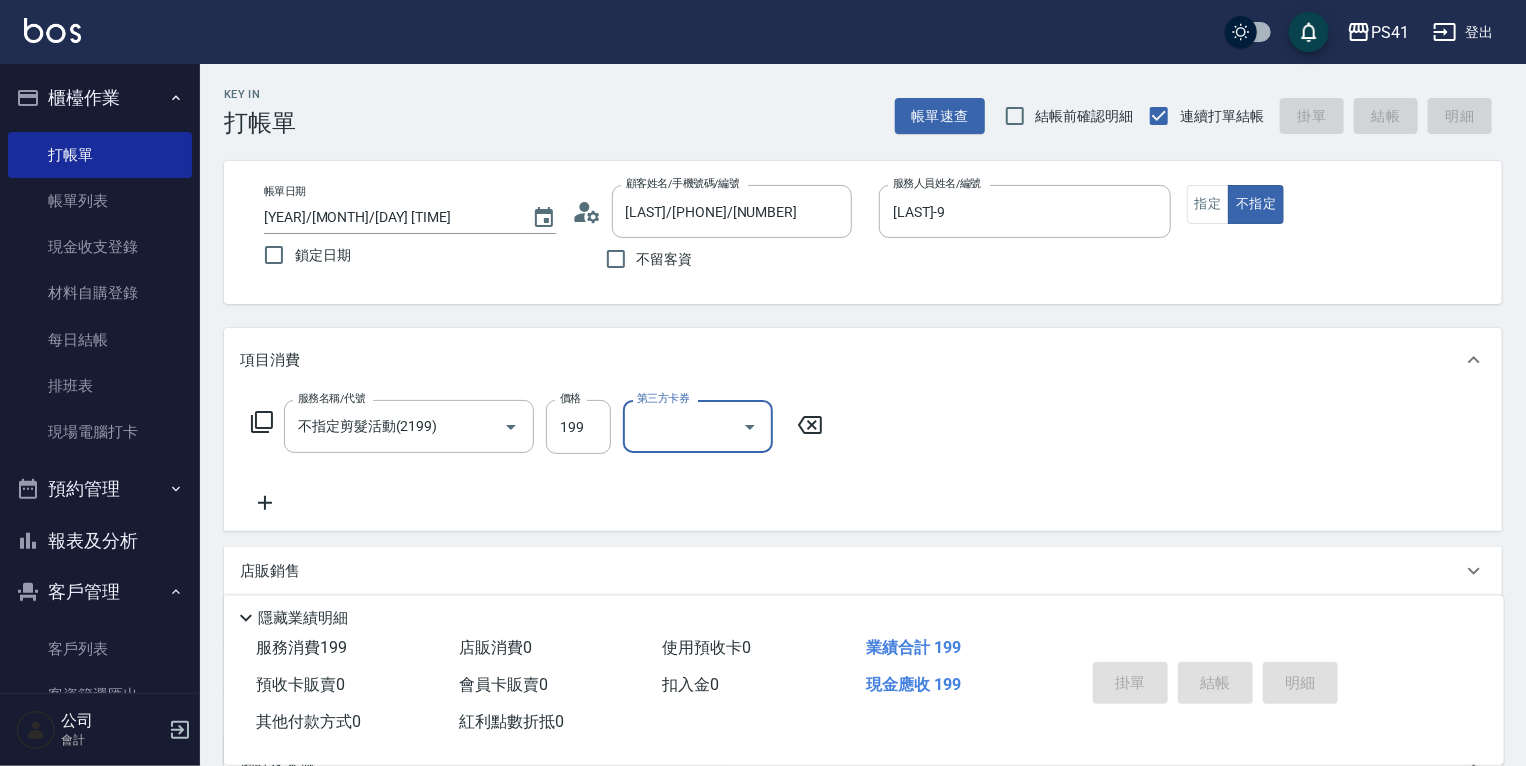 type 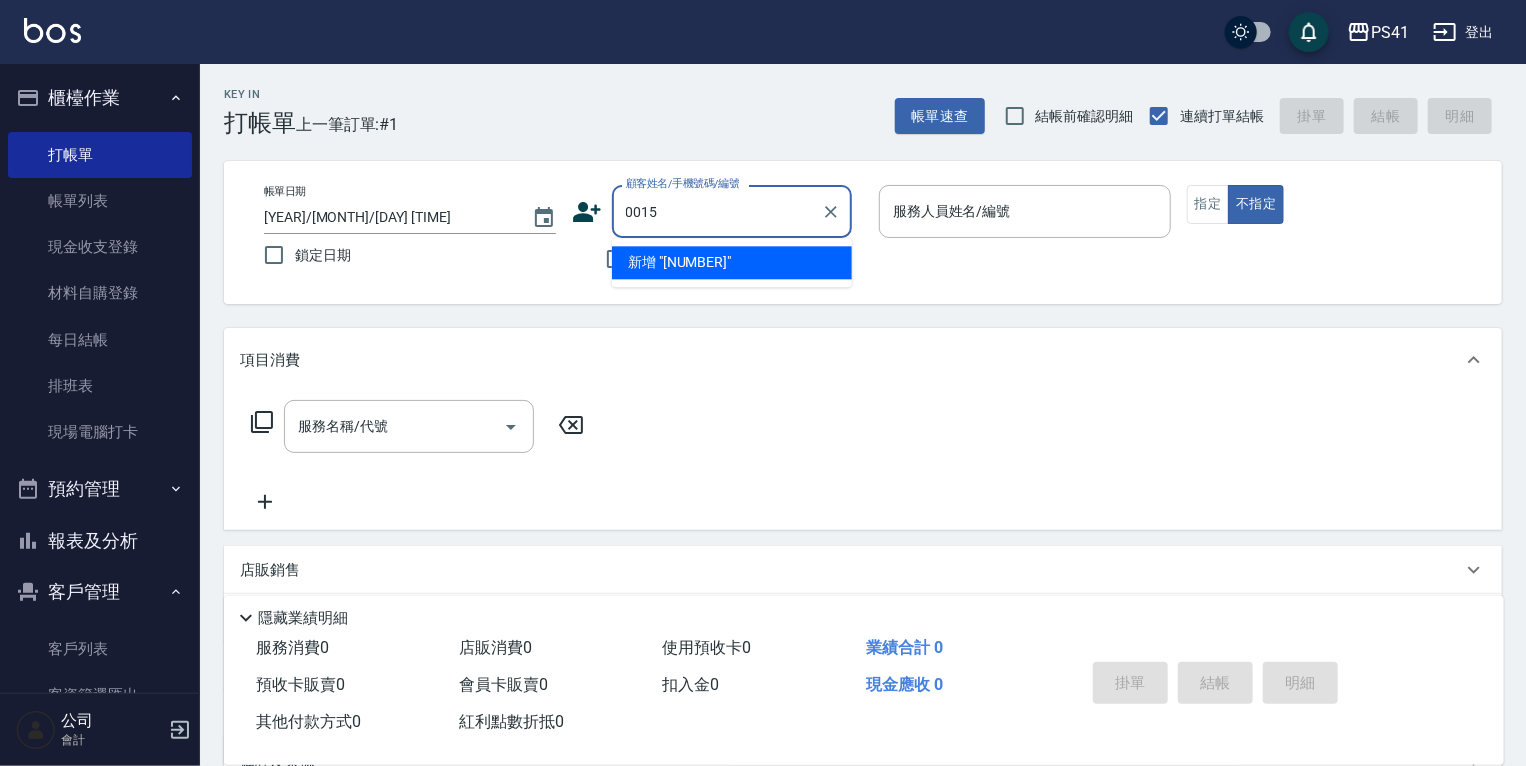 type on "0015" 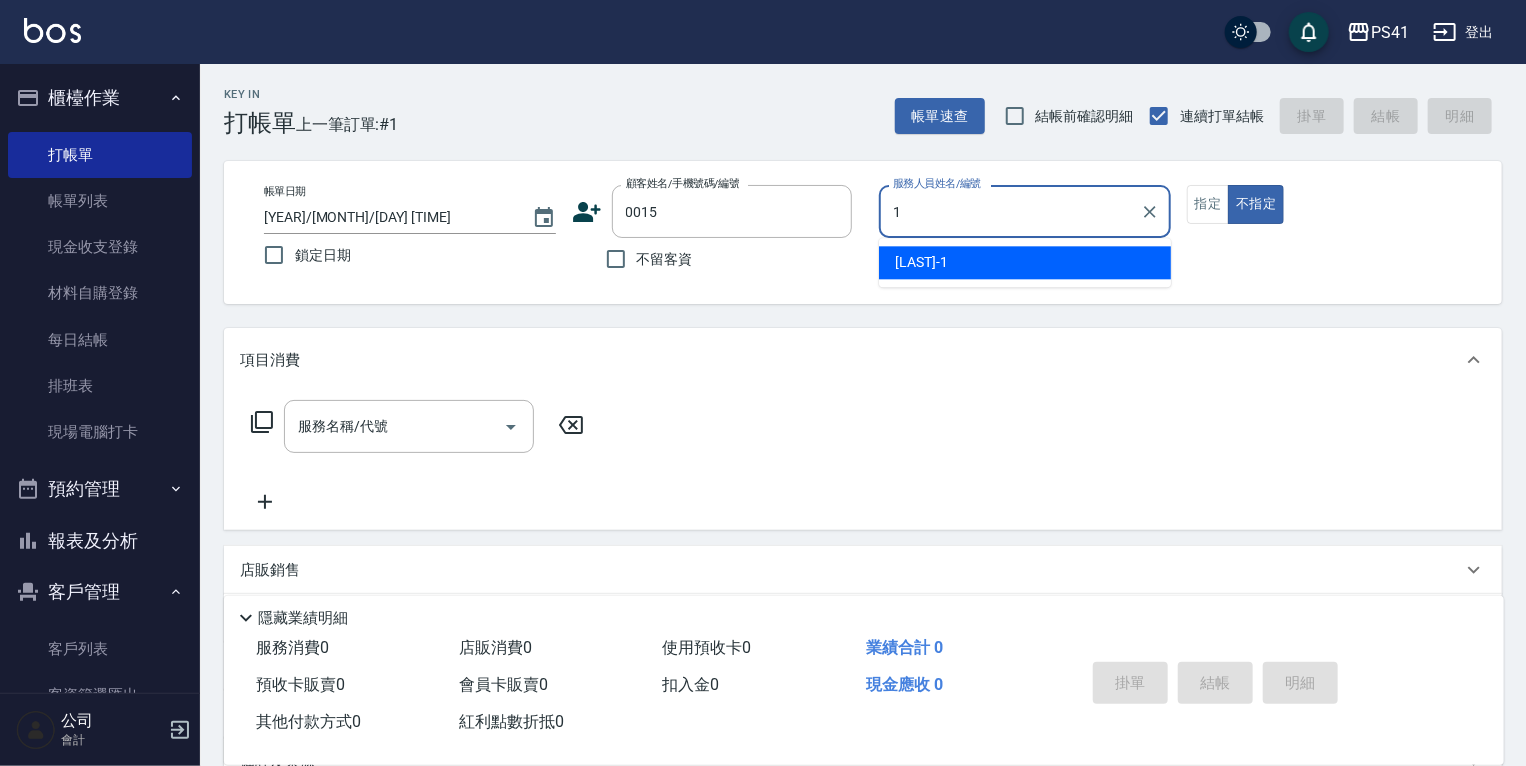 type on "15" 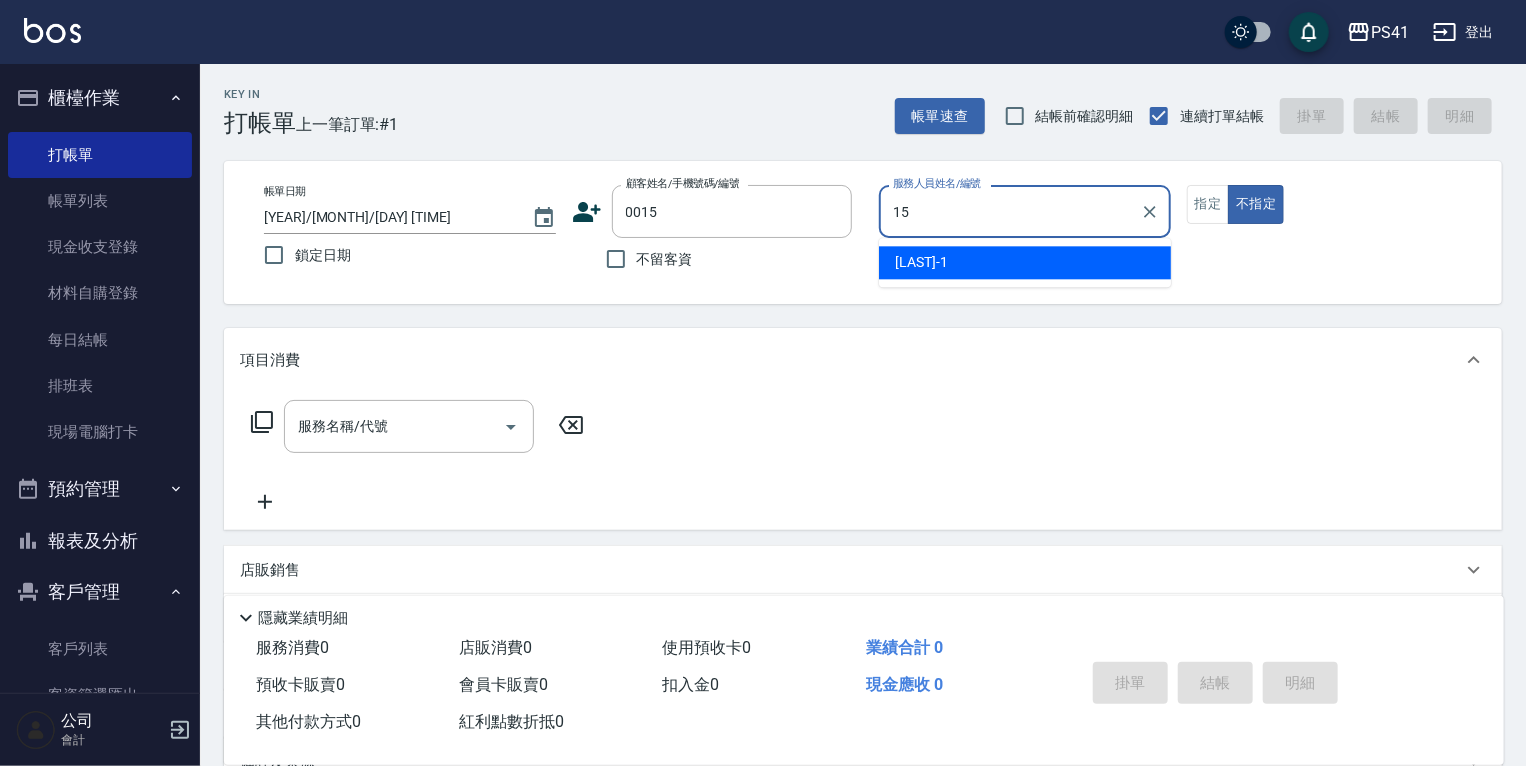 type on "[LAST]/[USERNAME]/[NUMBER]" 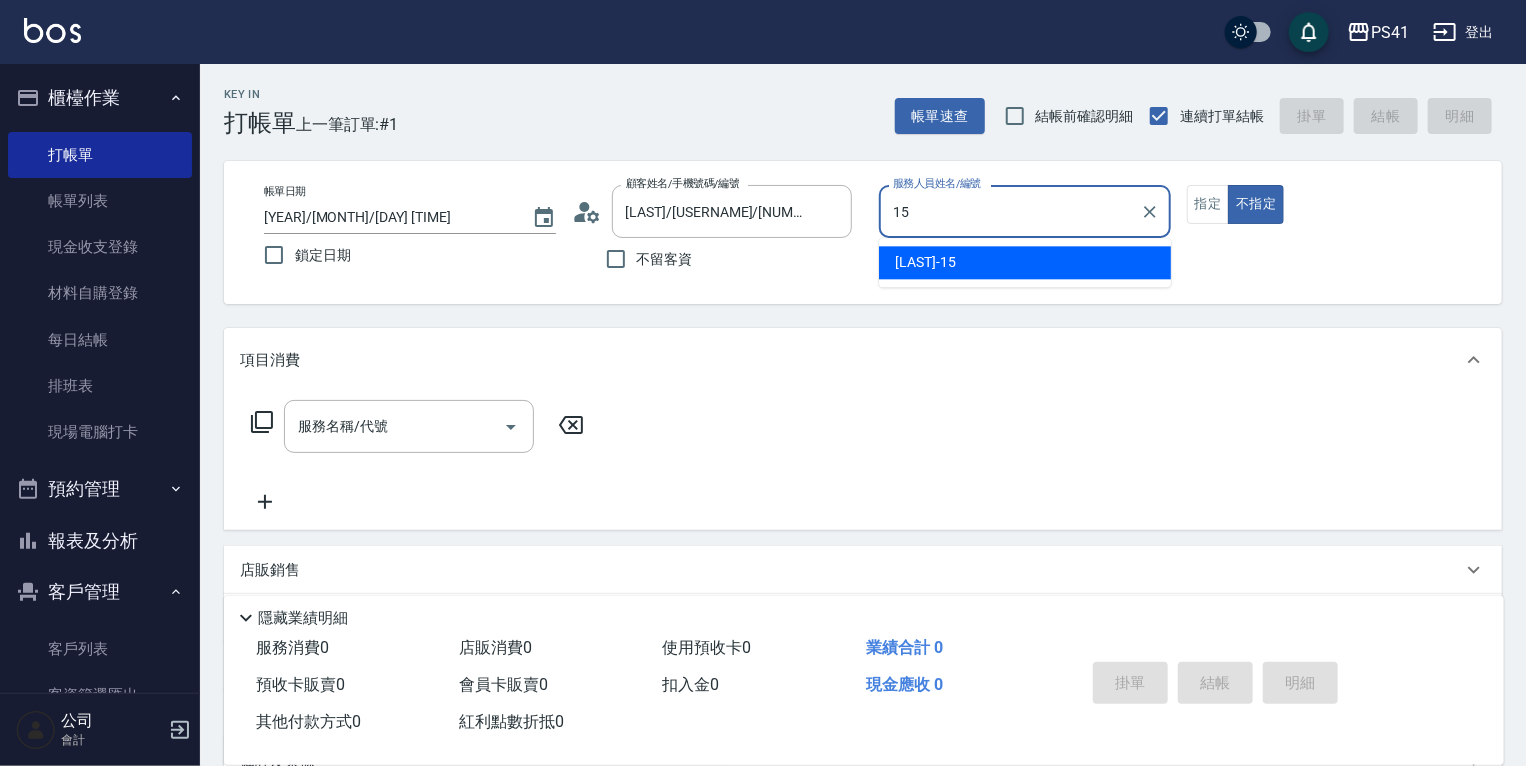 type on "[LAST]-15" 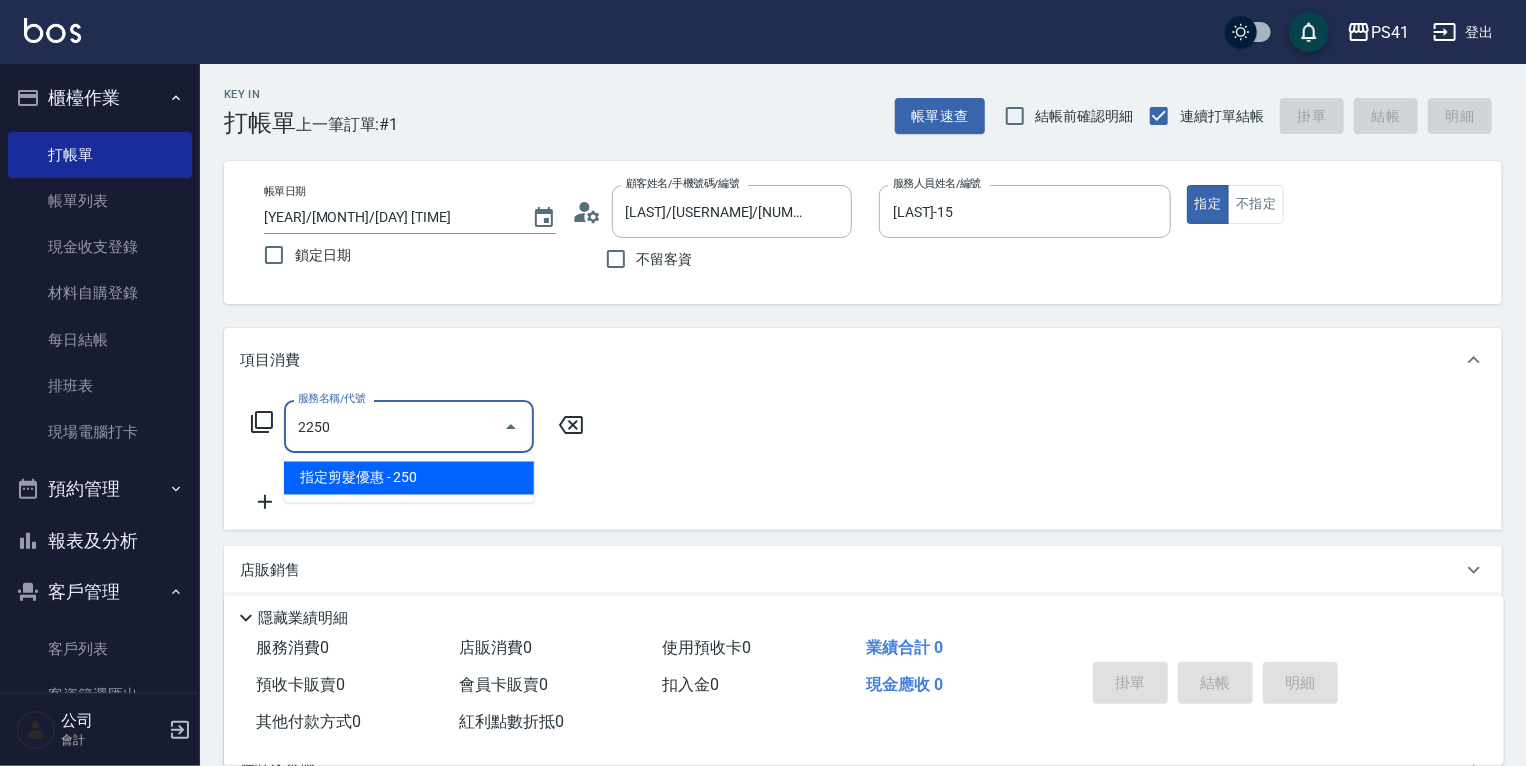 type on "指定剪髮優惠(2250)" 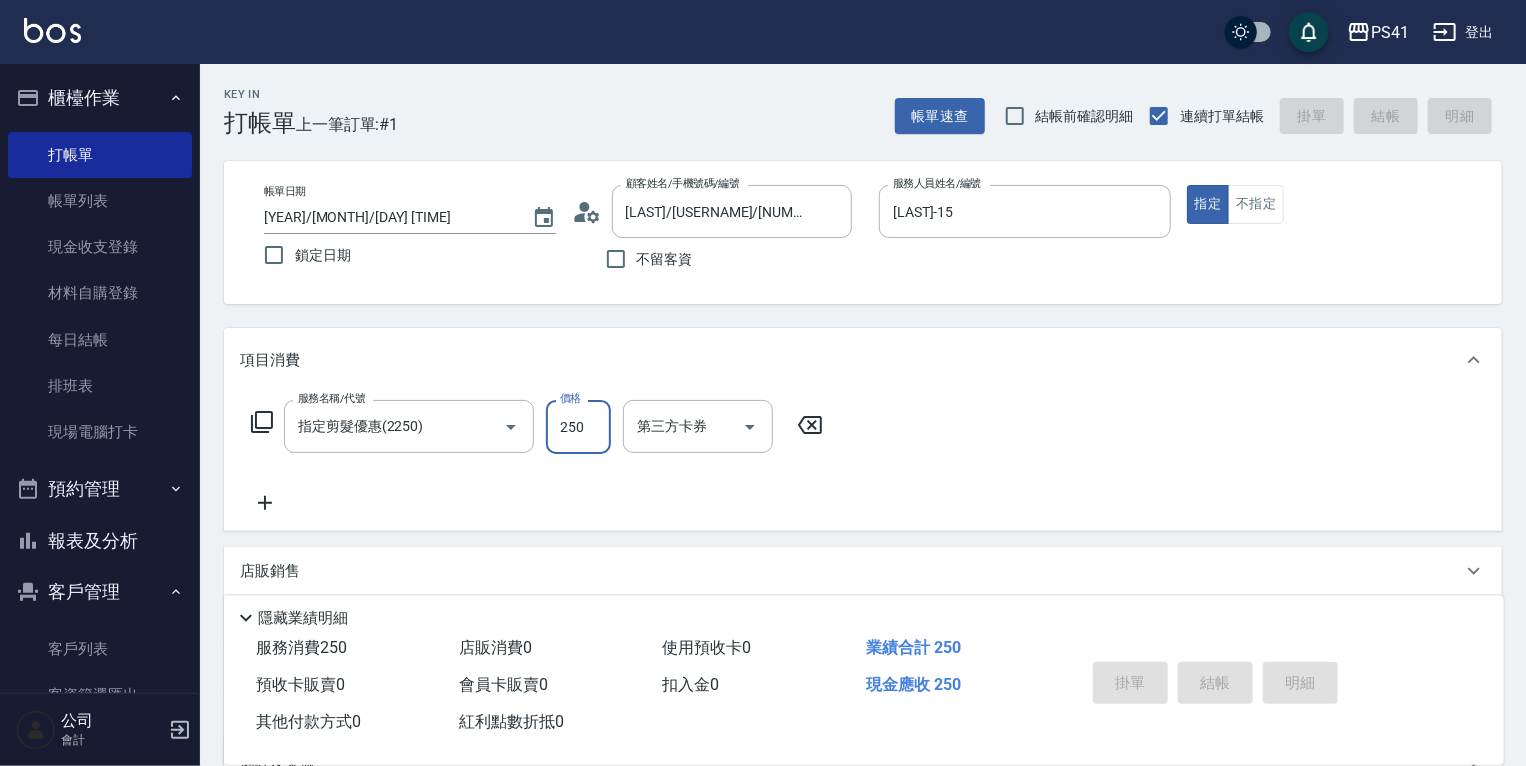 type 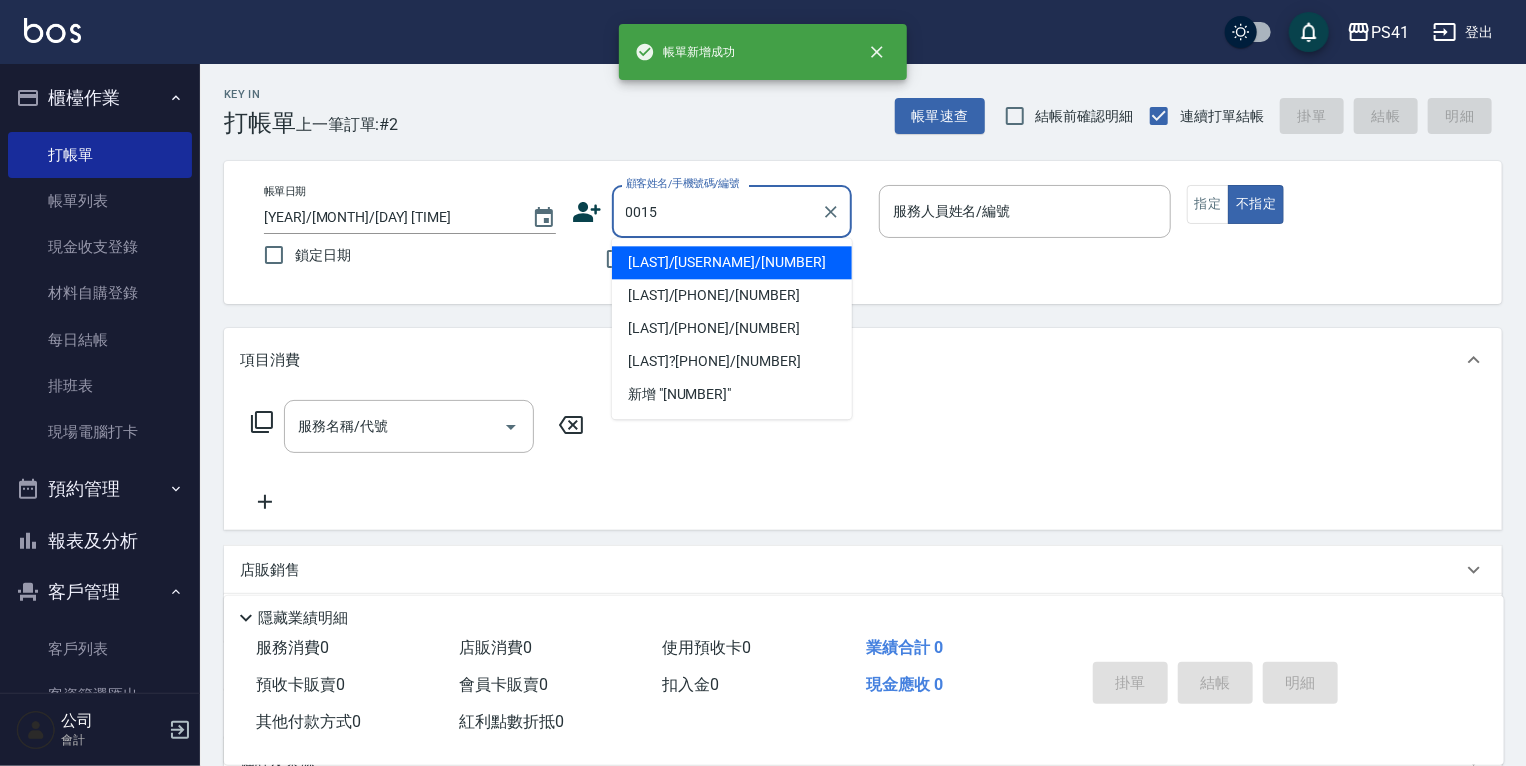 type on "[LAST]/[USERNAME]/[NUMBER]" 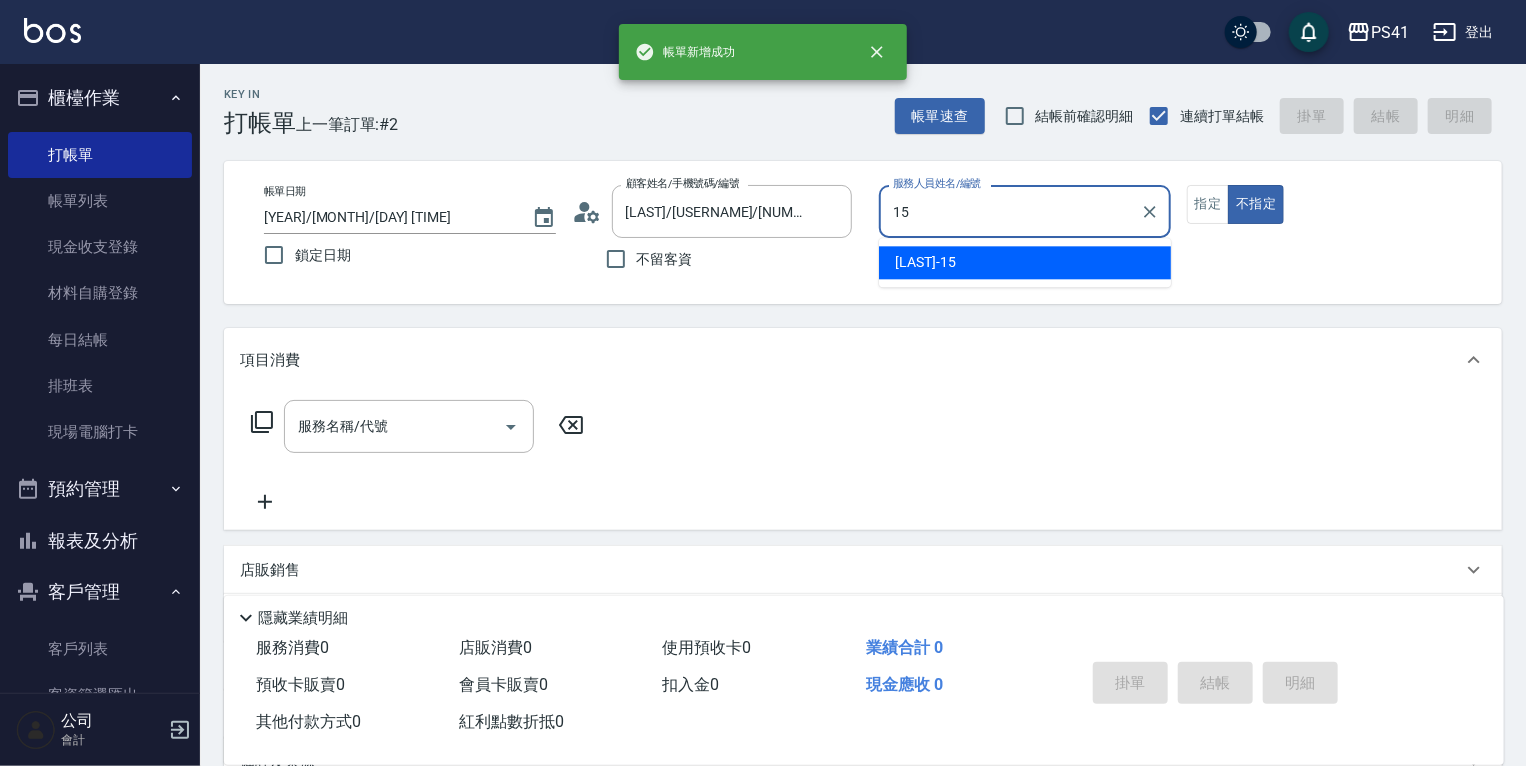 type on "[LAST]-15" 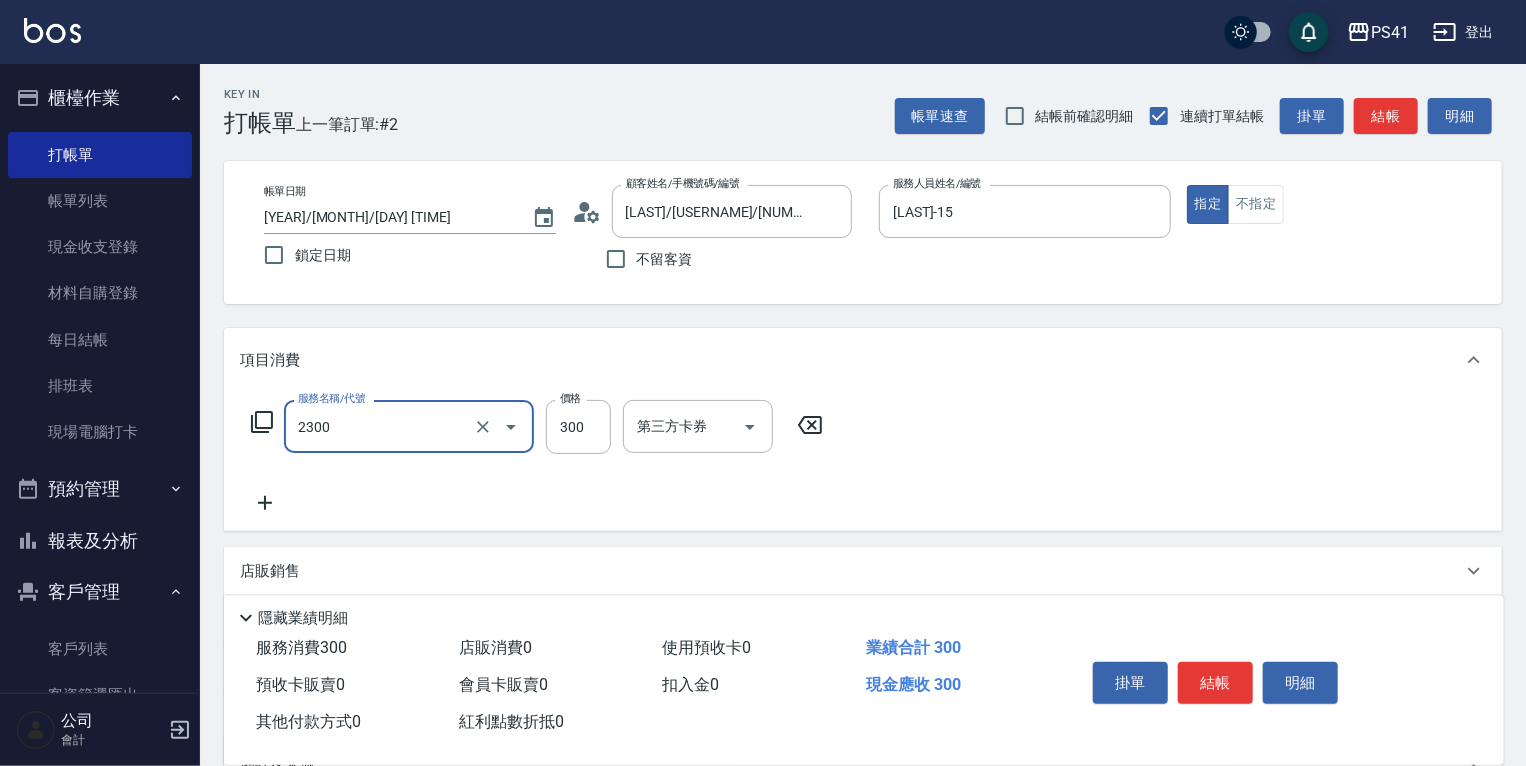 type on "剪髮(2300)" 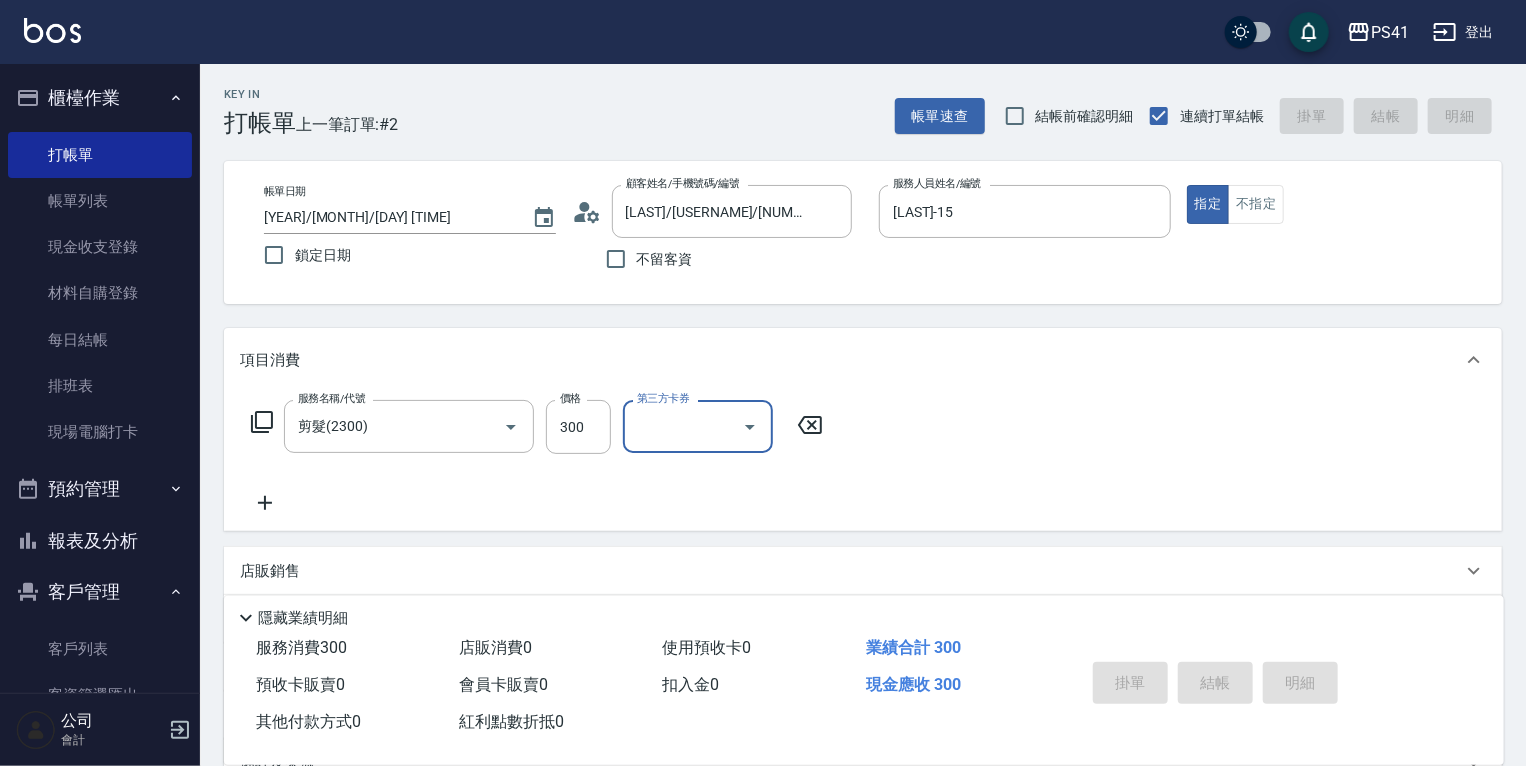 type 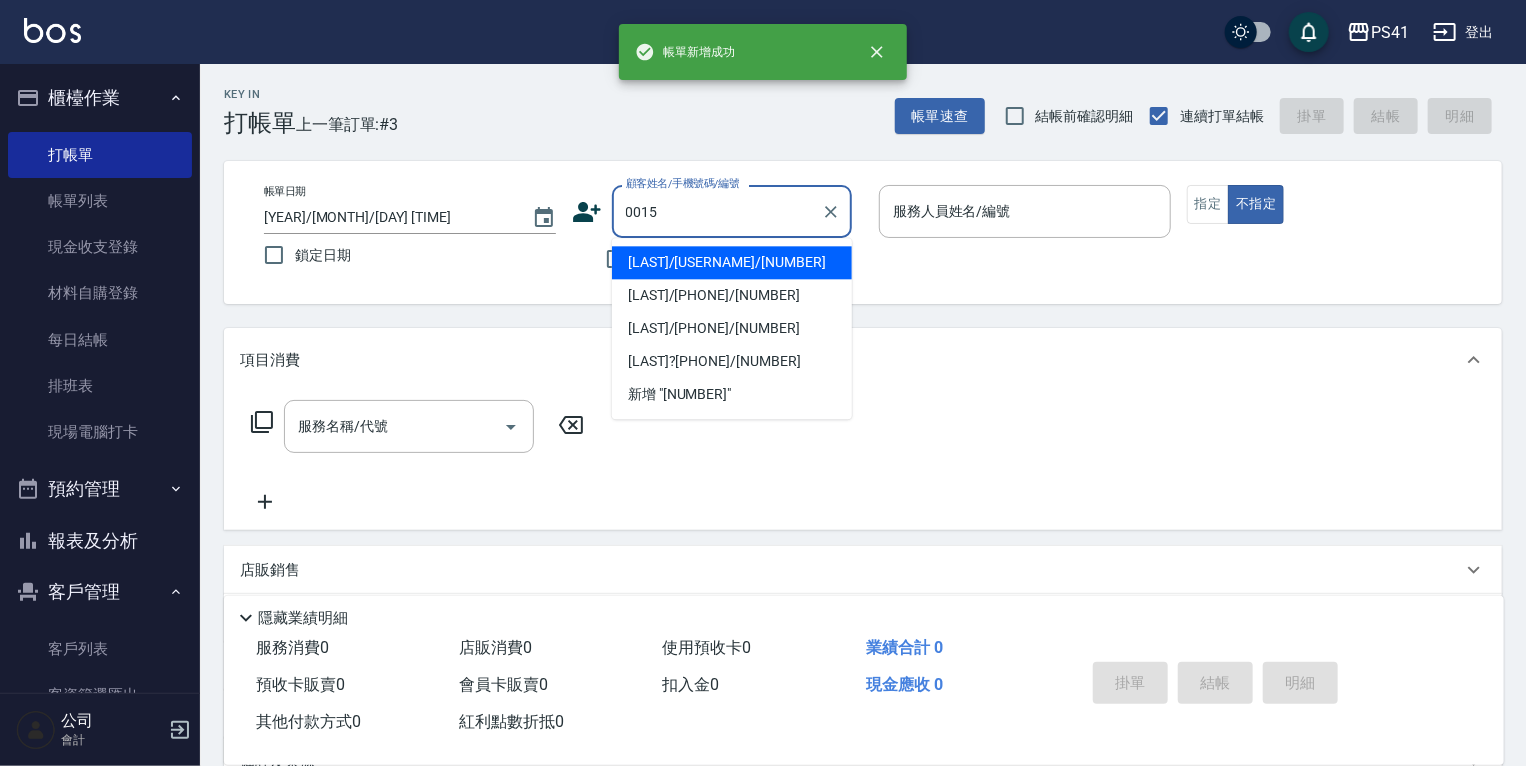 type on "[LAST]/[USERNAME]/[NUMBER]" 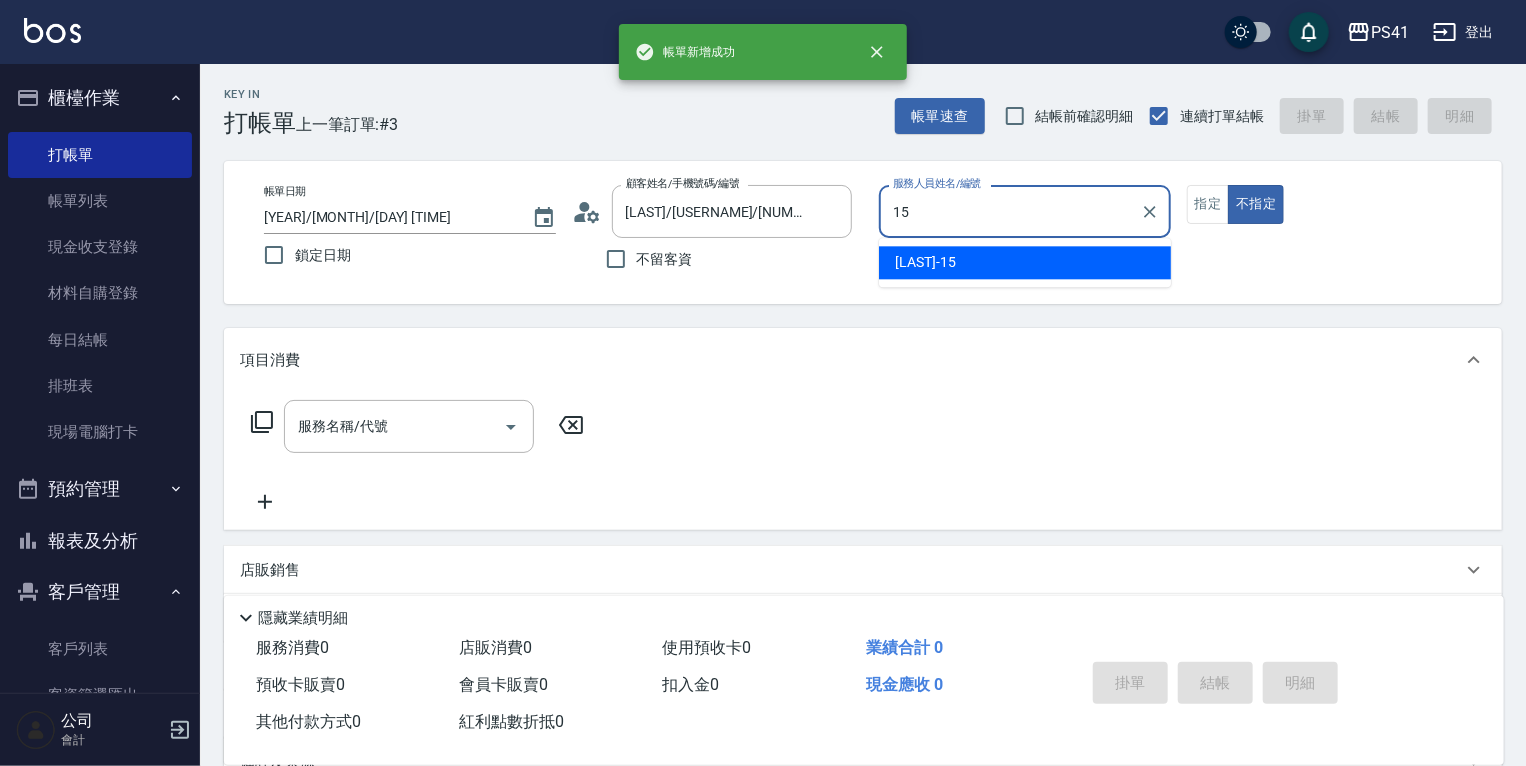 type on "[LAST]-15" 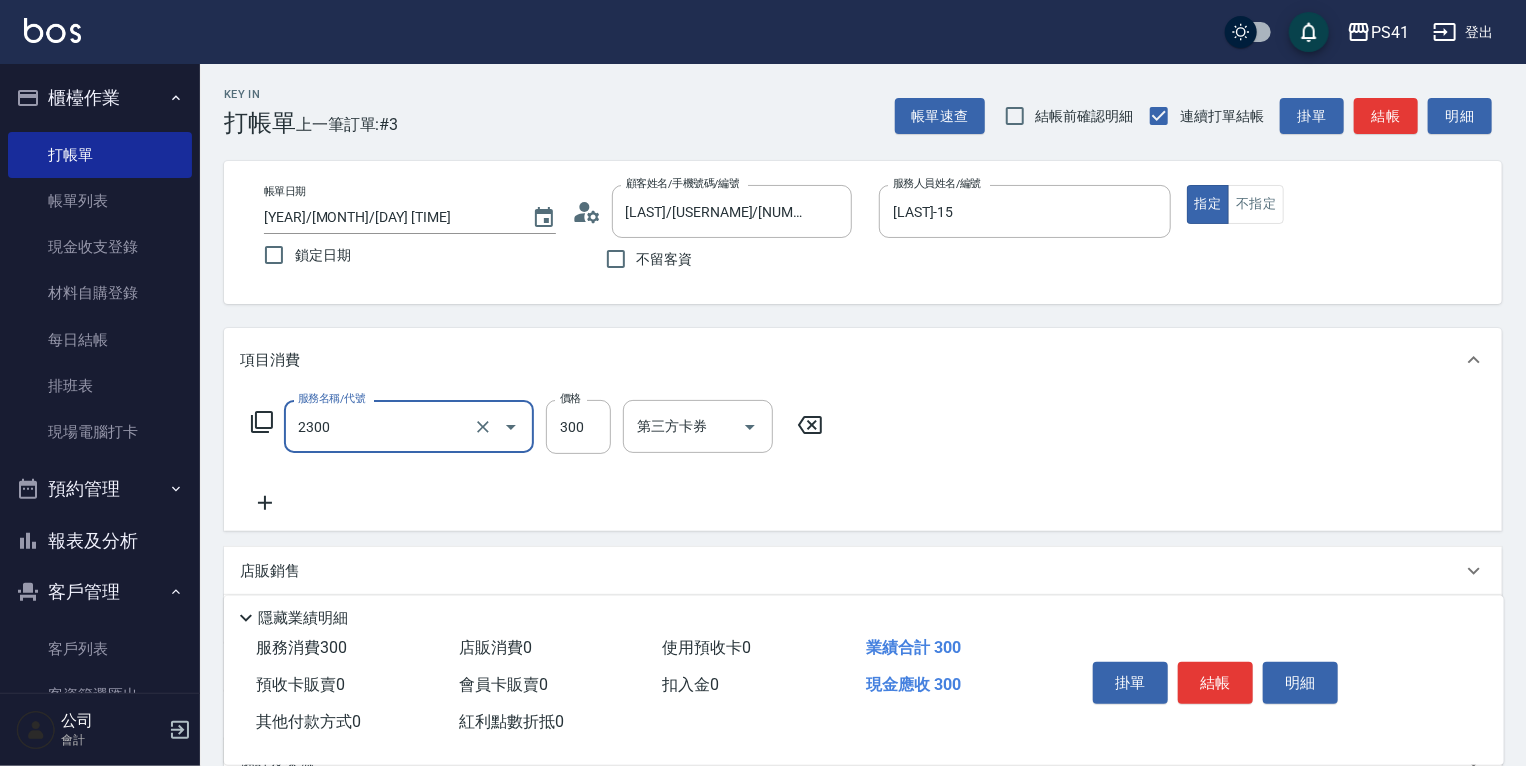 type on "剪髮(2300)" 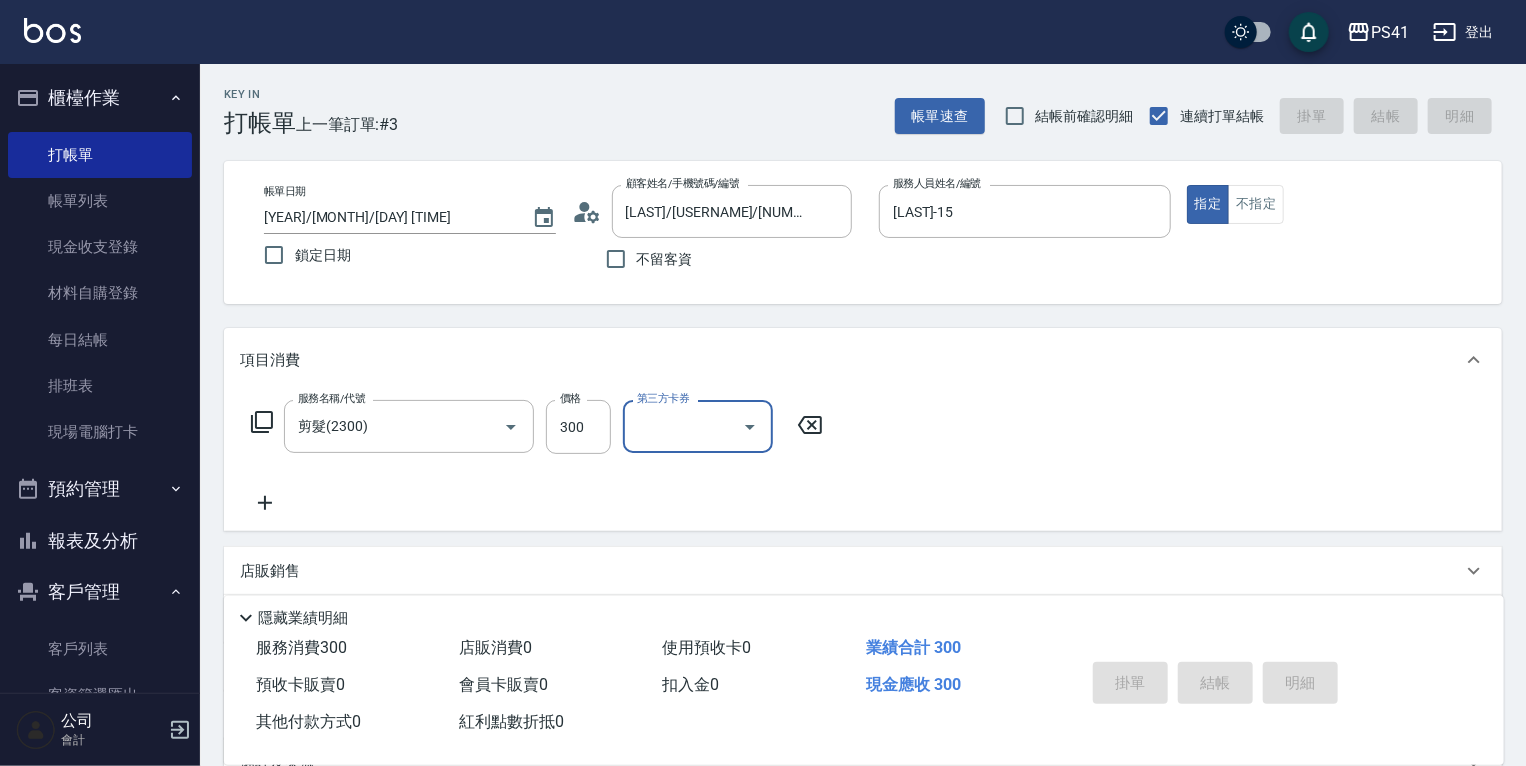 type 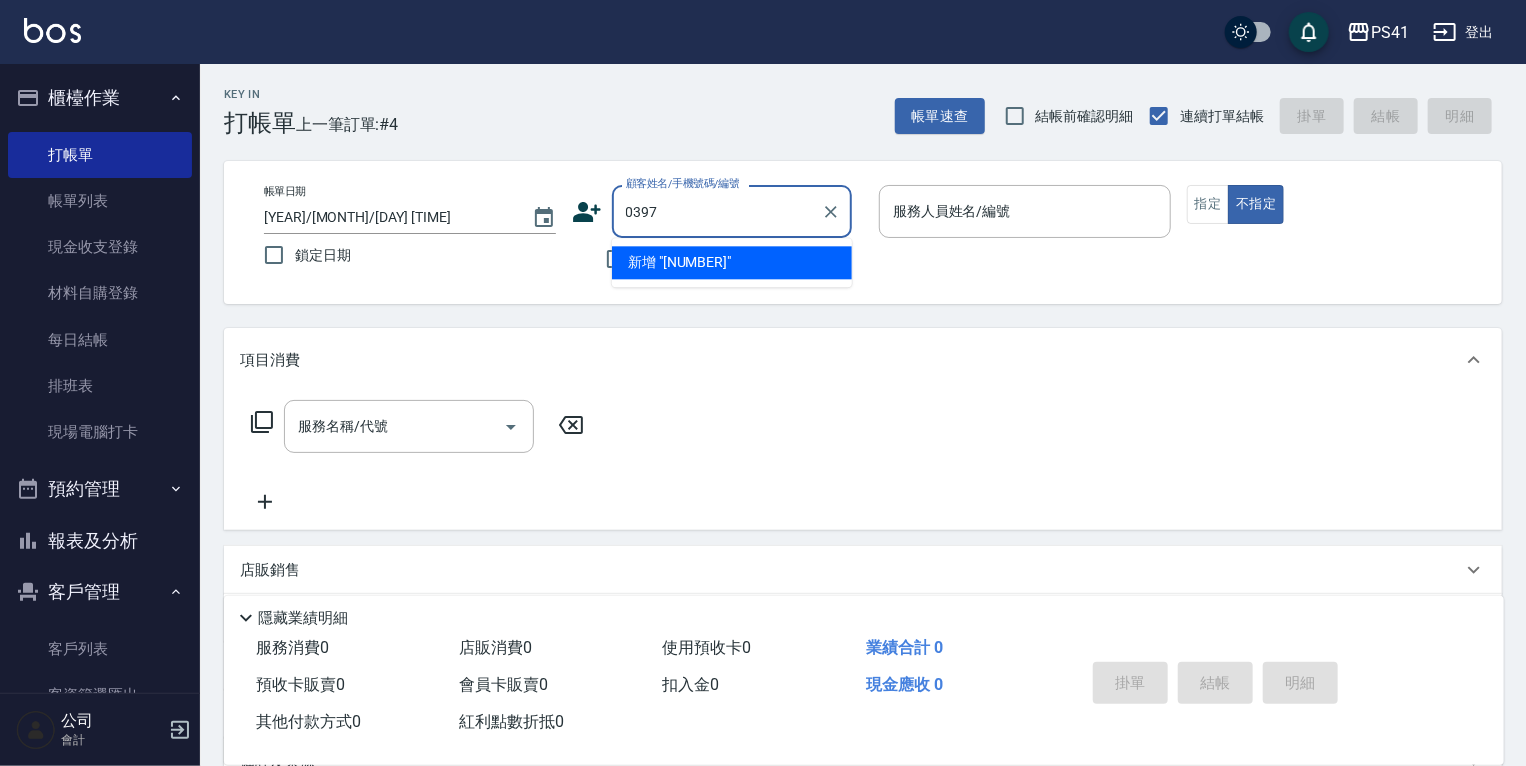 type on "0397" 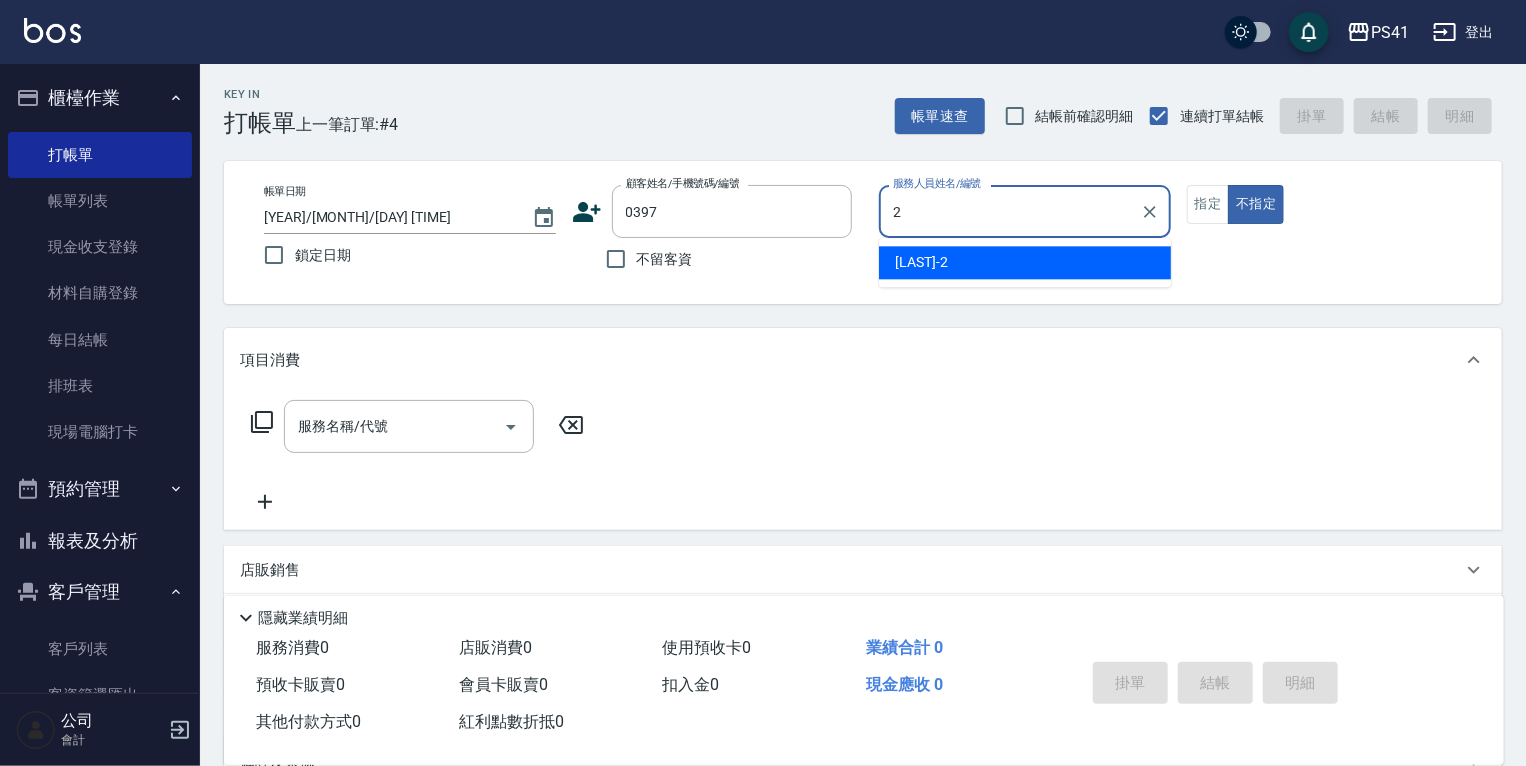 type on "[LAST]-2" 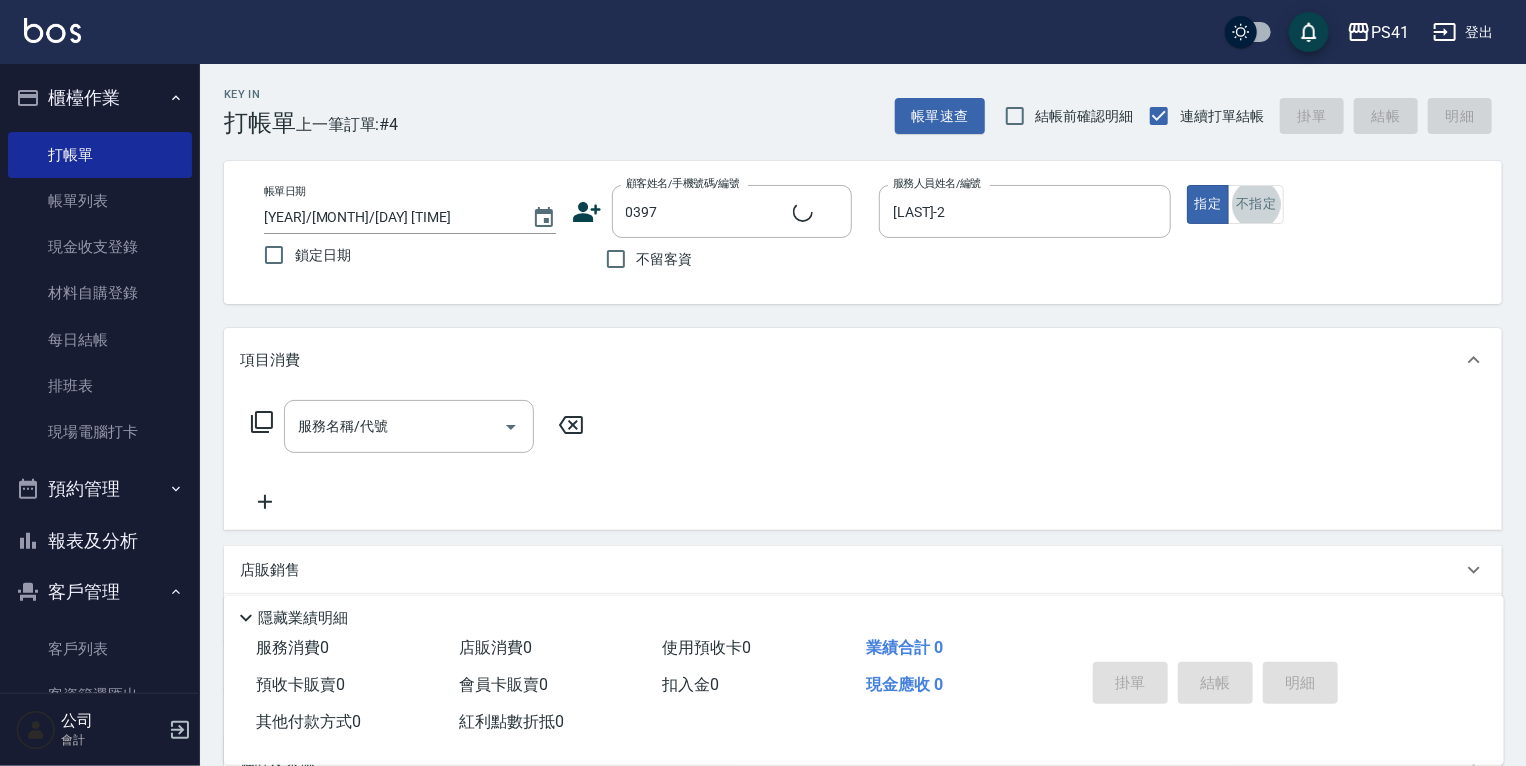 type on "[LAST]/[PHONE]/[NUMBER]" 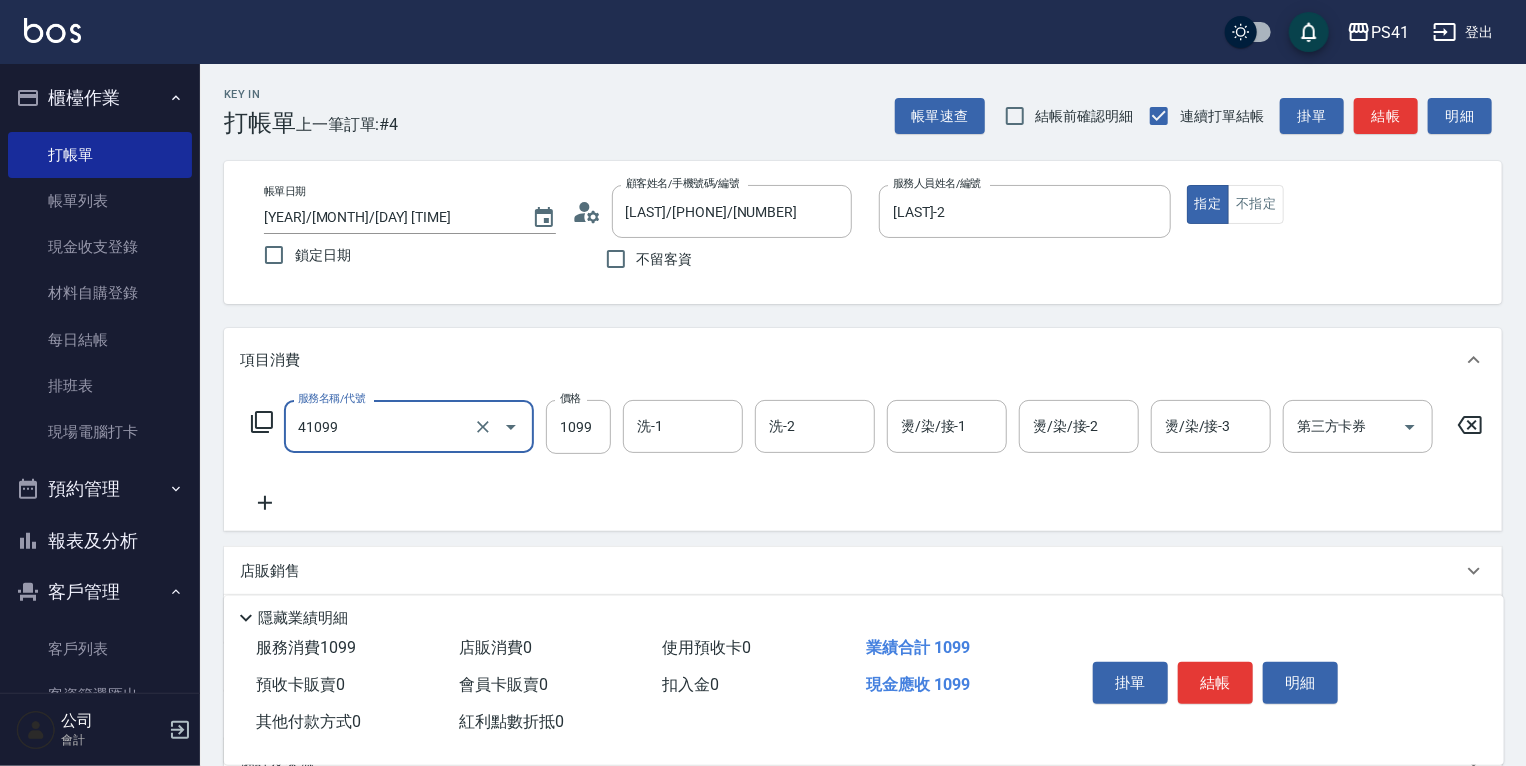 type on "公司活動/早鳥(41099)" 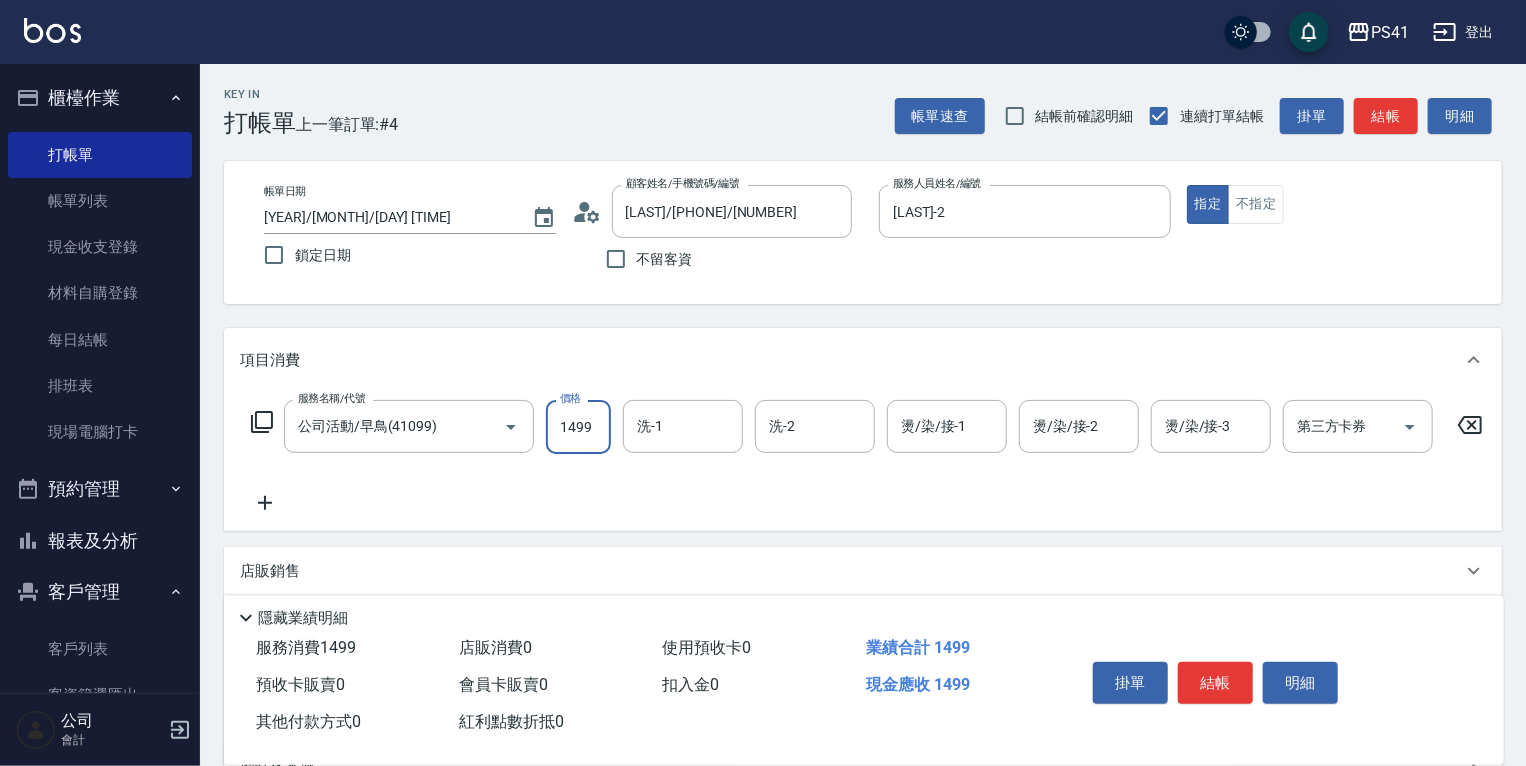 type on "1499" 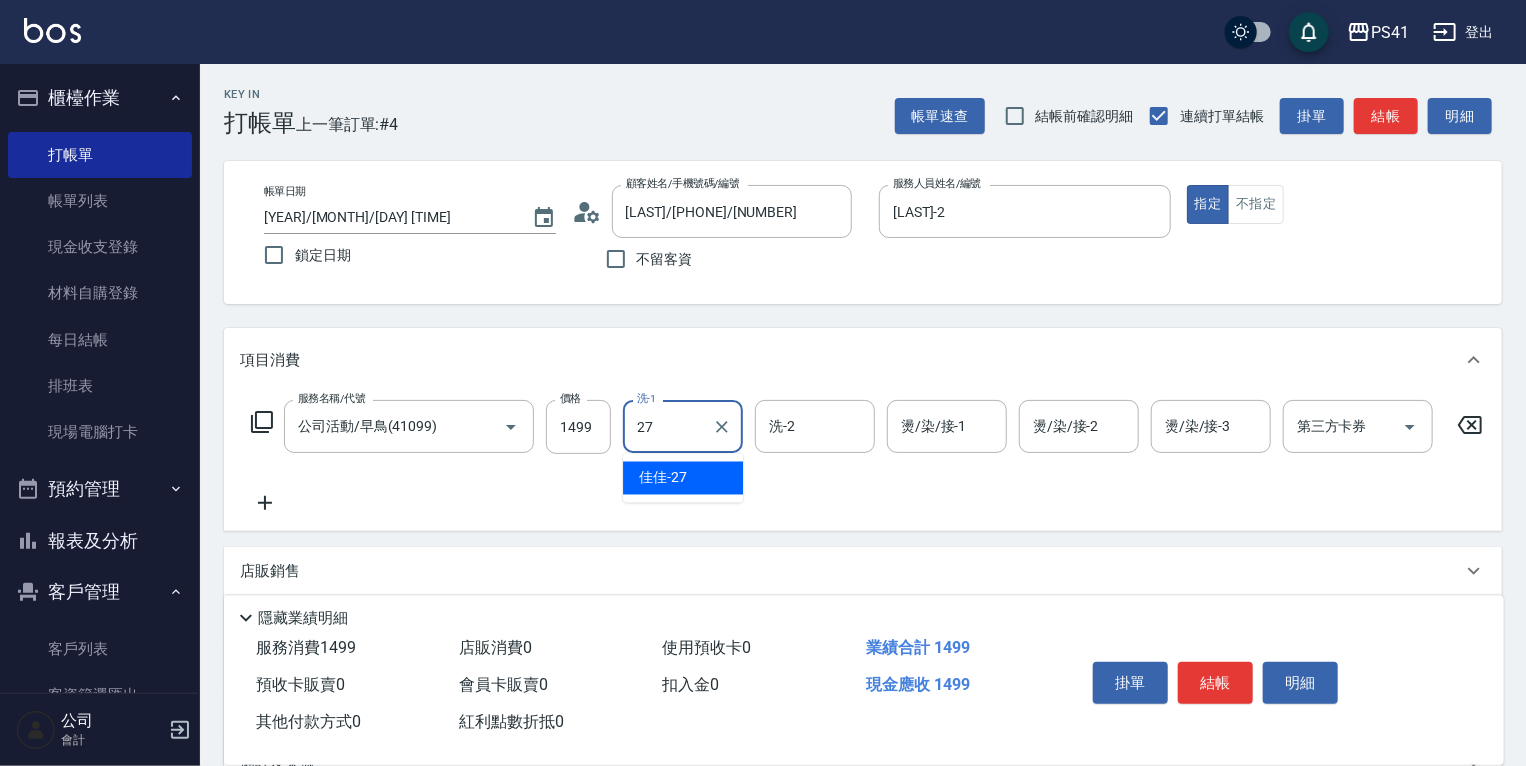 type on "佳佳-27" 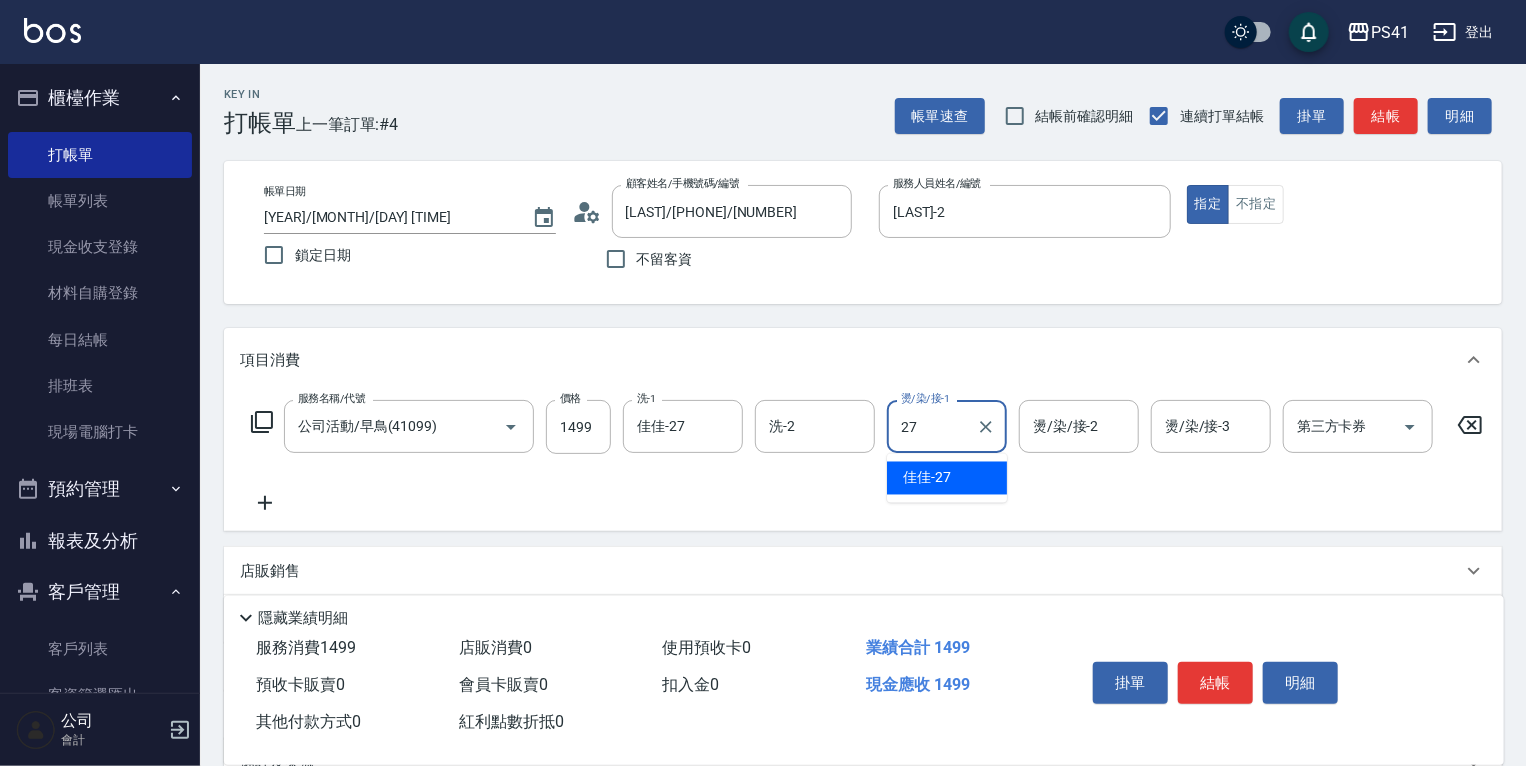 type on "佳佳-27" 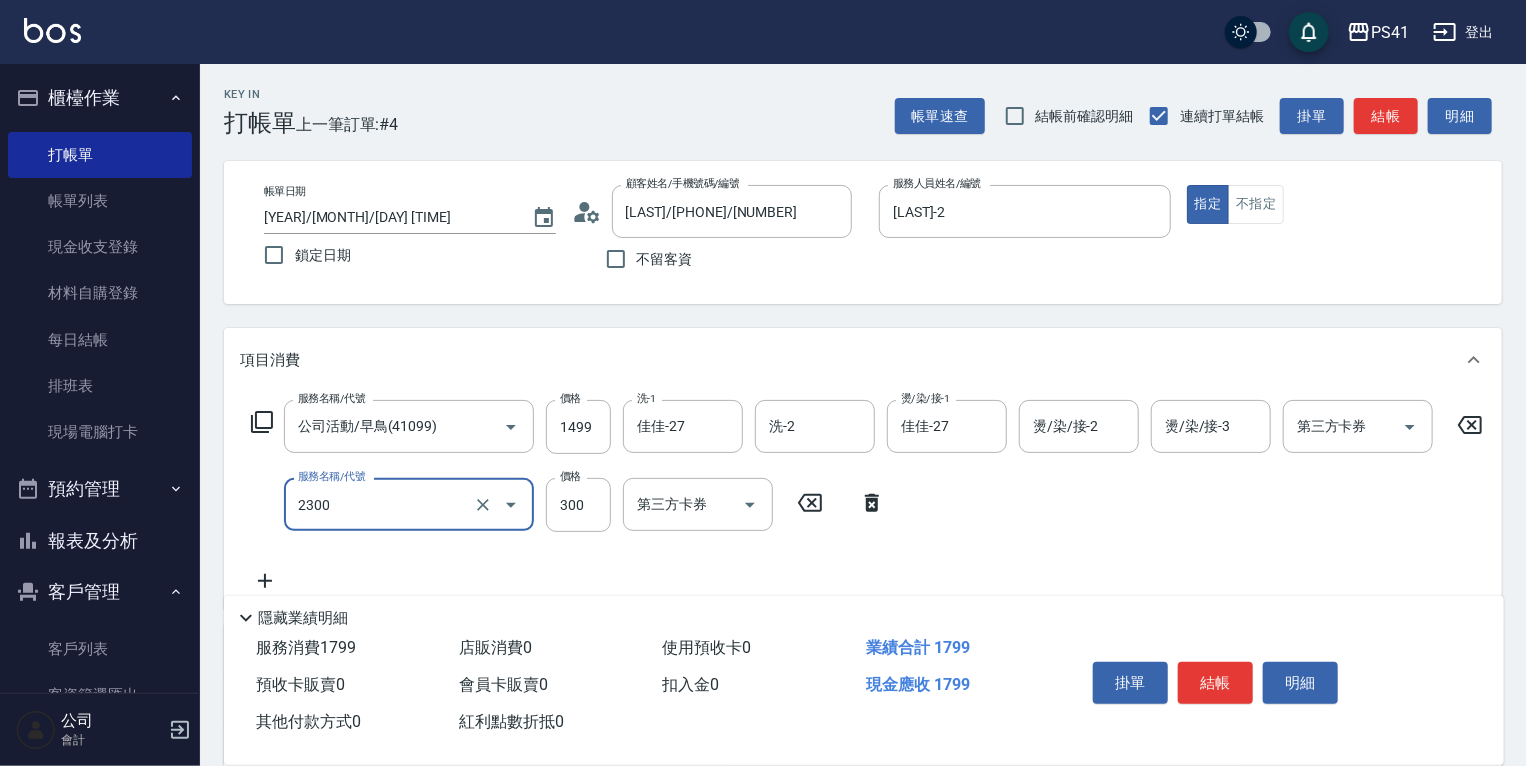 type on "剪髮(2300)" 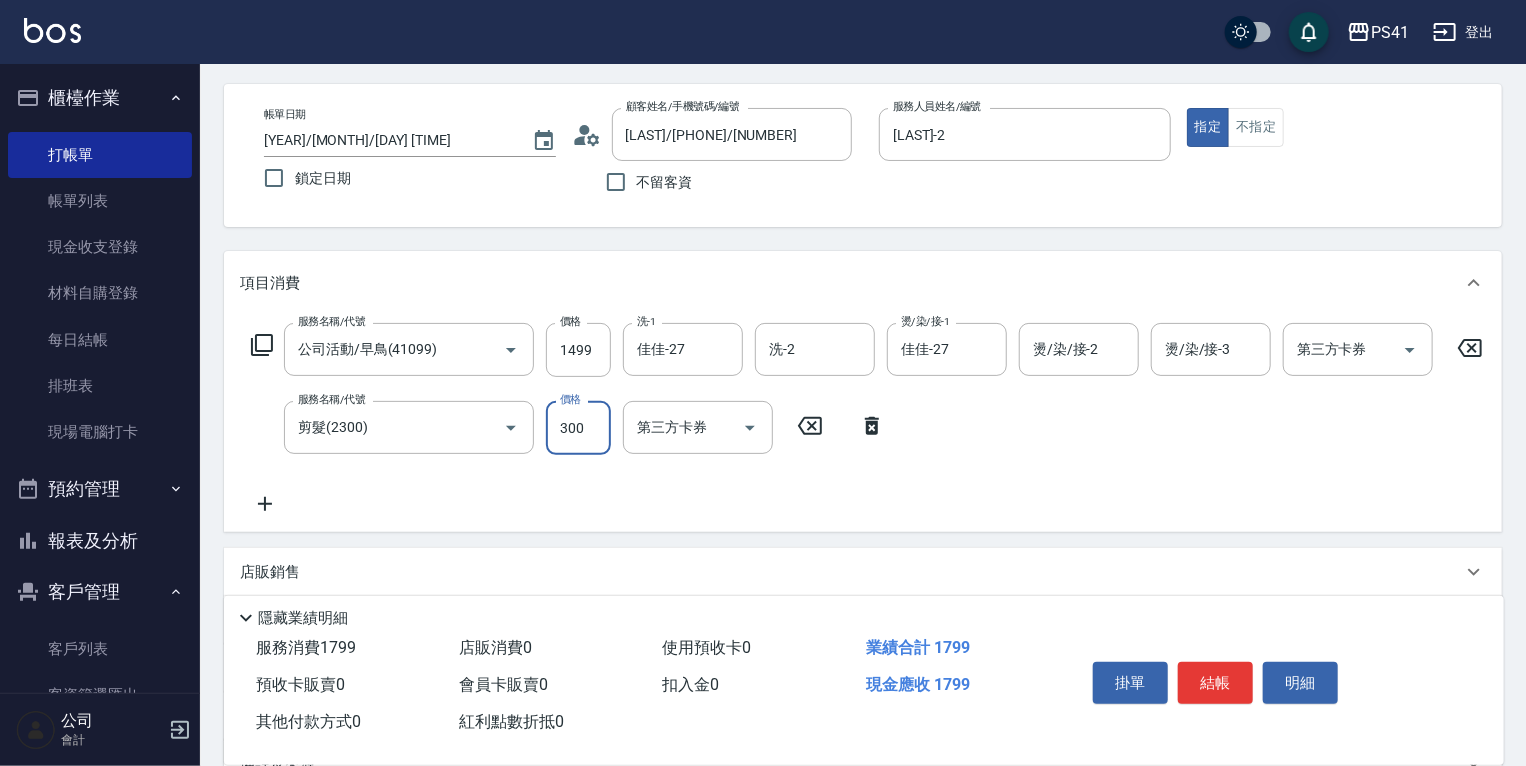 scroll, scrollTop: 300, scrollLeft: 0, axis: vertical 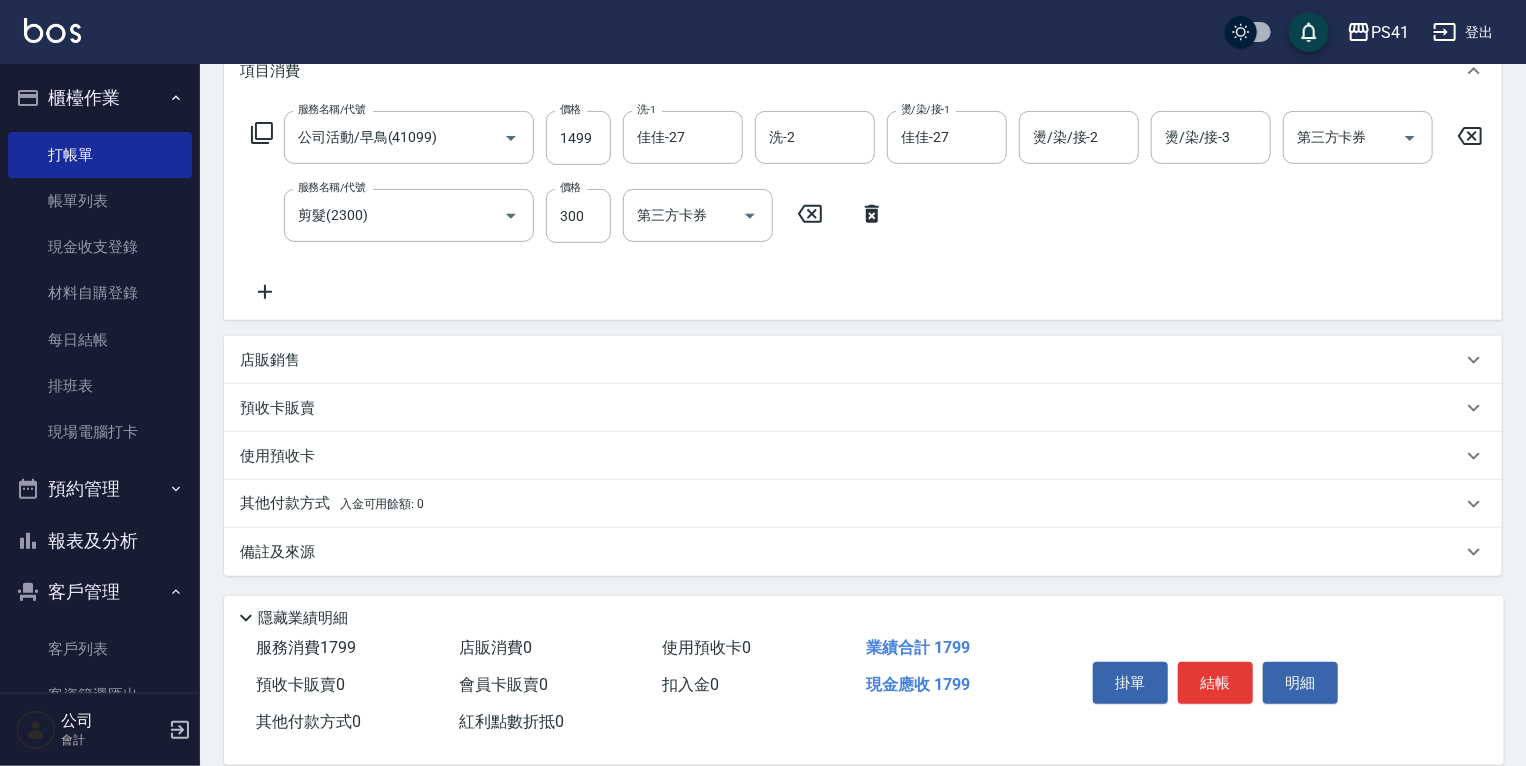 click on "入金可用餘額: 0" at bounding box center (382, 504) 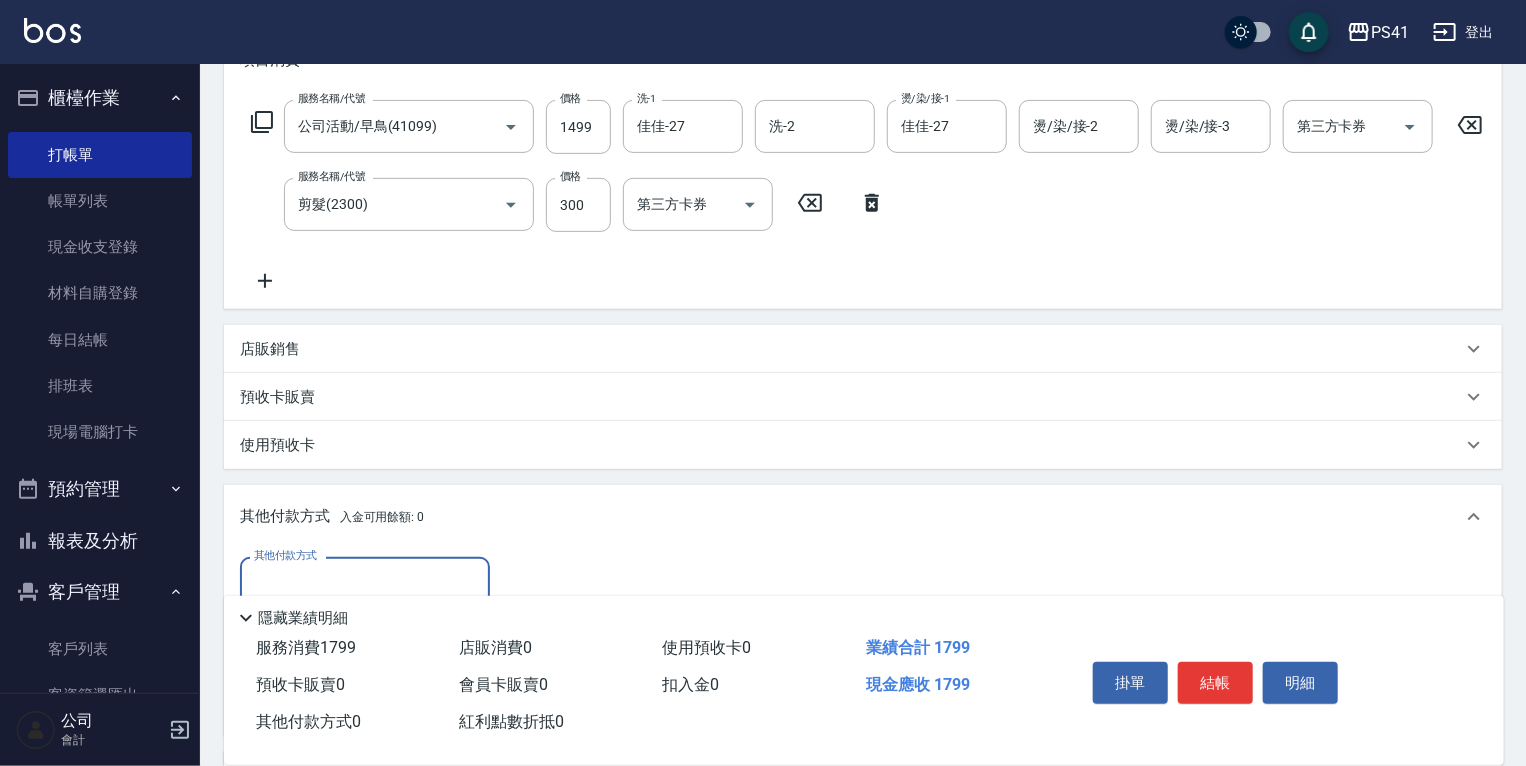 scroll, scrollTop: 371, scrollLeft: 0, axis: vertical 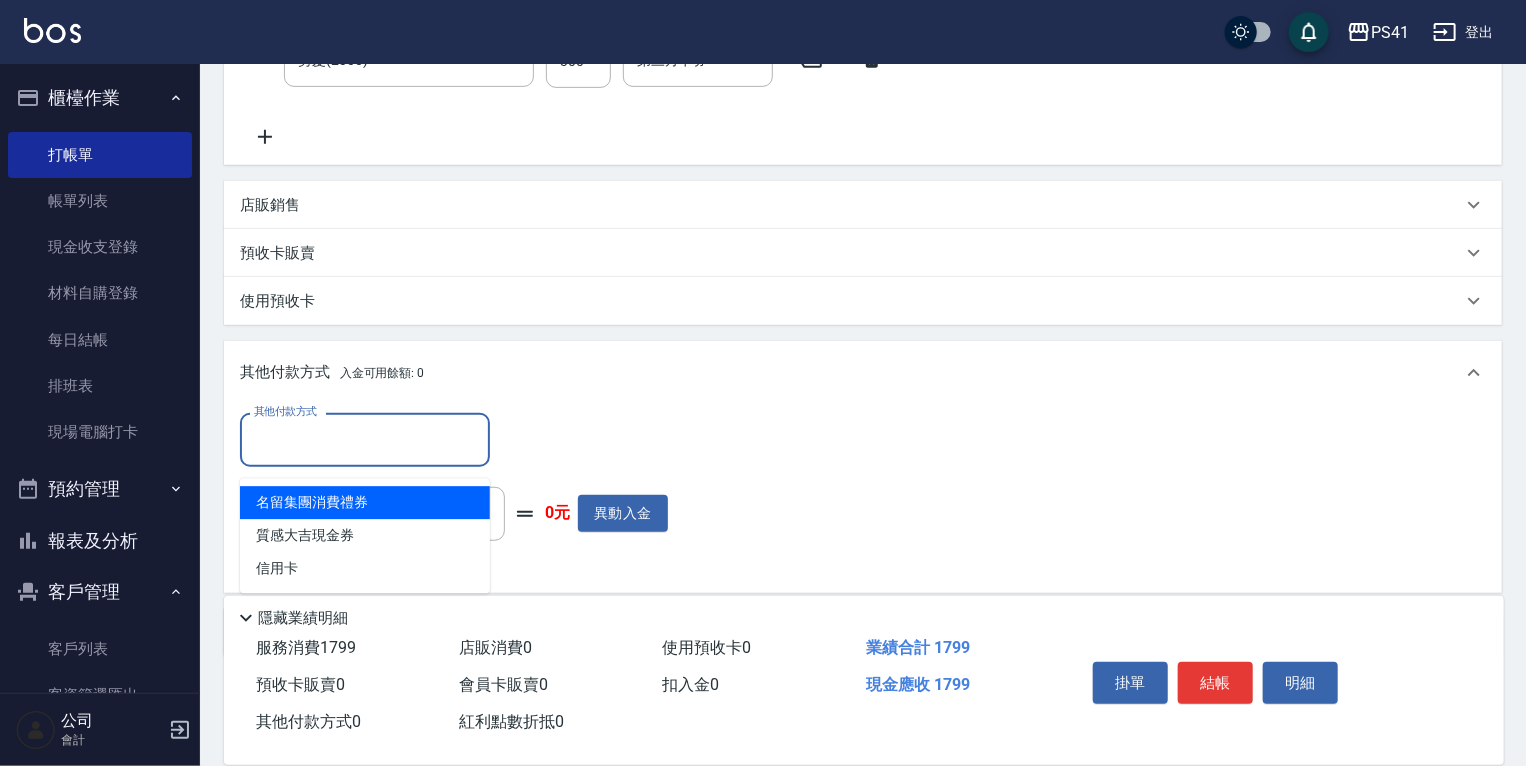 drag, startPoint x: 370, startPoint y: 448, endPoint x: 333, endPoint y: 555, distance: 113.216606 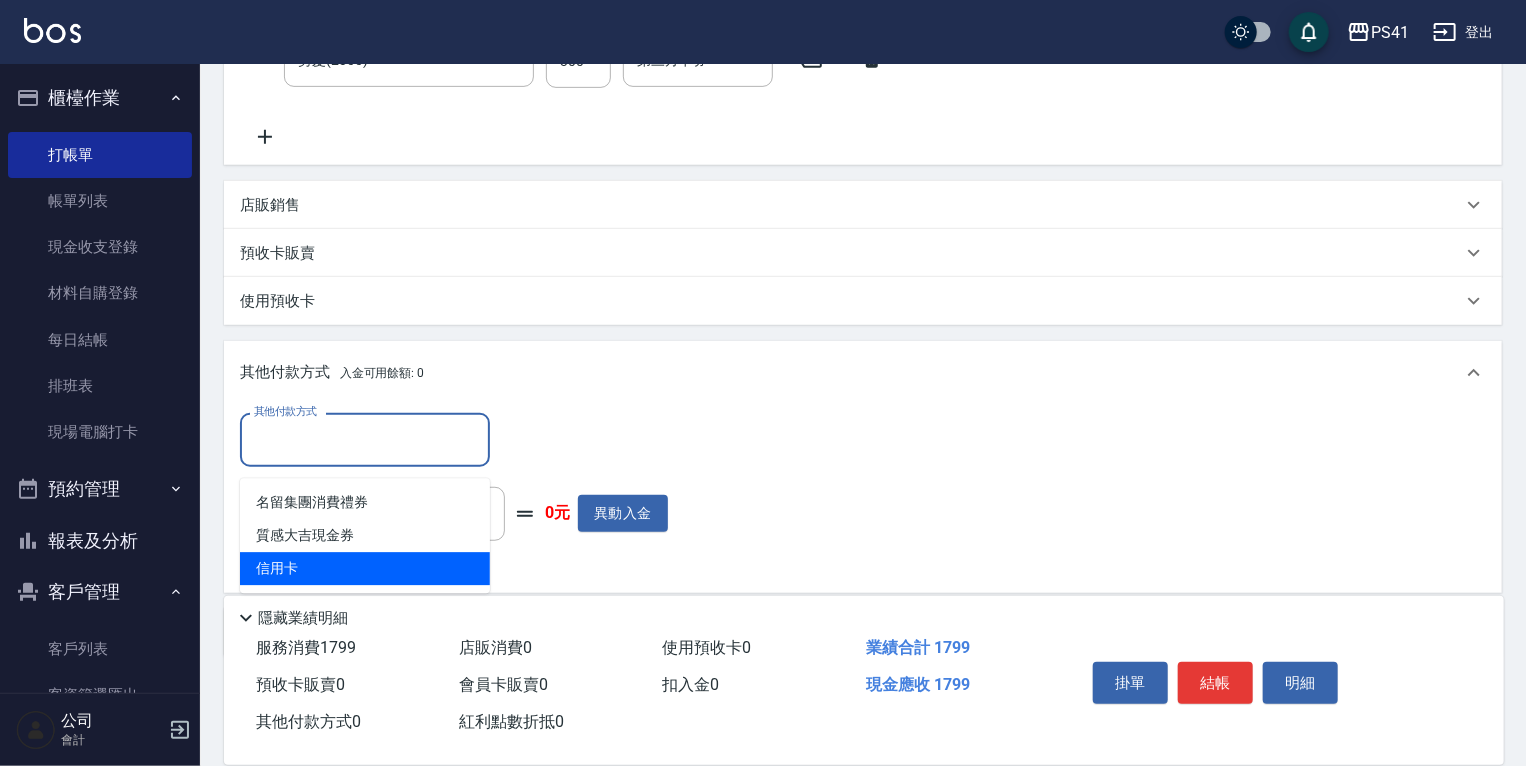 click on "信用卡" at bounding box center (365, 568) 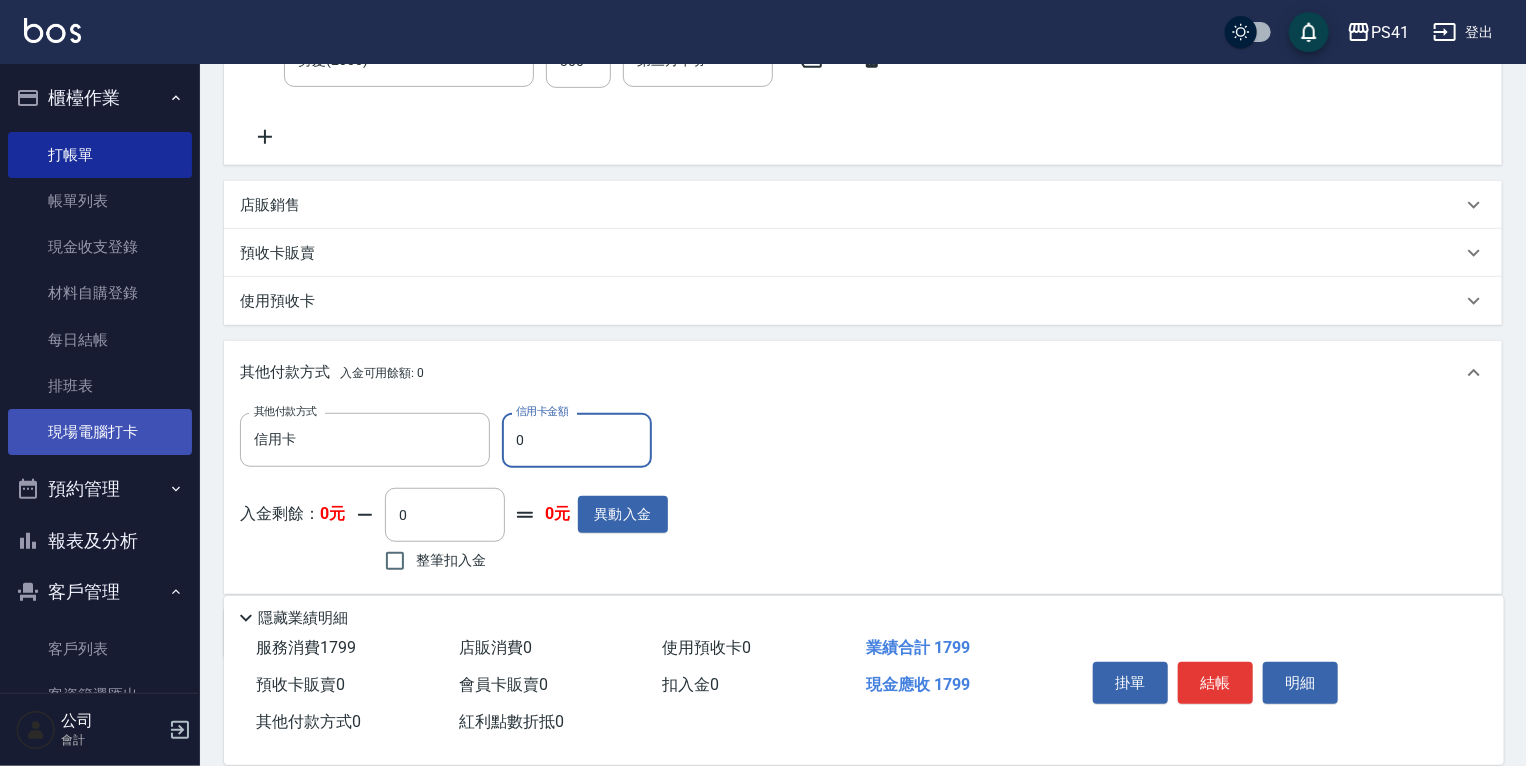drag, startPoint x: 556, startPoint y: 437, endPoint x: 41, endPoint y: 446, distance: 515.0786 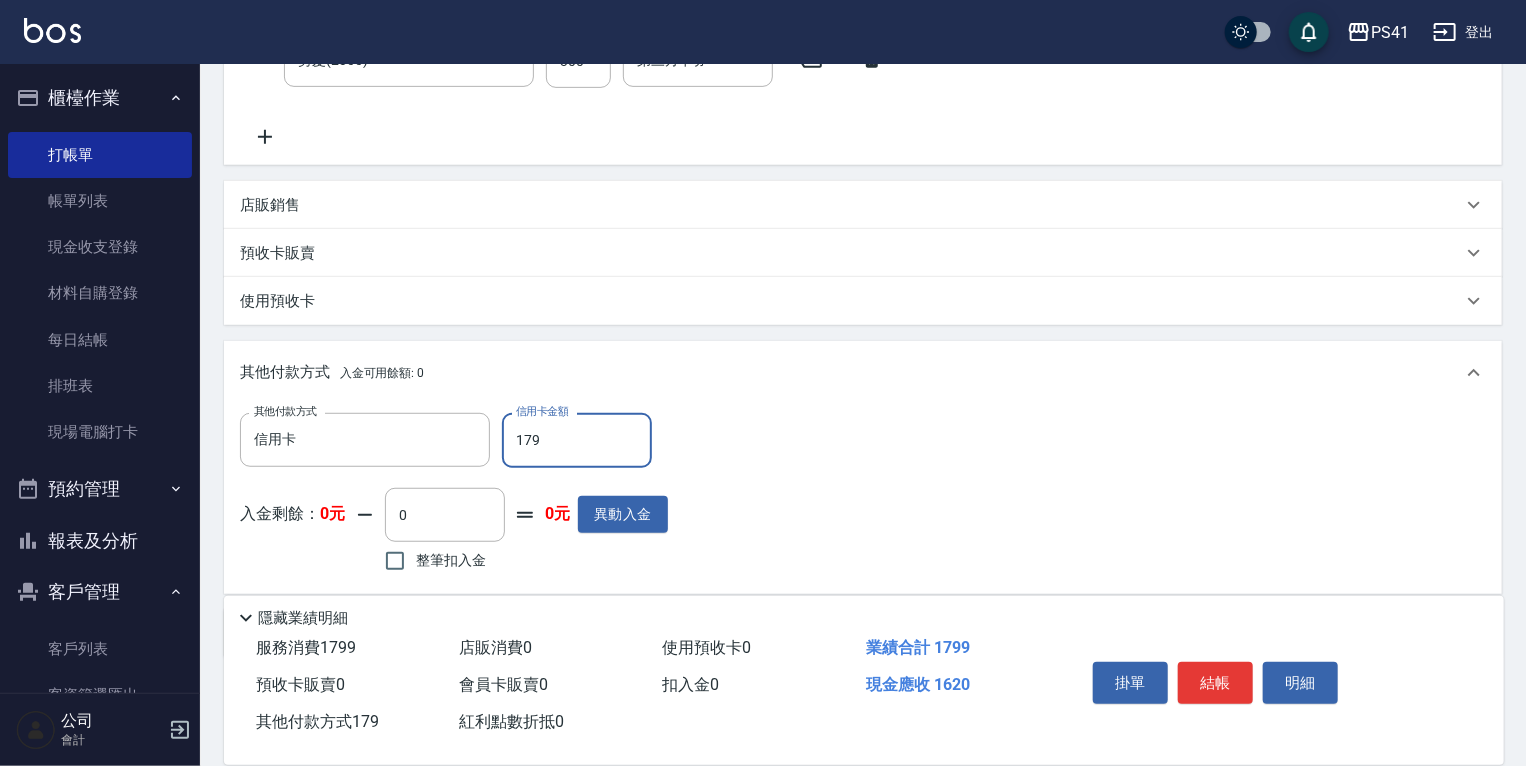 type on "1799" 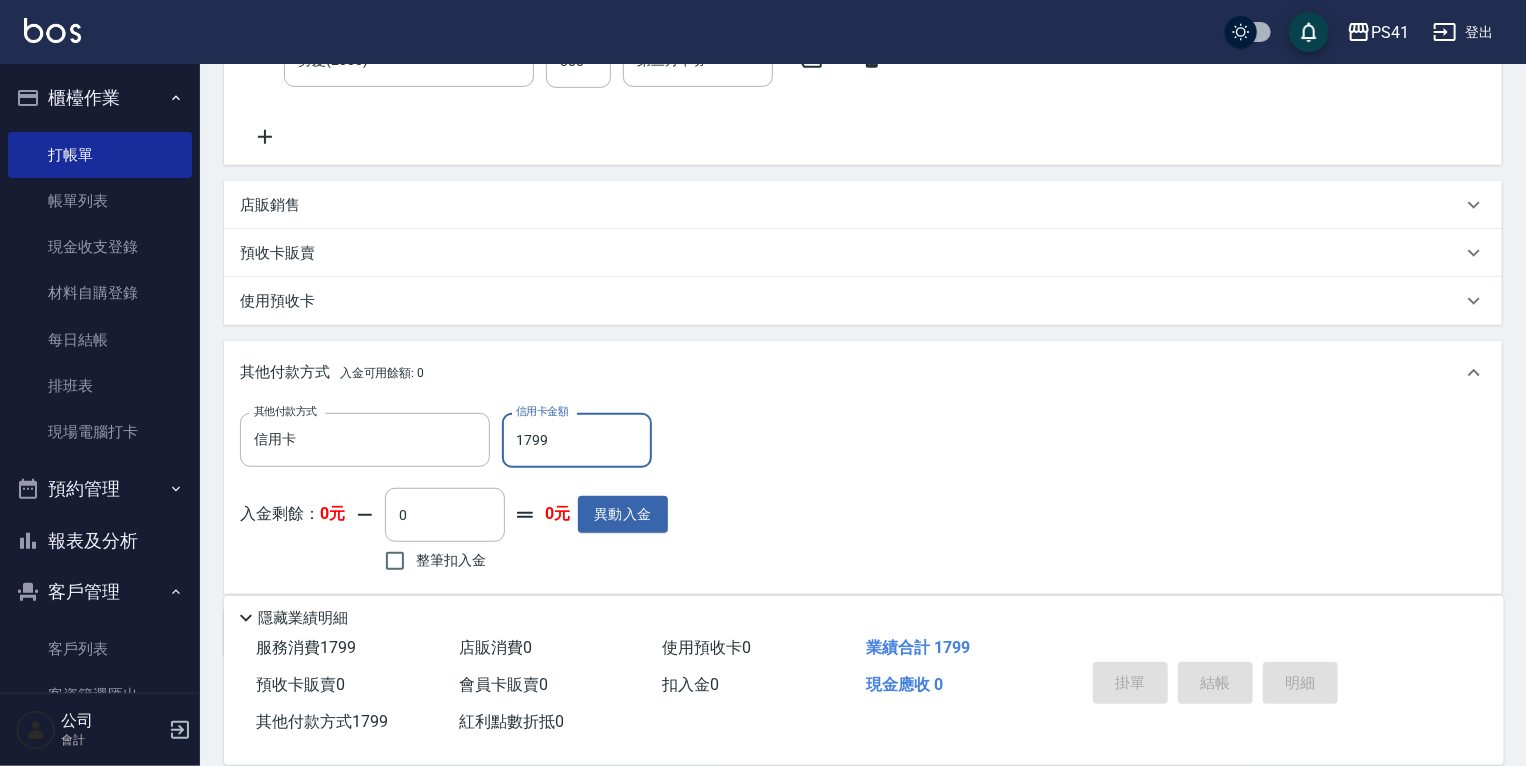 type on "[YEAR]/[MONTH]/[DAY] [TIME]" 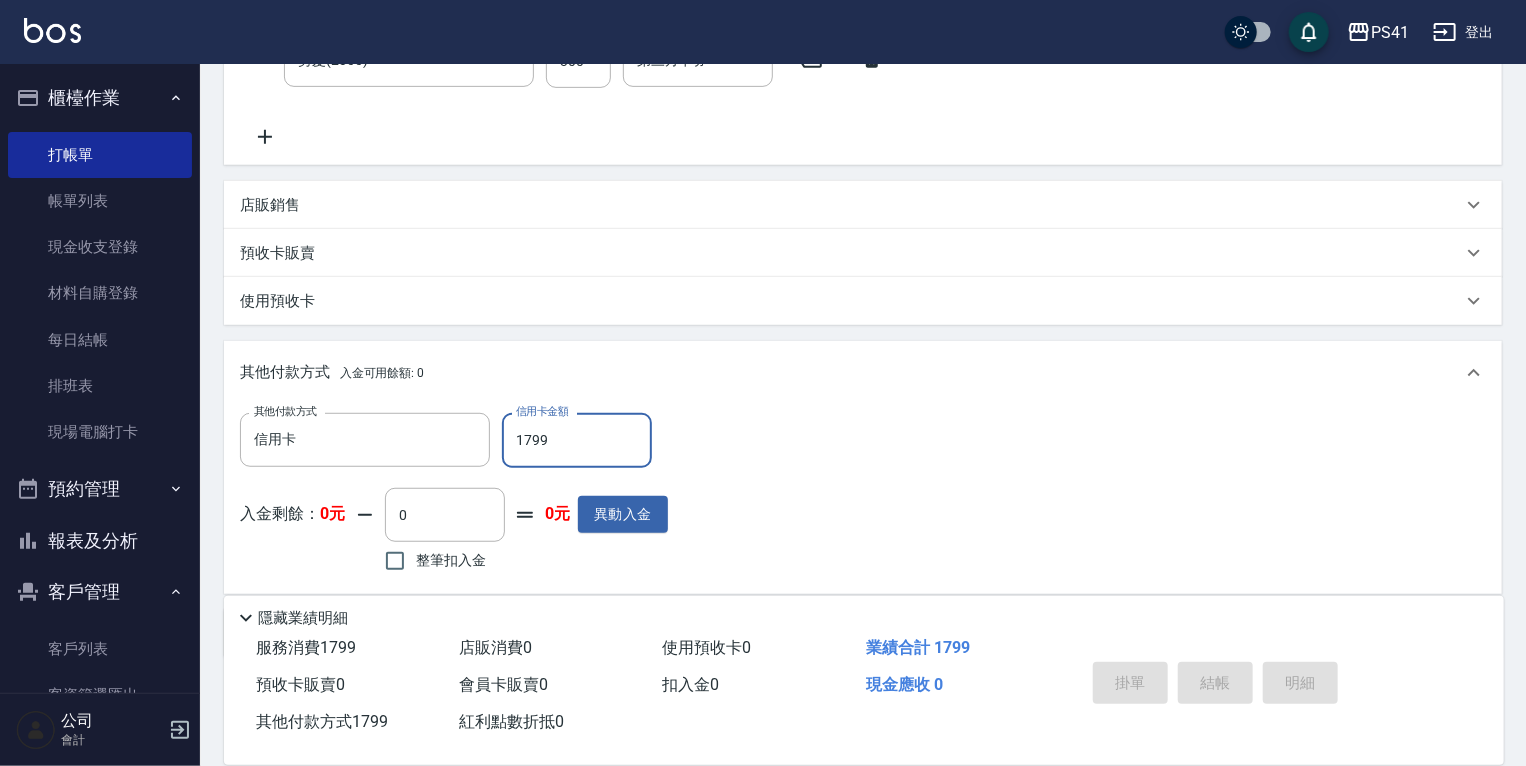 type 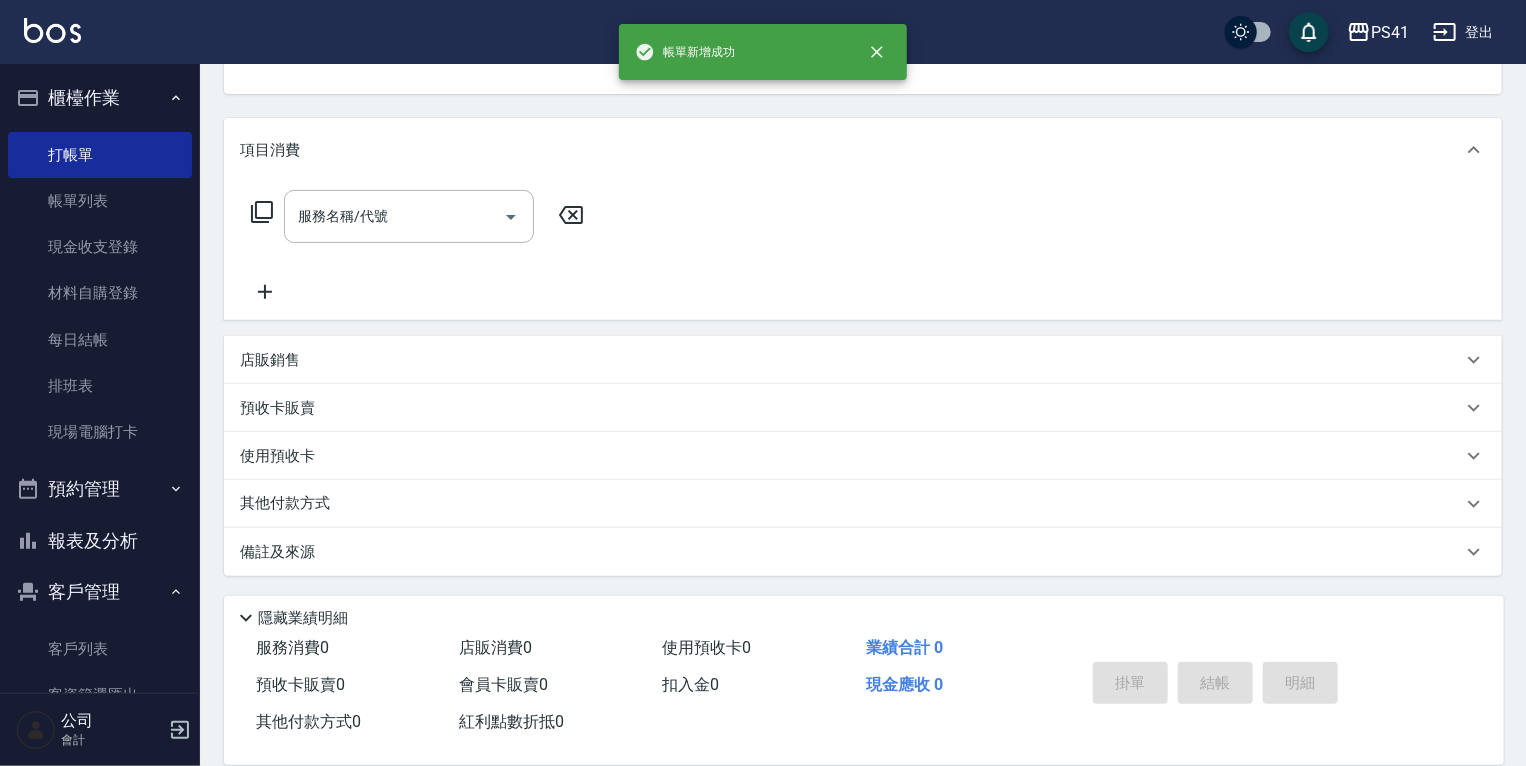 scroll, scrollTop: 0, scrollLeft: 0, axis: both 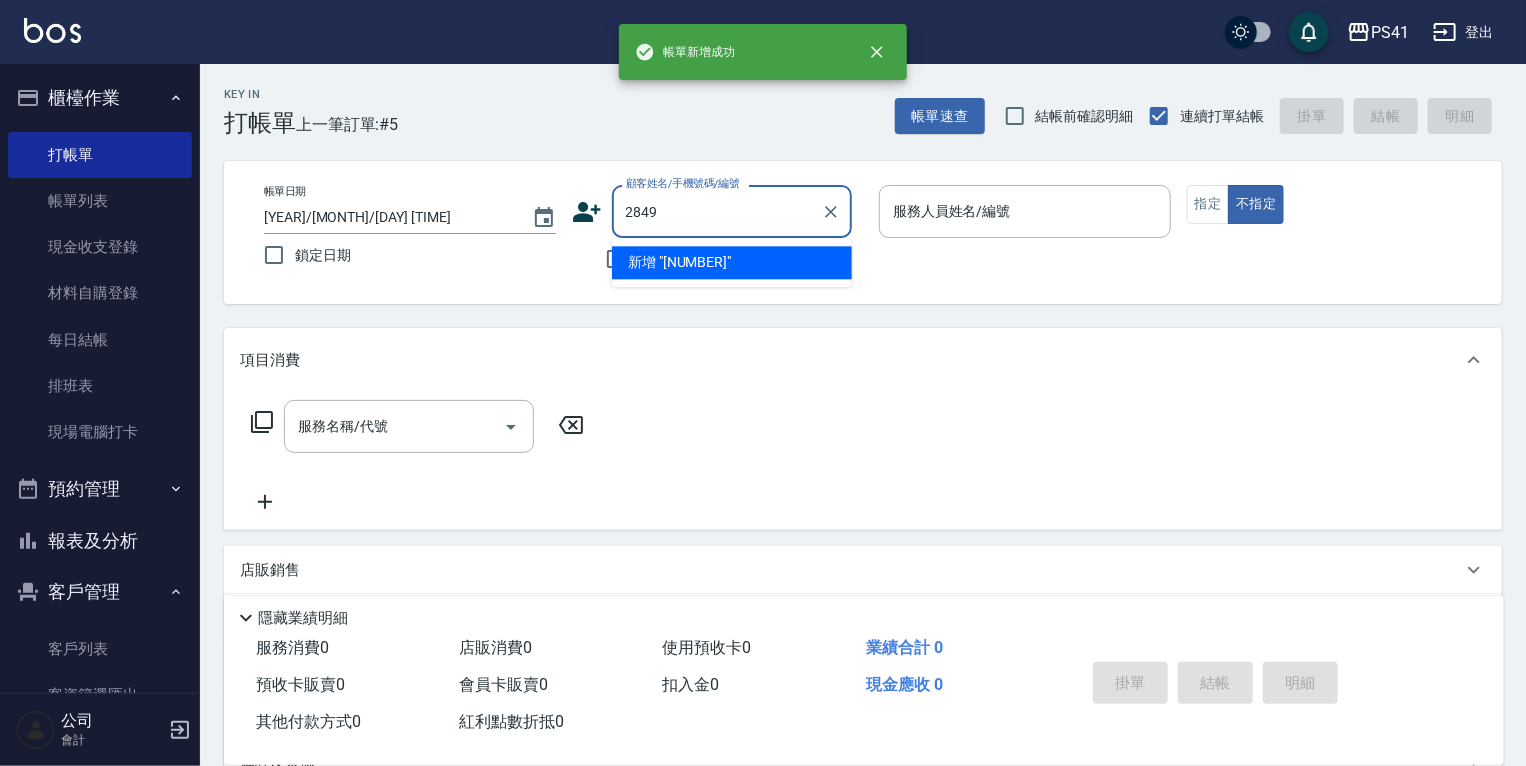type on "2849" 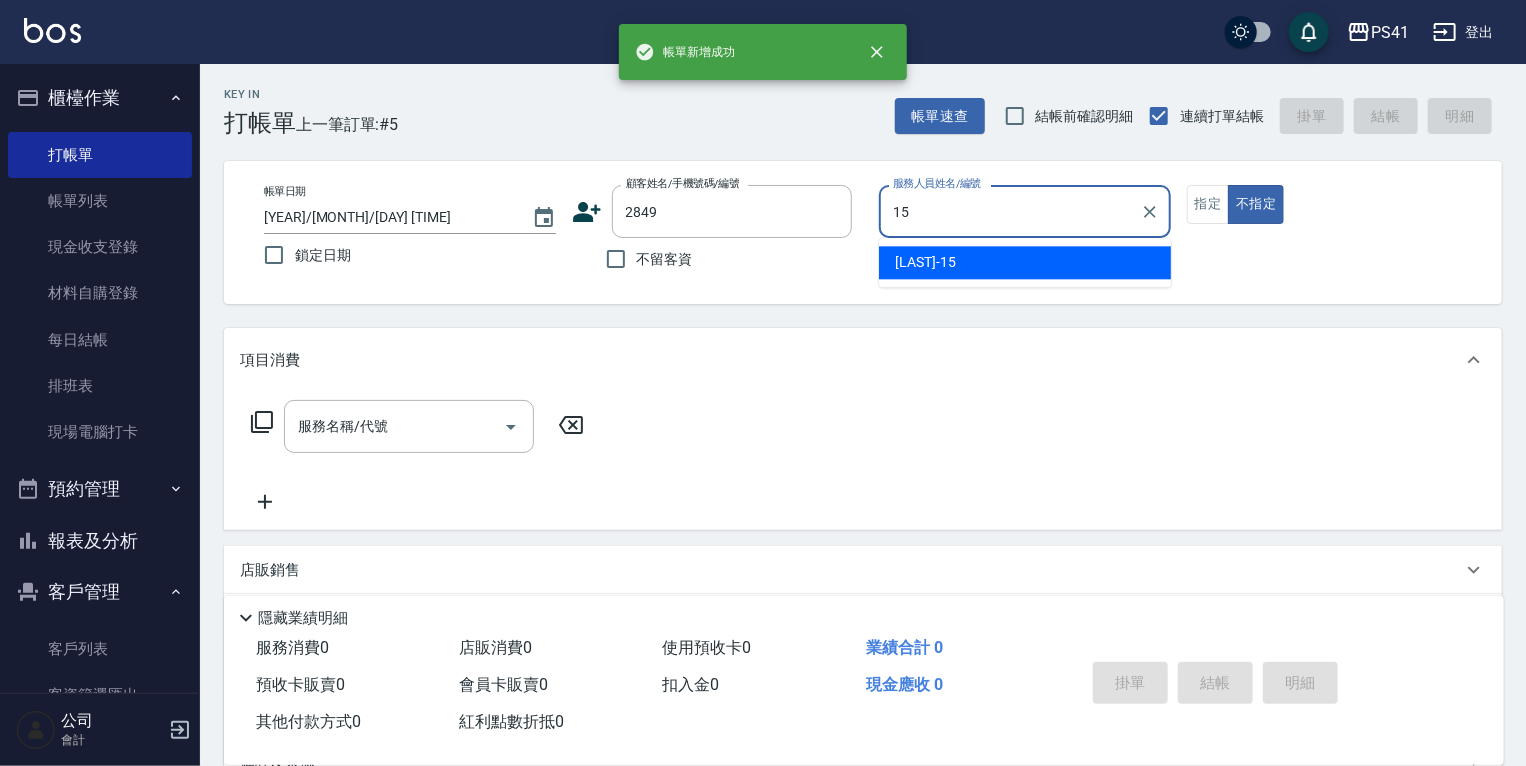 type on "[LAST]-15" 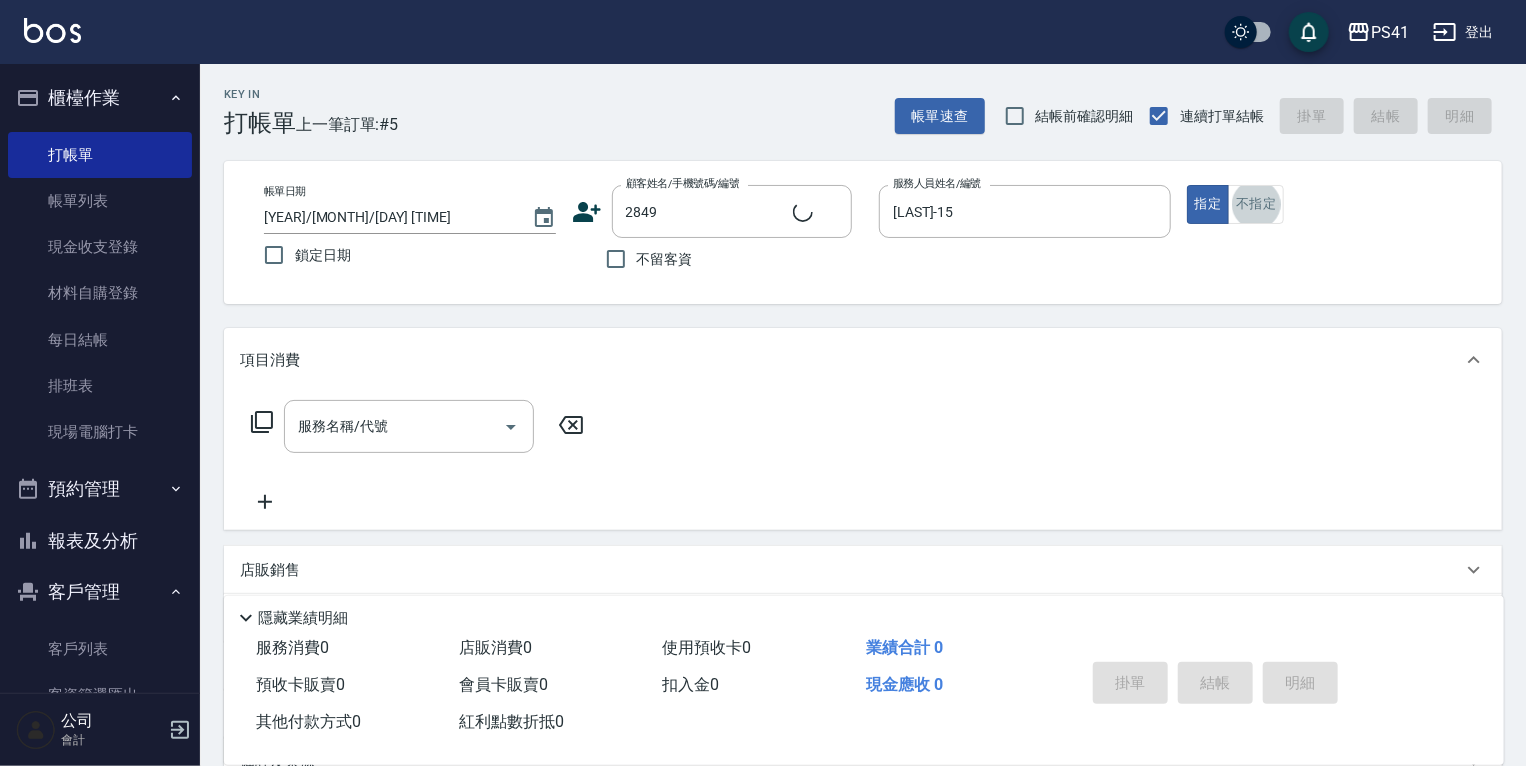 type on "[LAST]/[PHONE]/[NUMBER]" 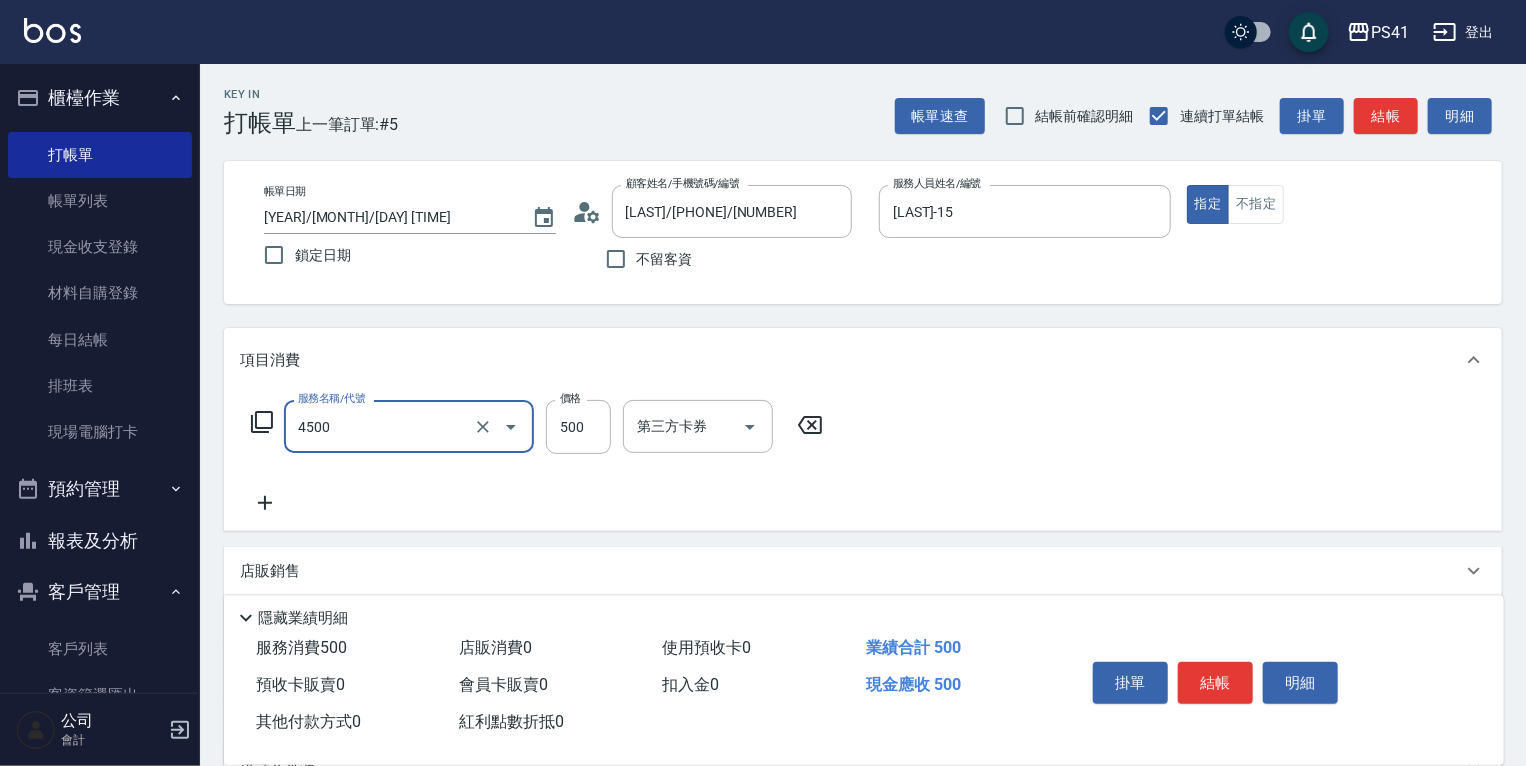 type on "補染(4500)" 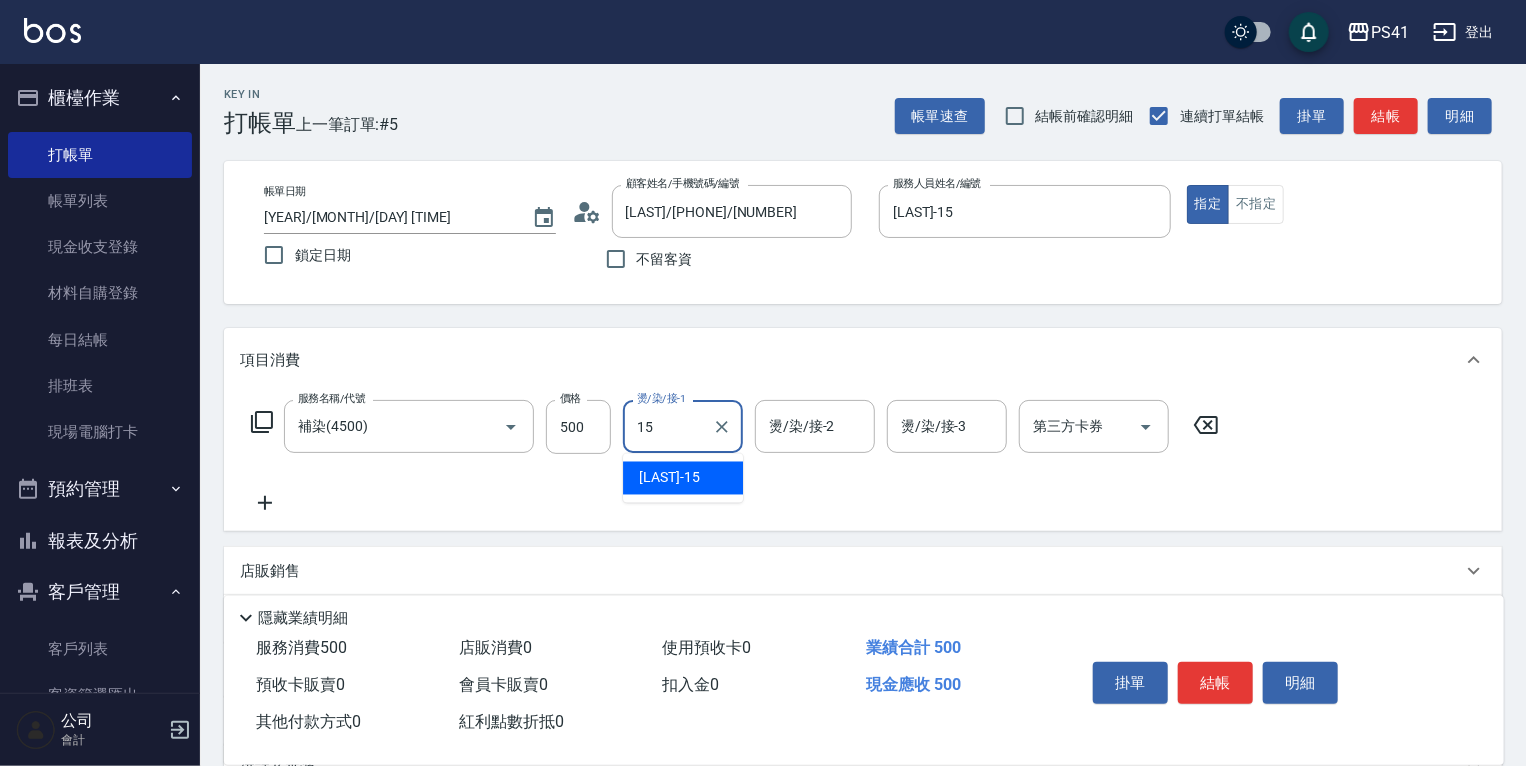 type on "[LAST]-15" 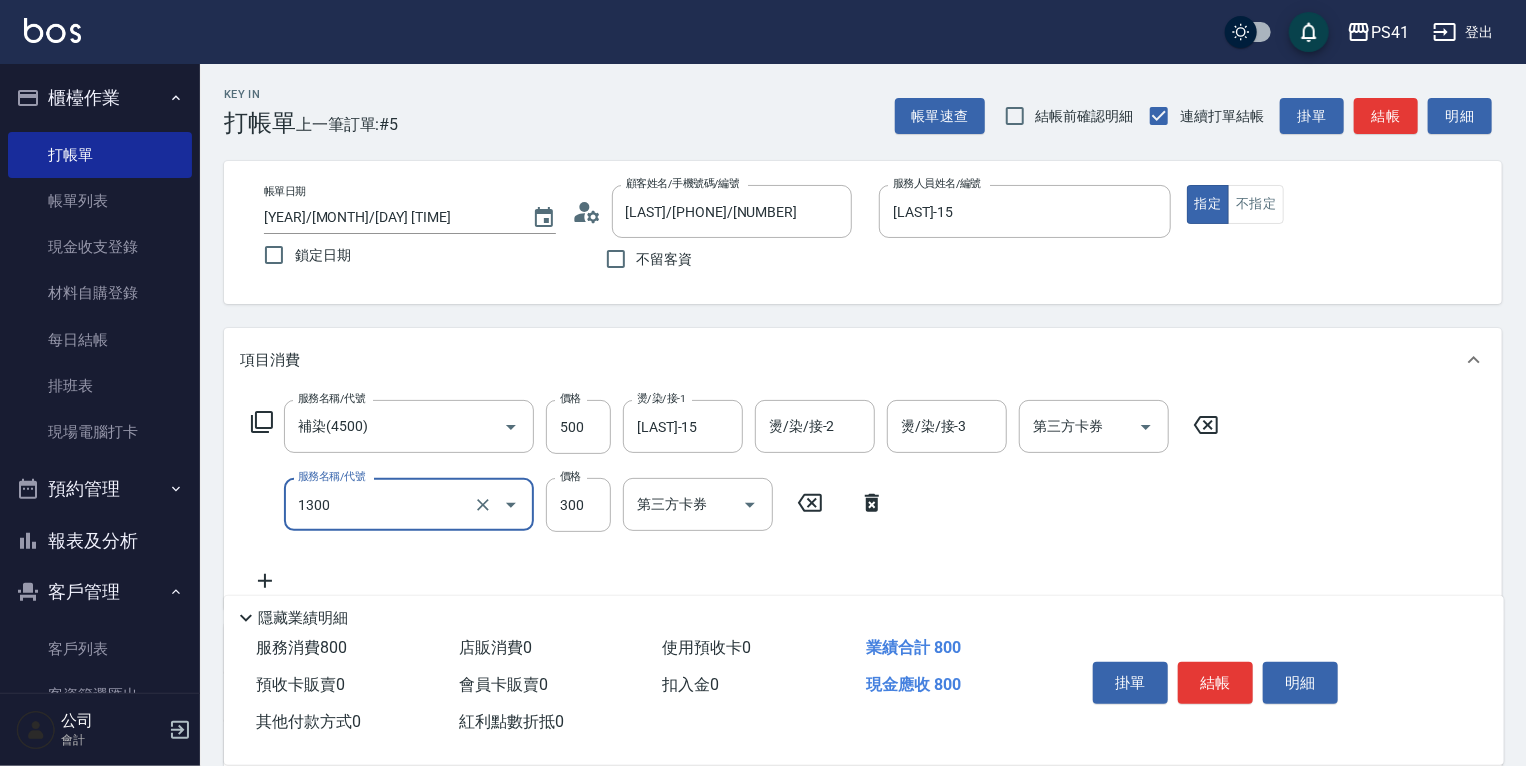 type on "洗髮300(1300)" 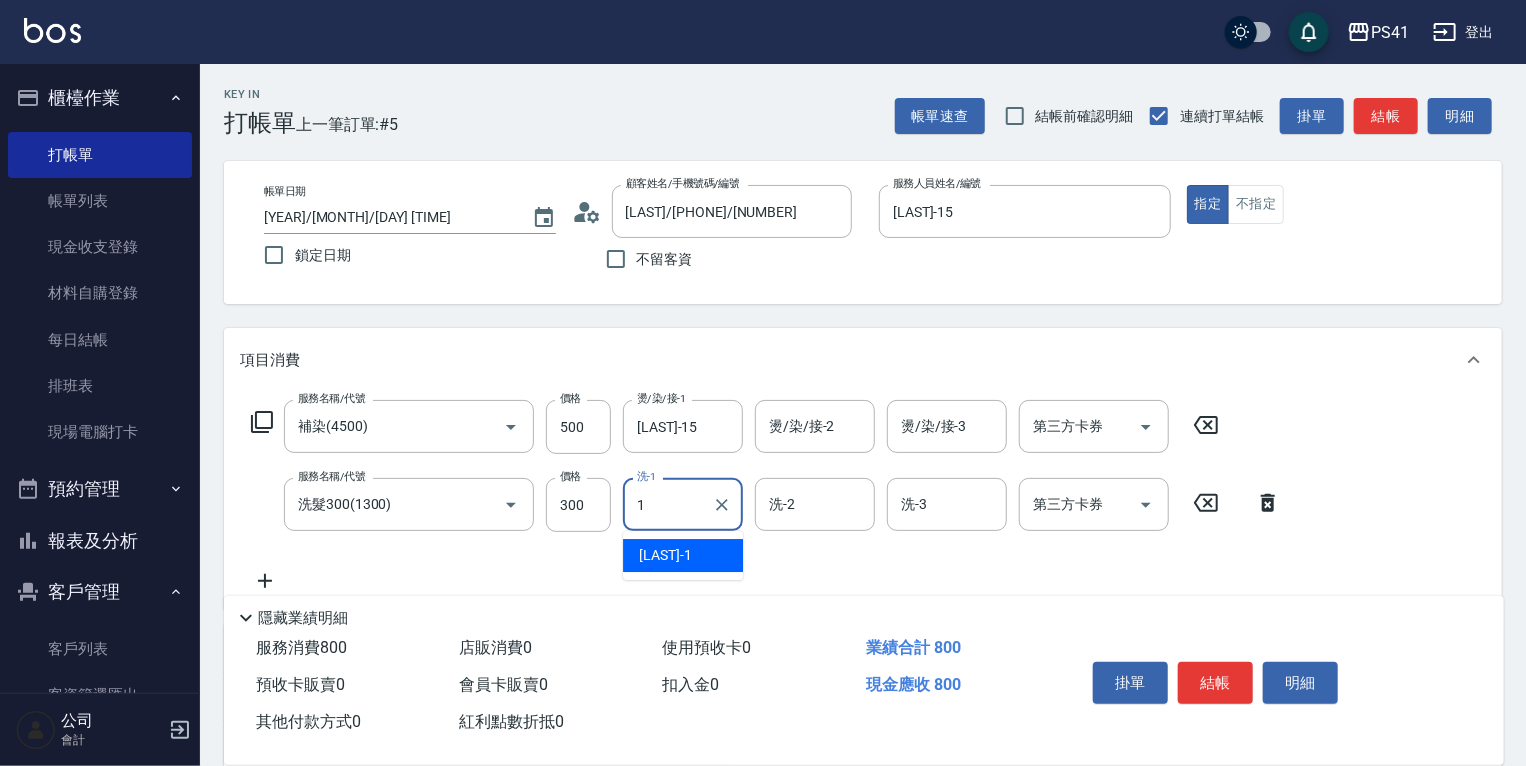 type on "[LAST]-1" 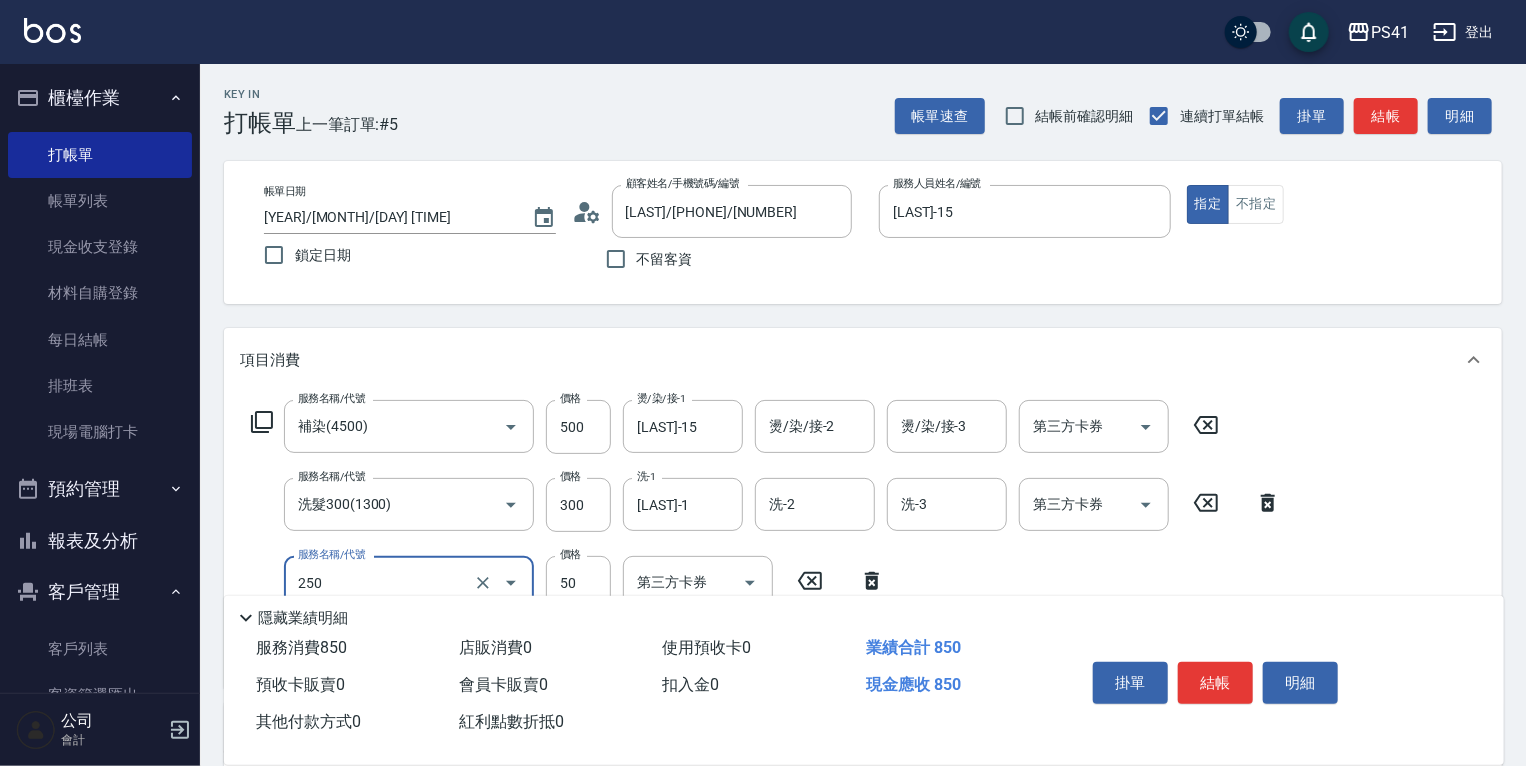 type on "剪瀏海(250)" 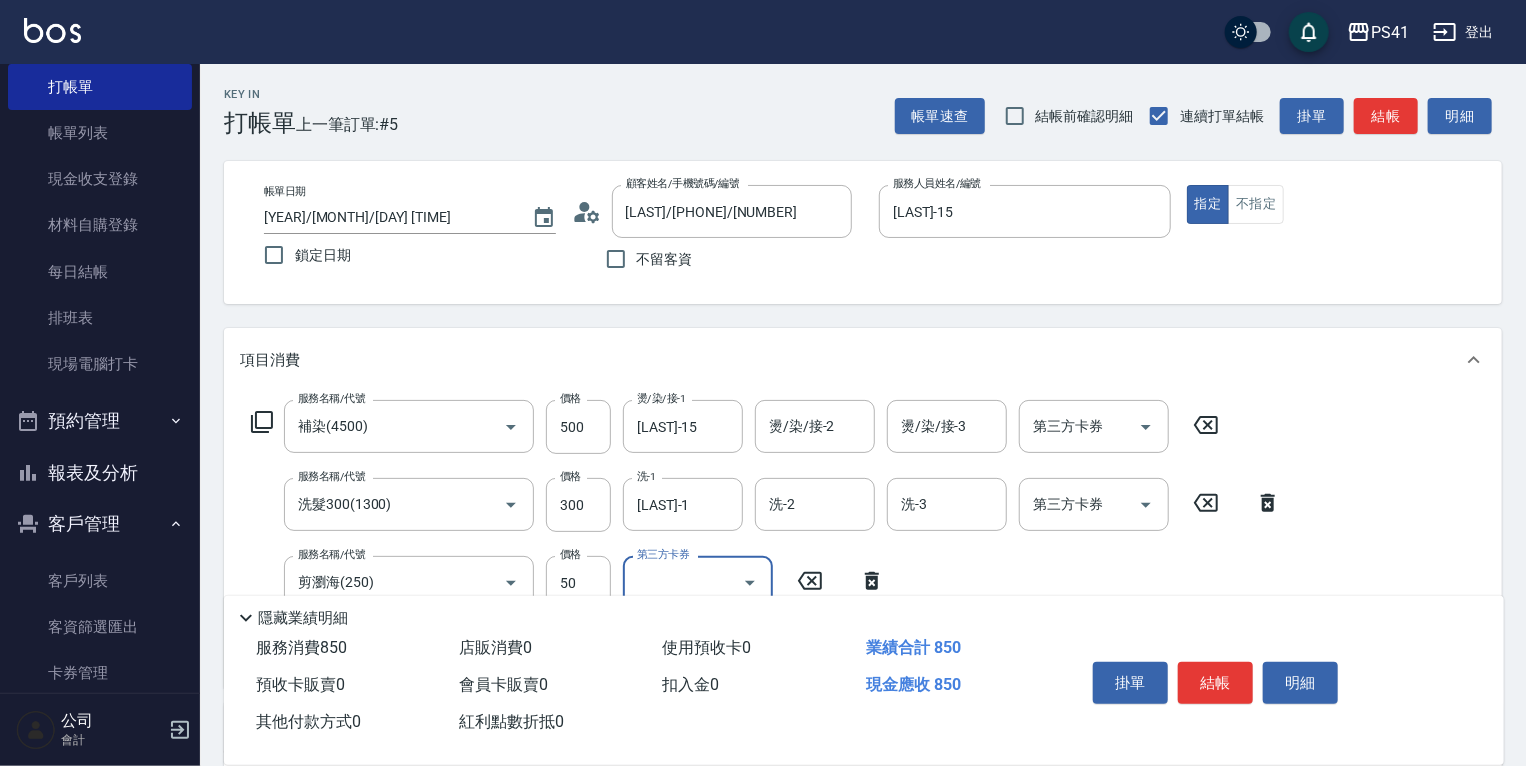 scroll, scrollTop: 154, scrollLeft: 0, axis: vertical 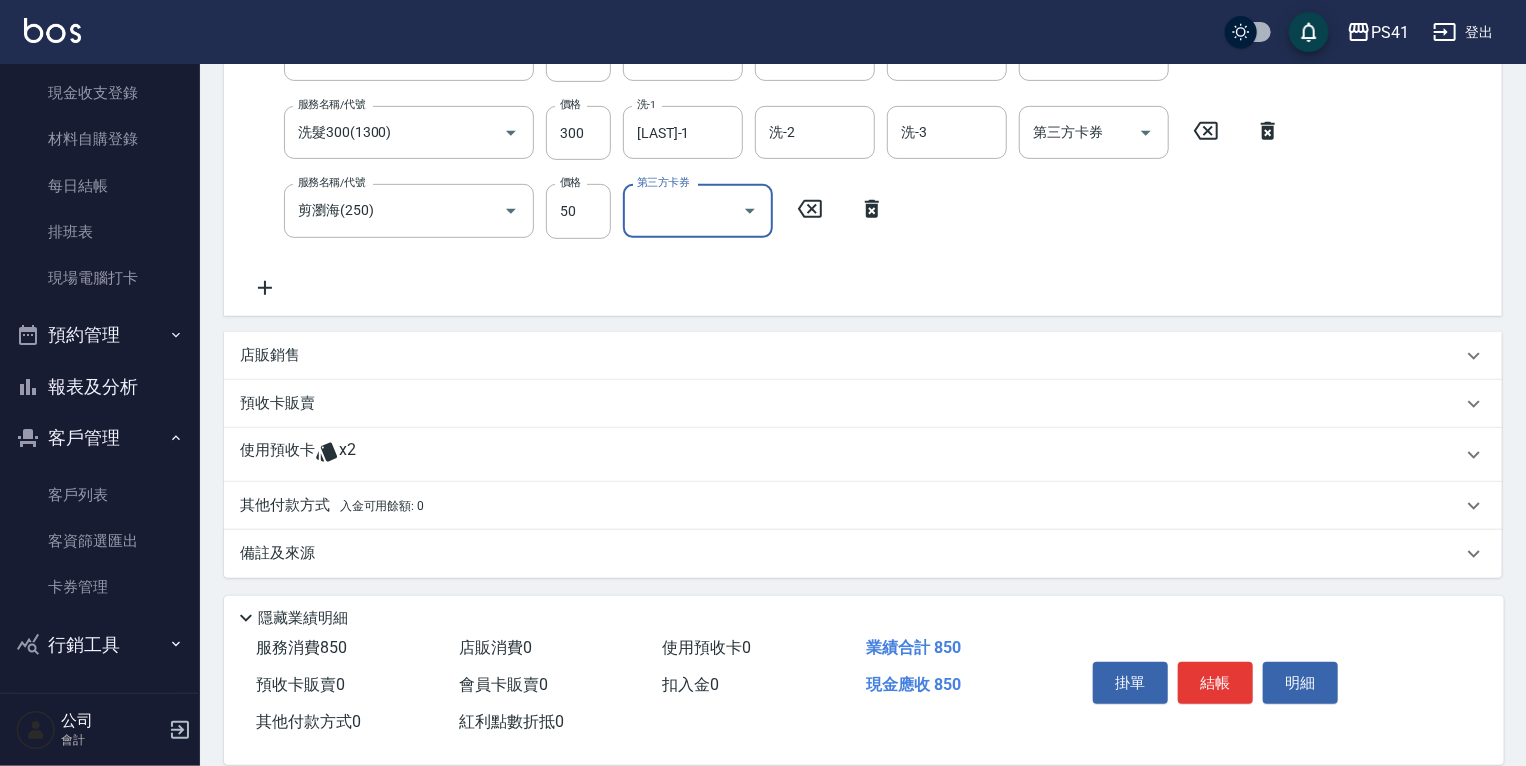 click on "使用預收卡 x2" at bounding box center [851, 455] 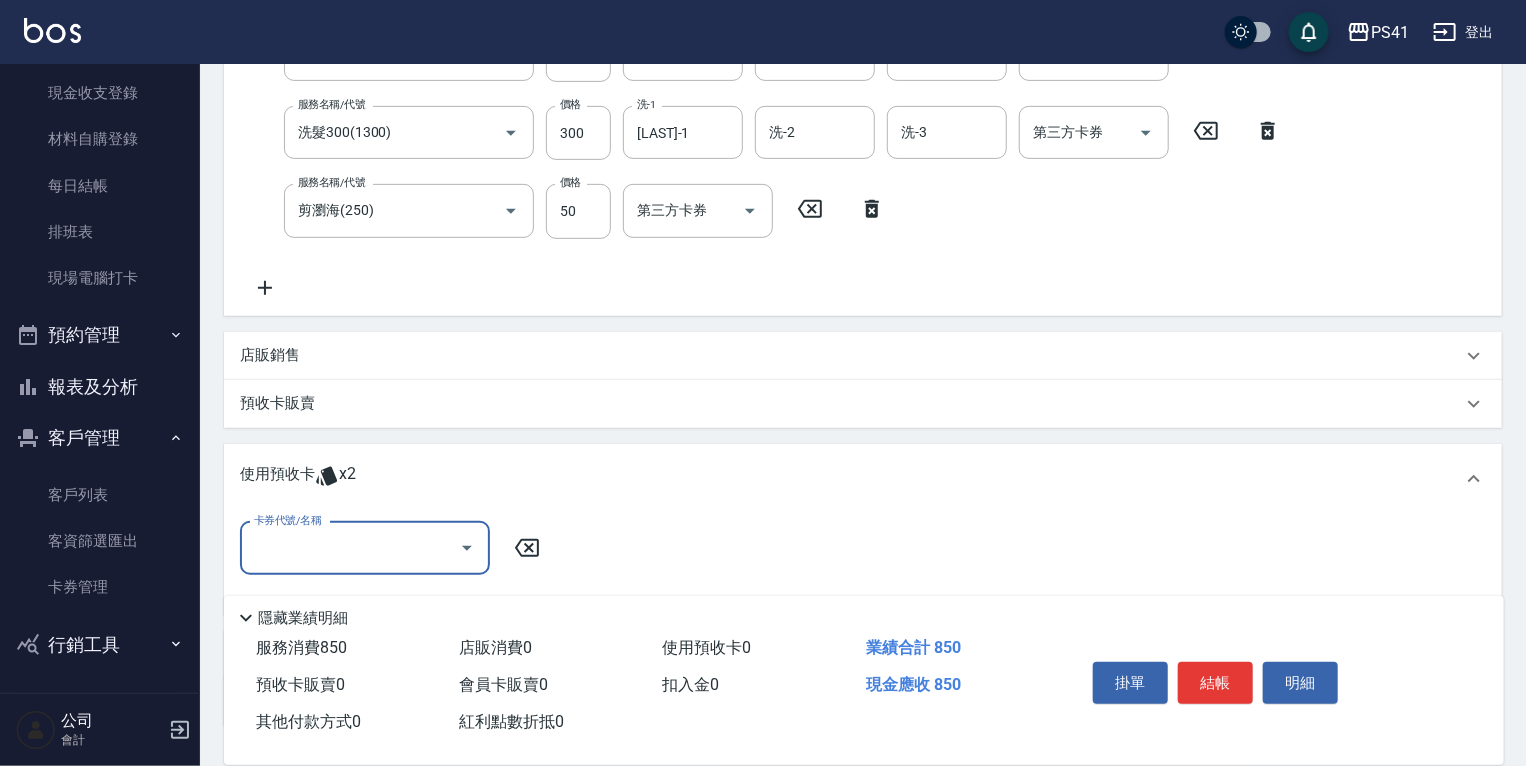 scroll, scrollTop: 0, scrollLeft: 0, axis: both 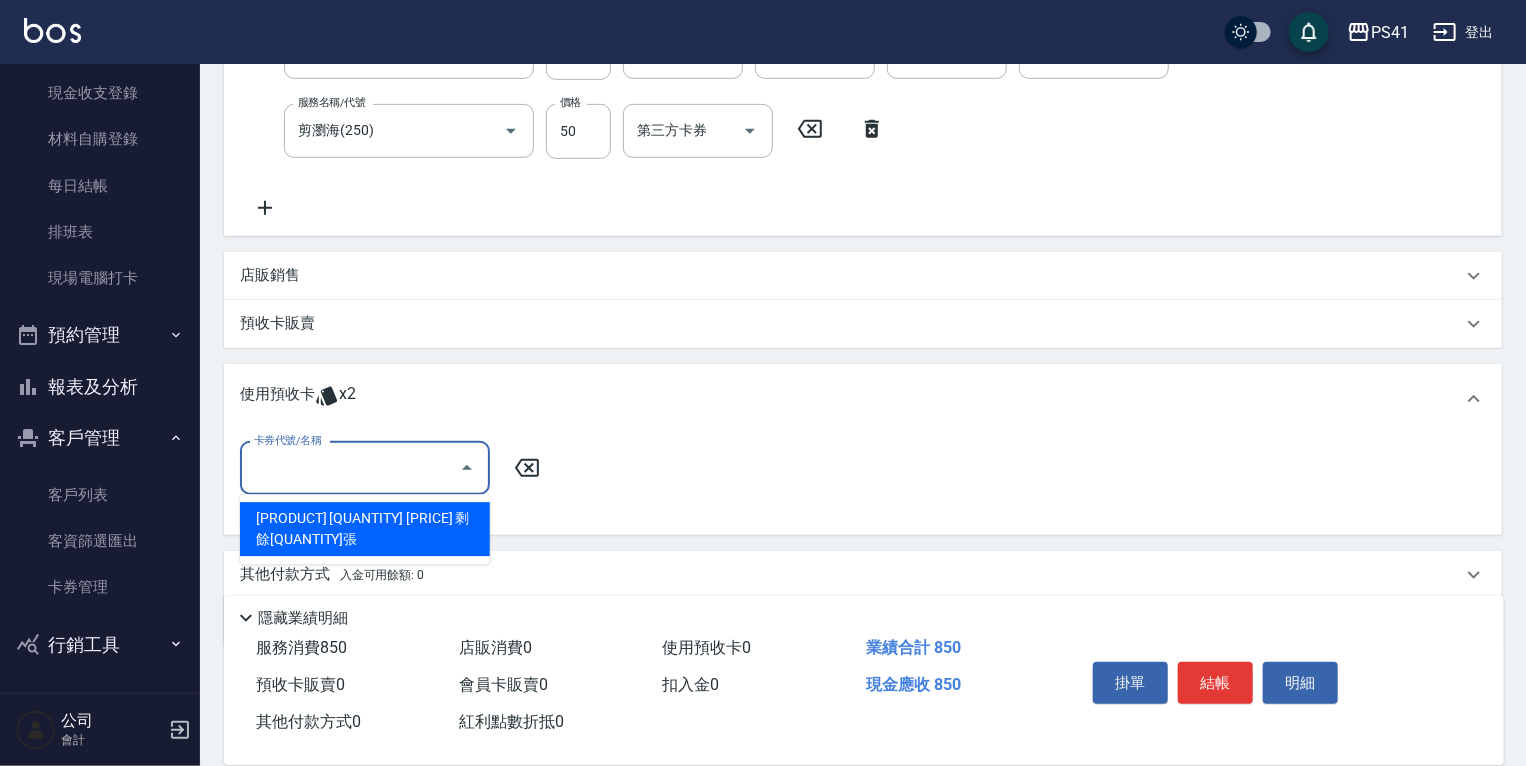 click on "卡券代號/名稱" at bounding box center [350, 468] 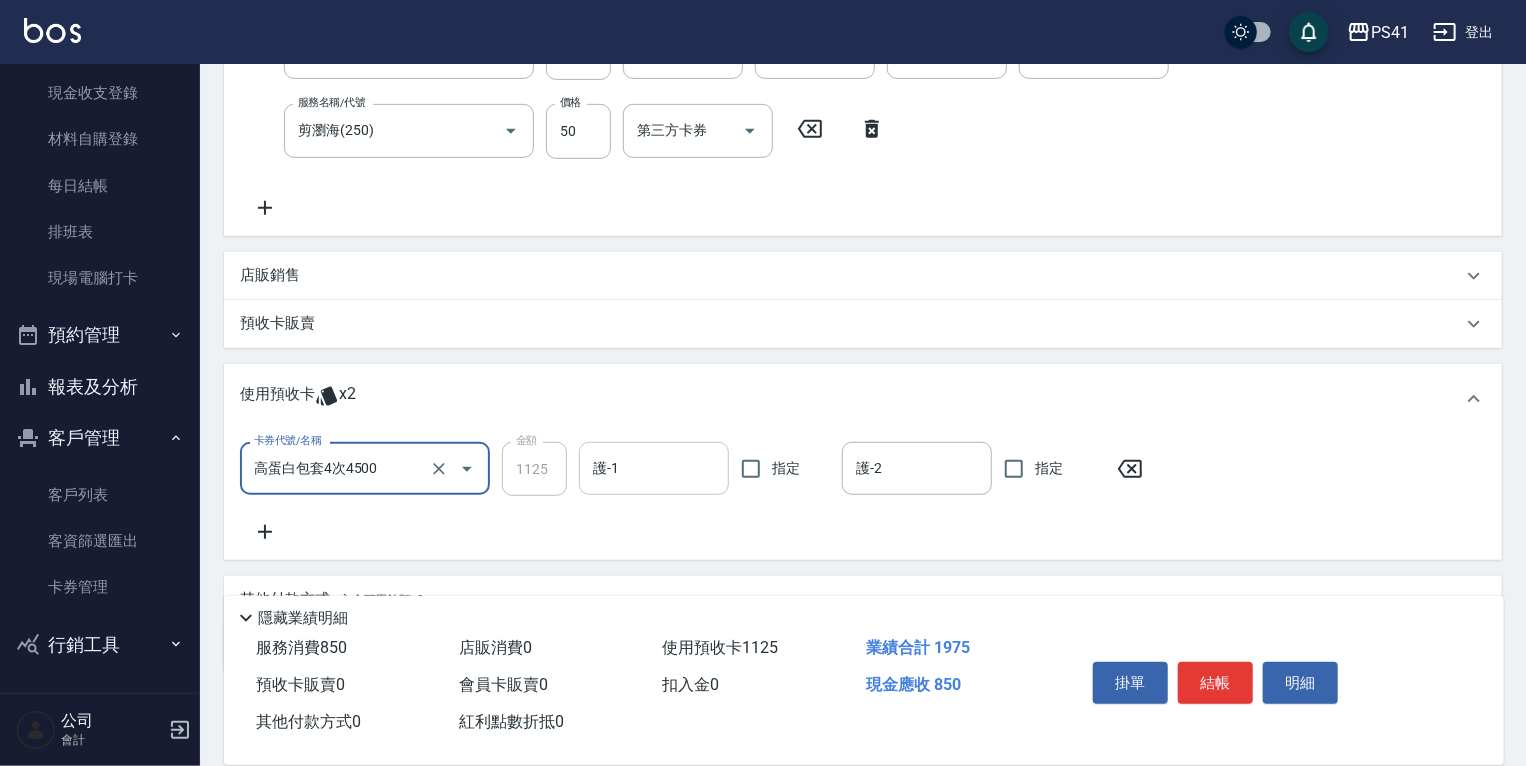 click on "護-1" at bounding box center [654, 468] 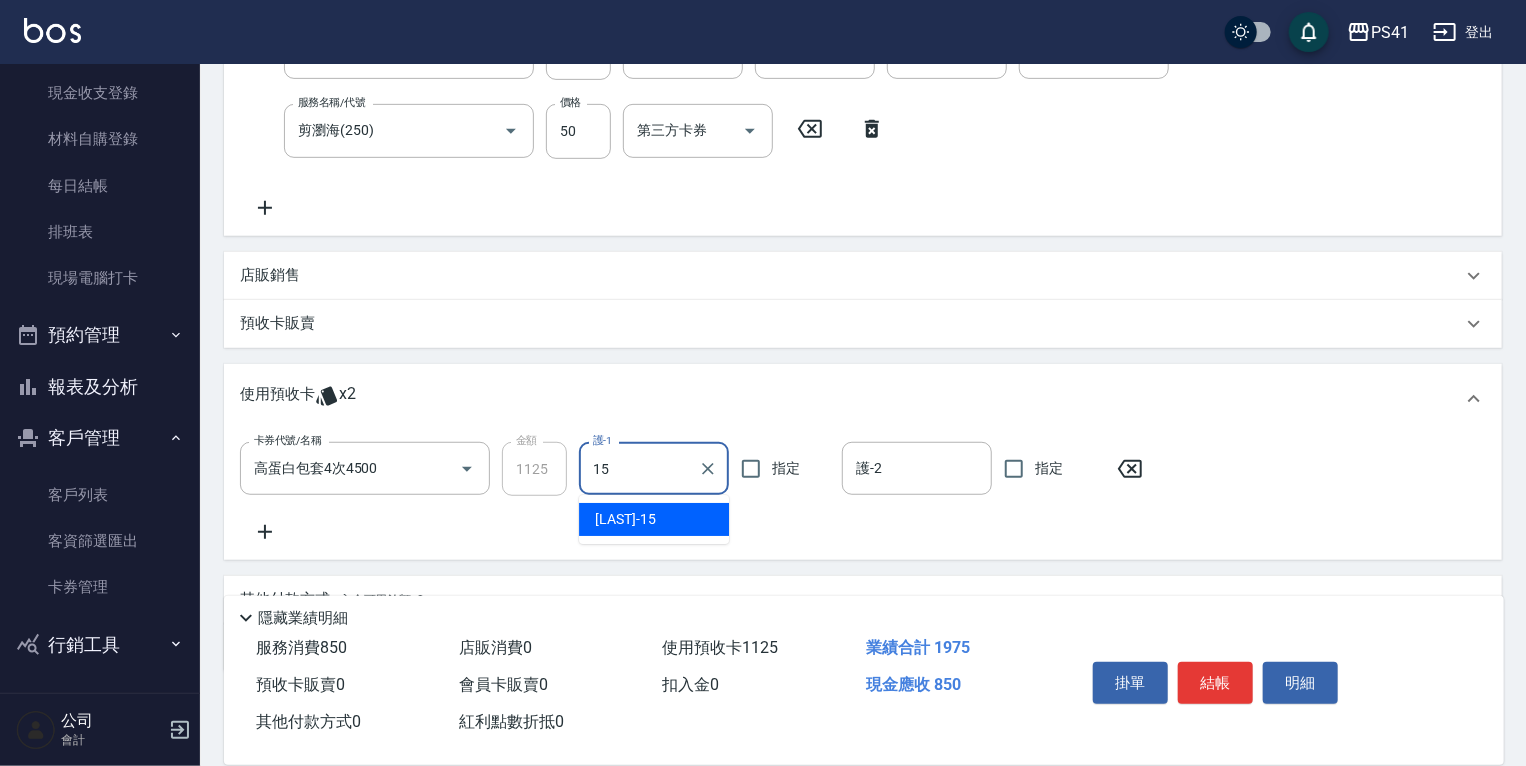 type on "[LAST]-15" 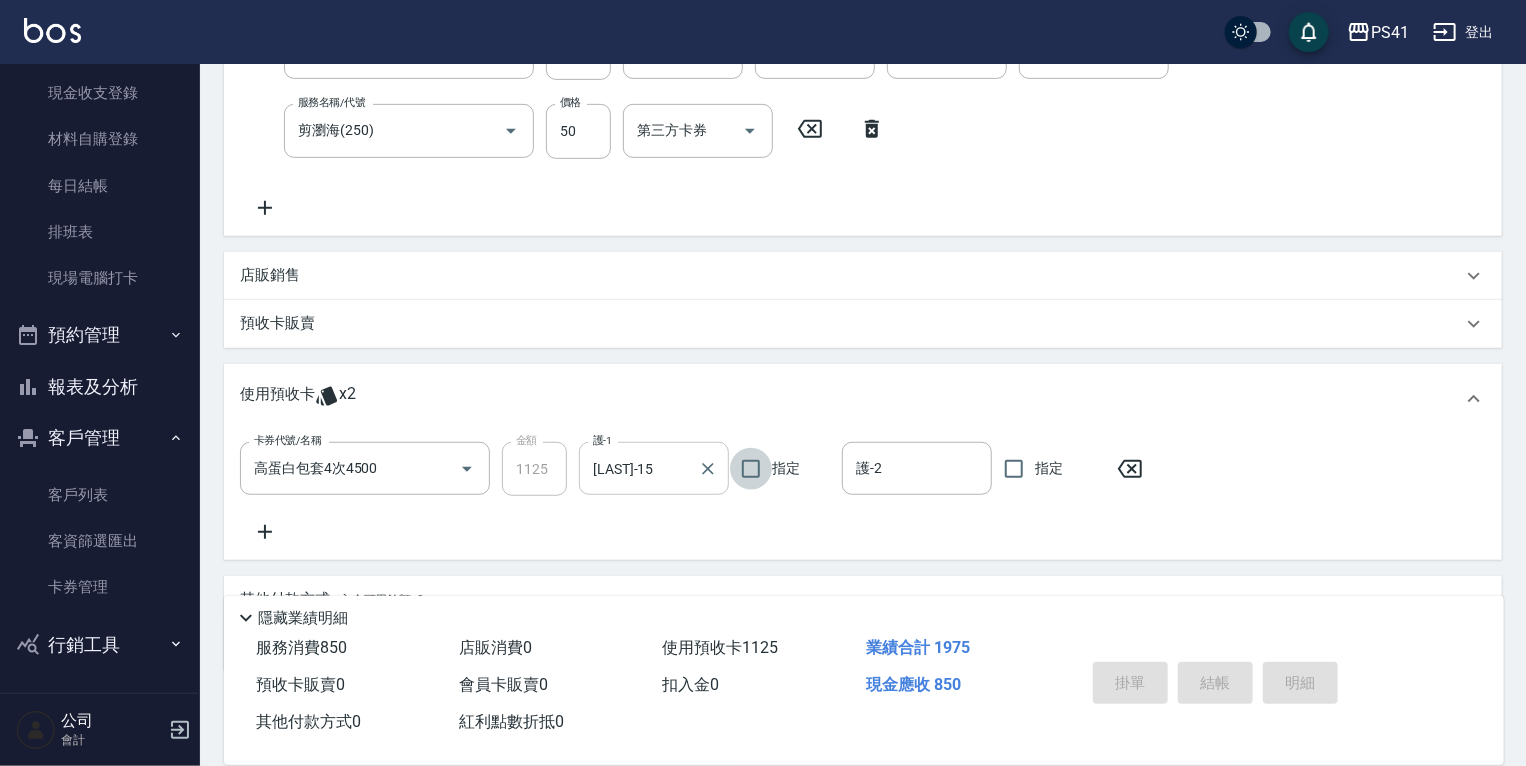 type 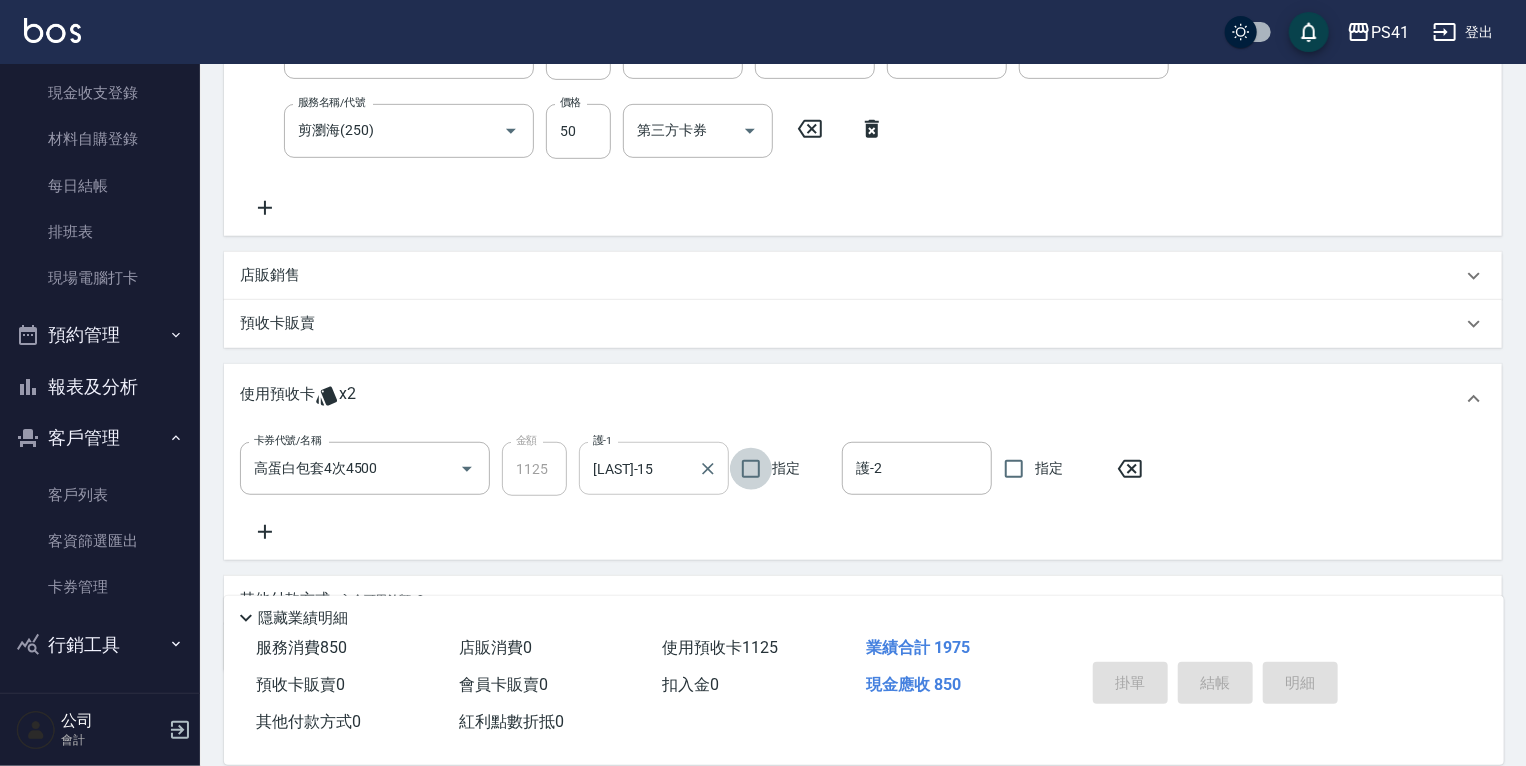 type 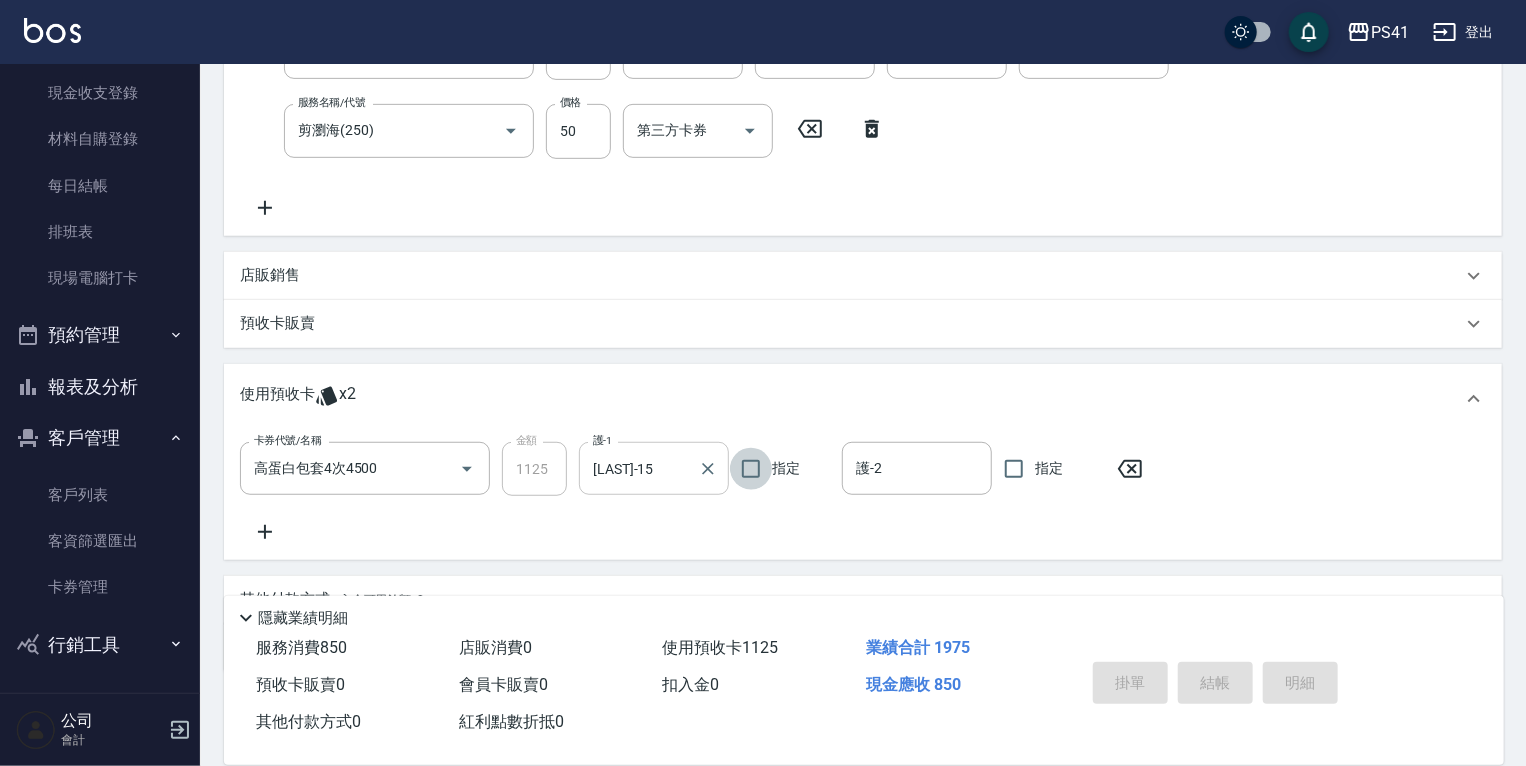 type 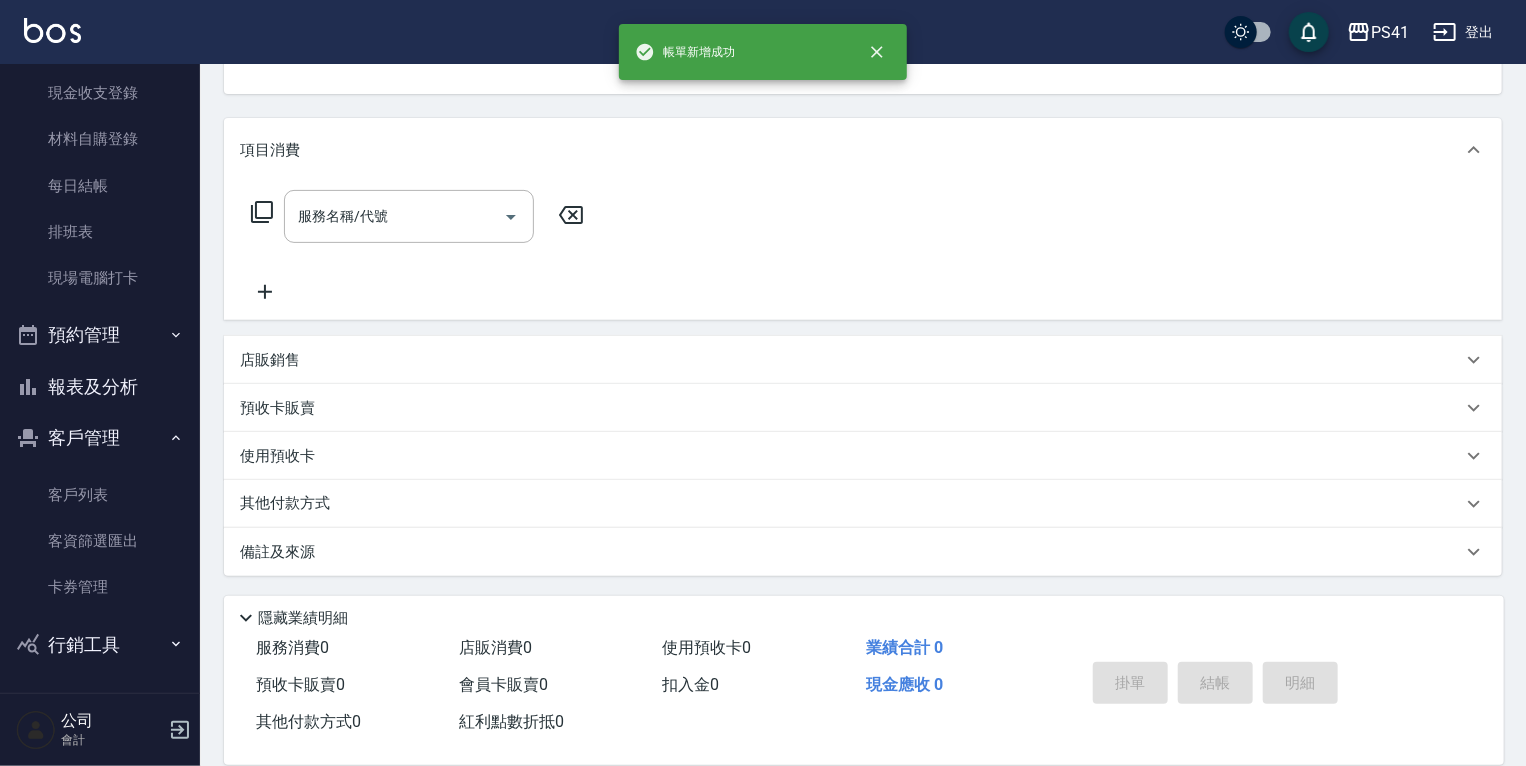 scroll, scrollTop: 0, scrollLeft: 0, axis: both 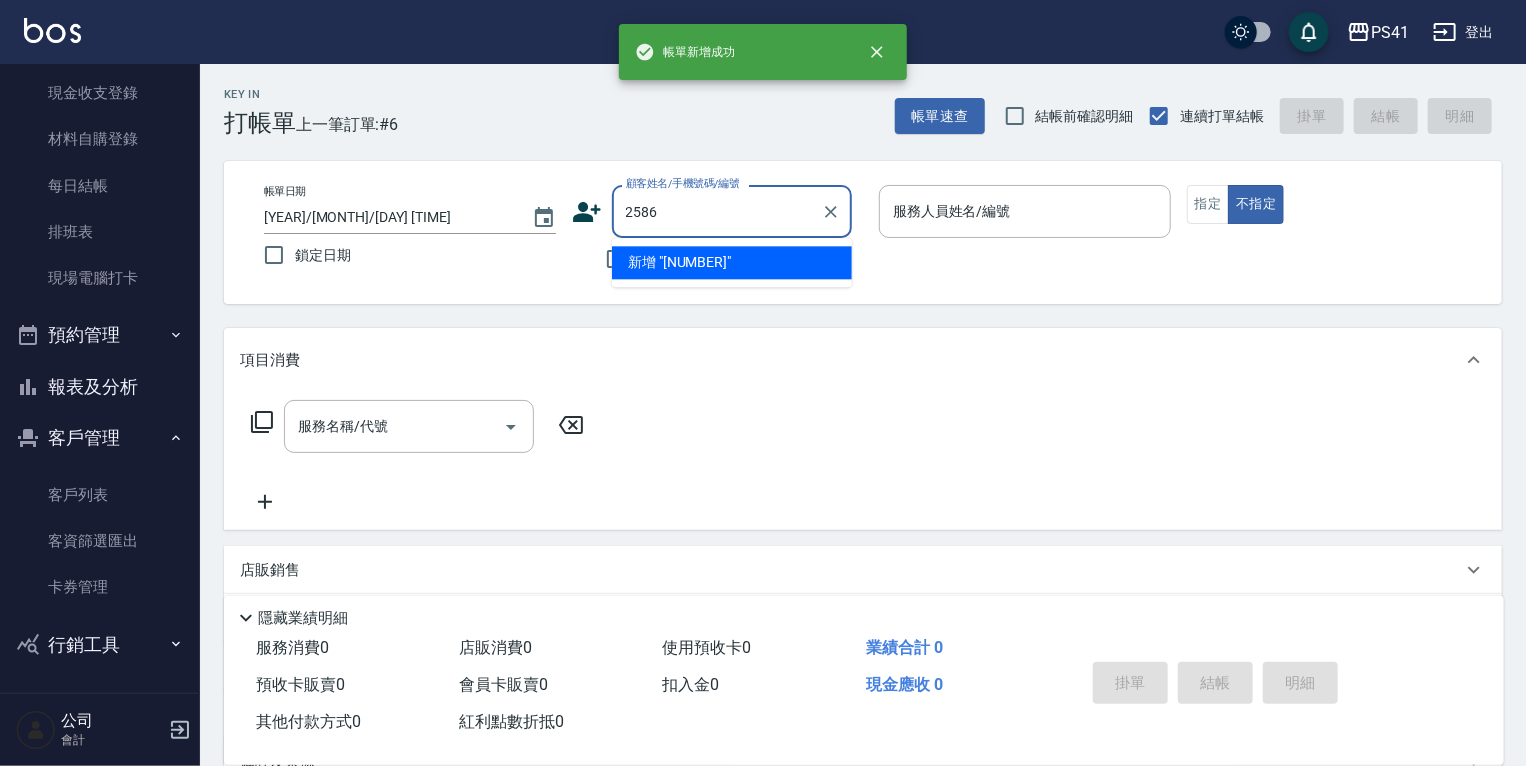 type on "2586" 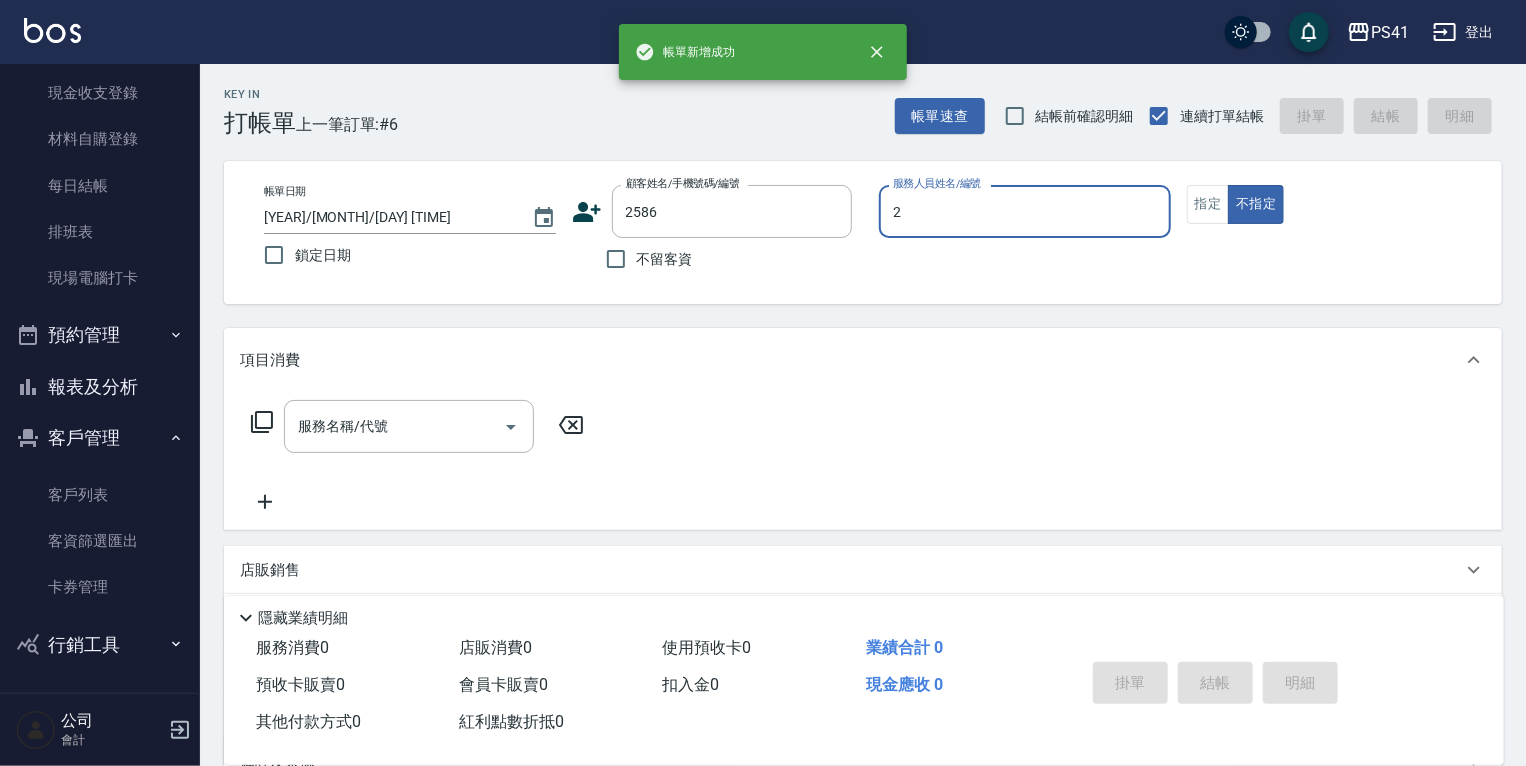 type on "[LAST]-2" 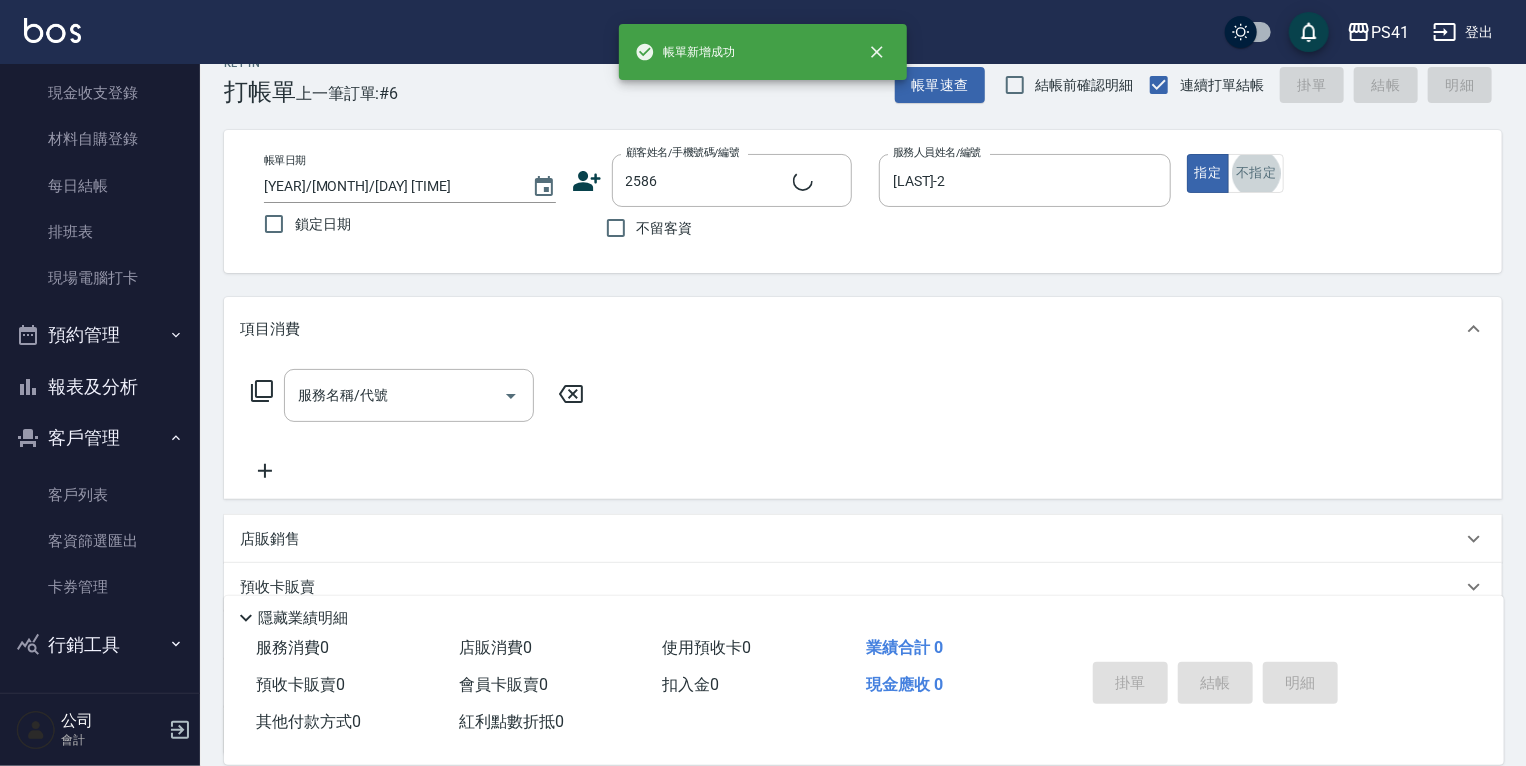 scroll, scrollTop: 32, scrollLeft: 0, axis: vertical 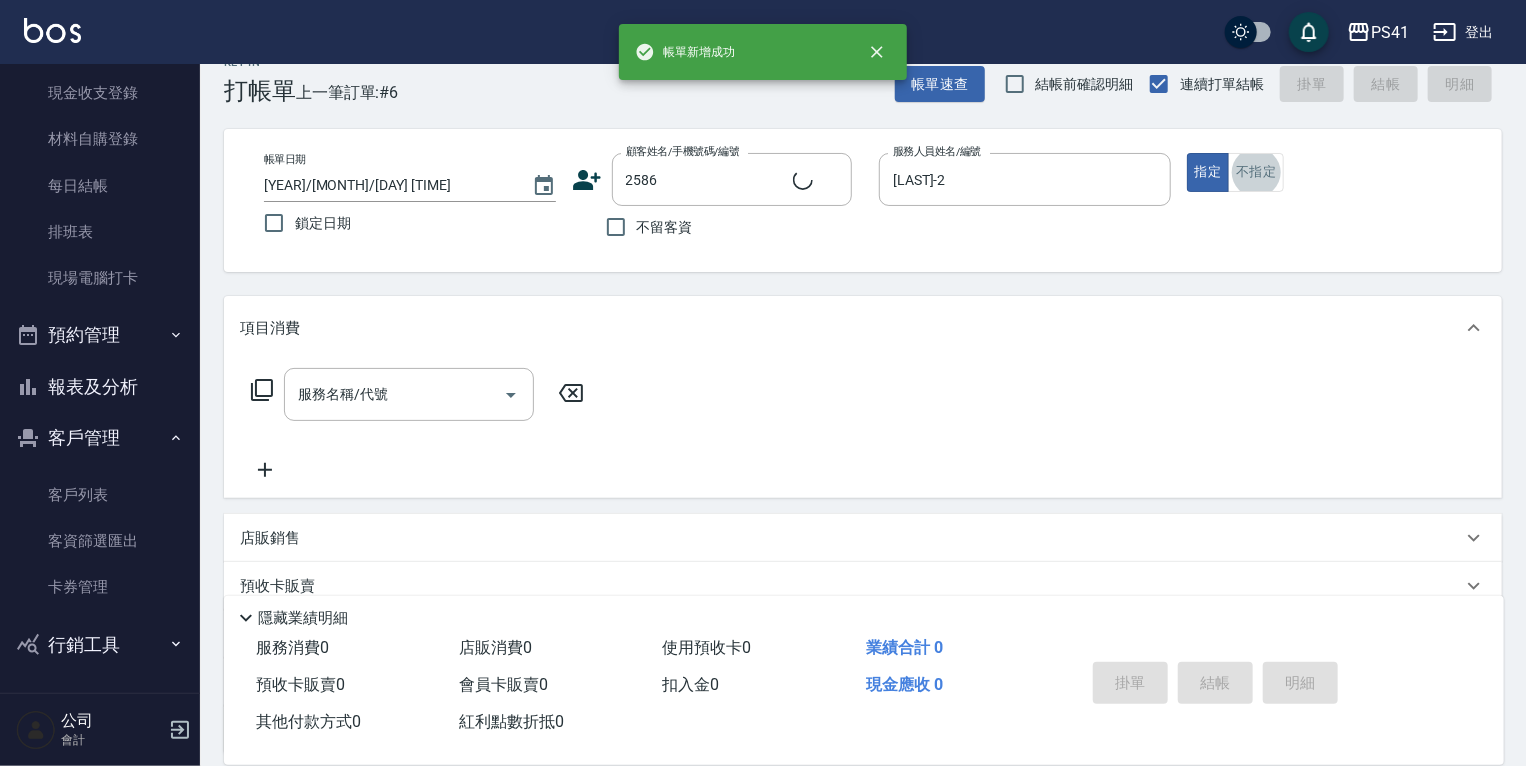type on "[LAST]/[PHONE]/[NUMBER]" 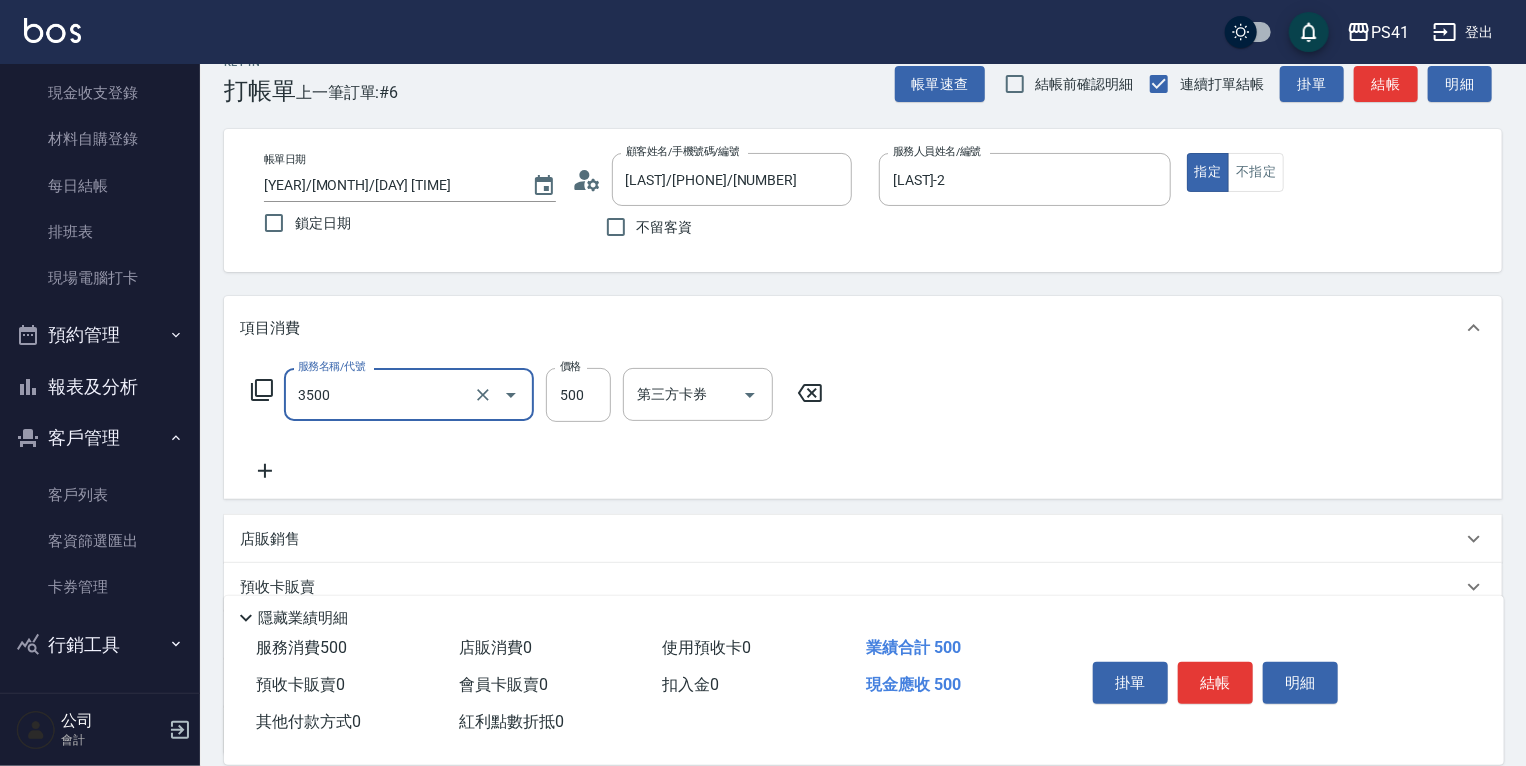 type on "補燙(3500)" 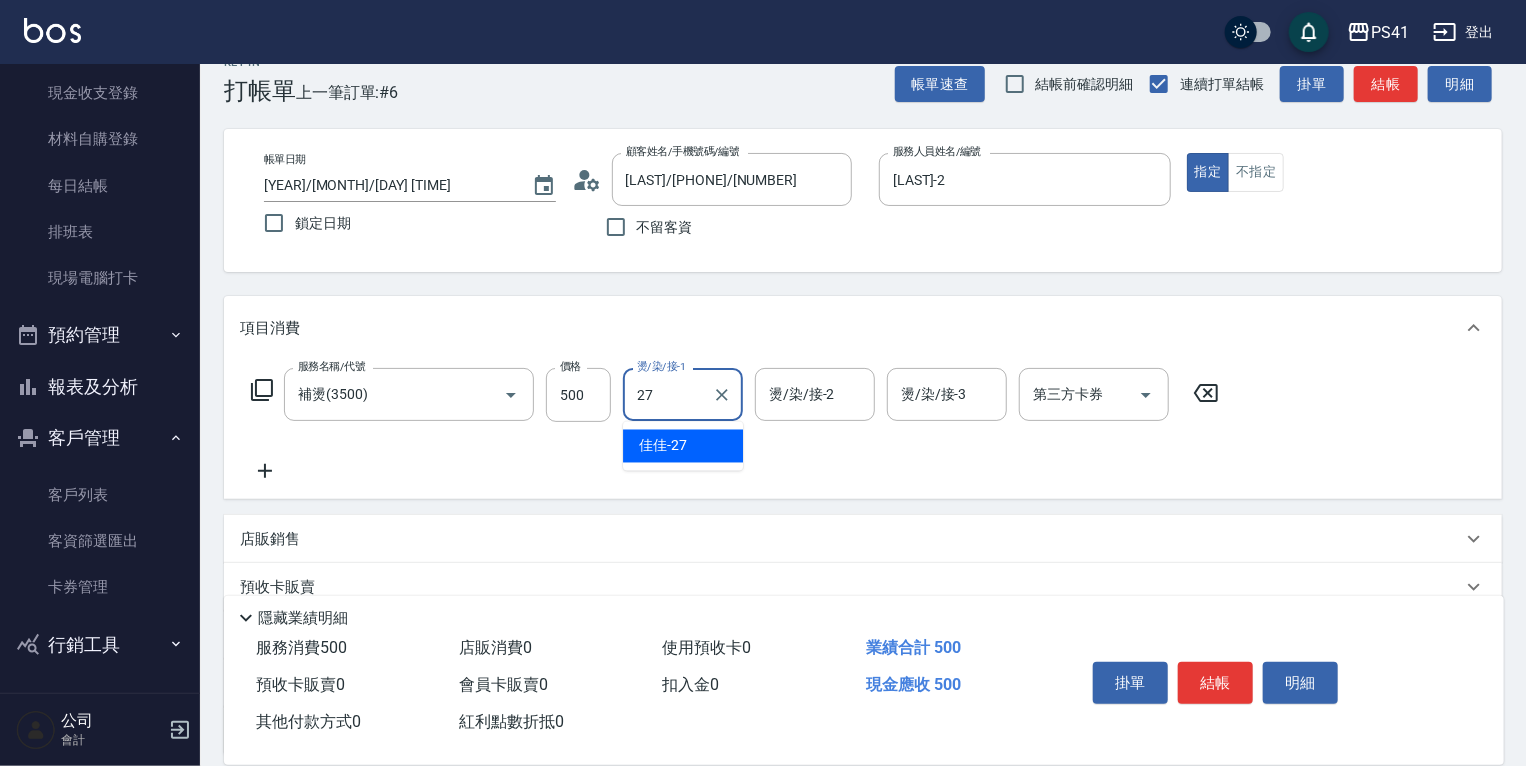type on "佳佳-27" 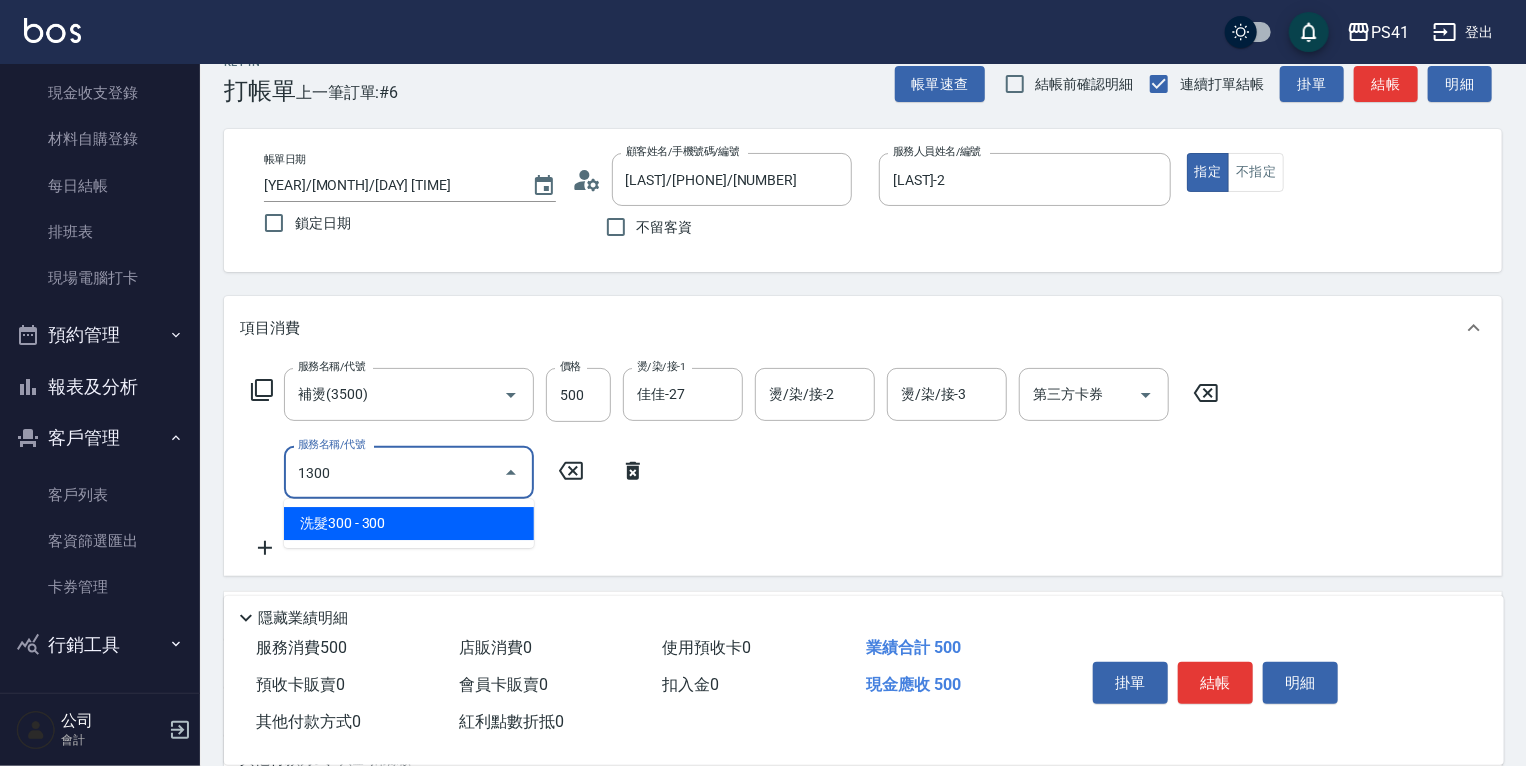 type on "洗髮300(1300)" 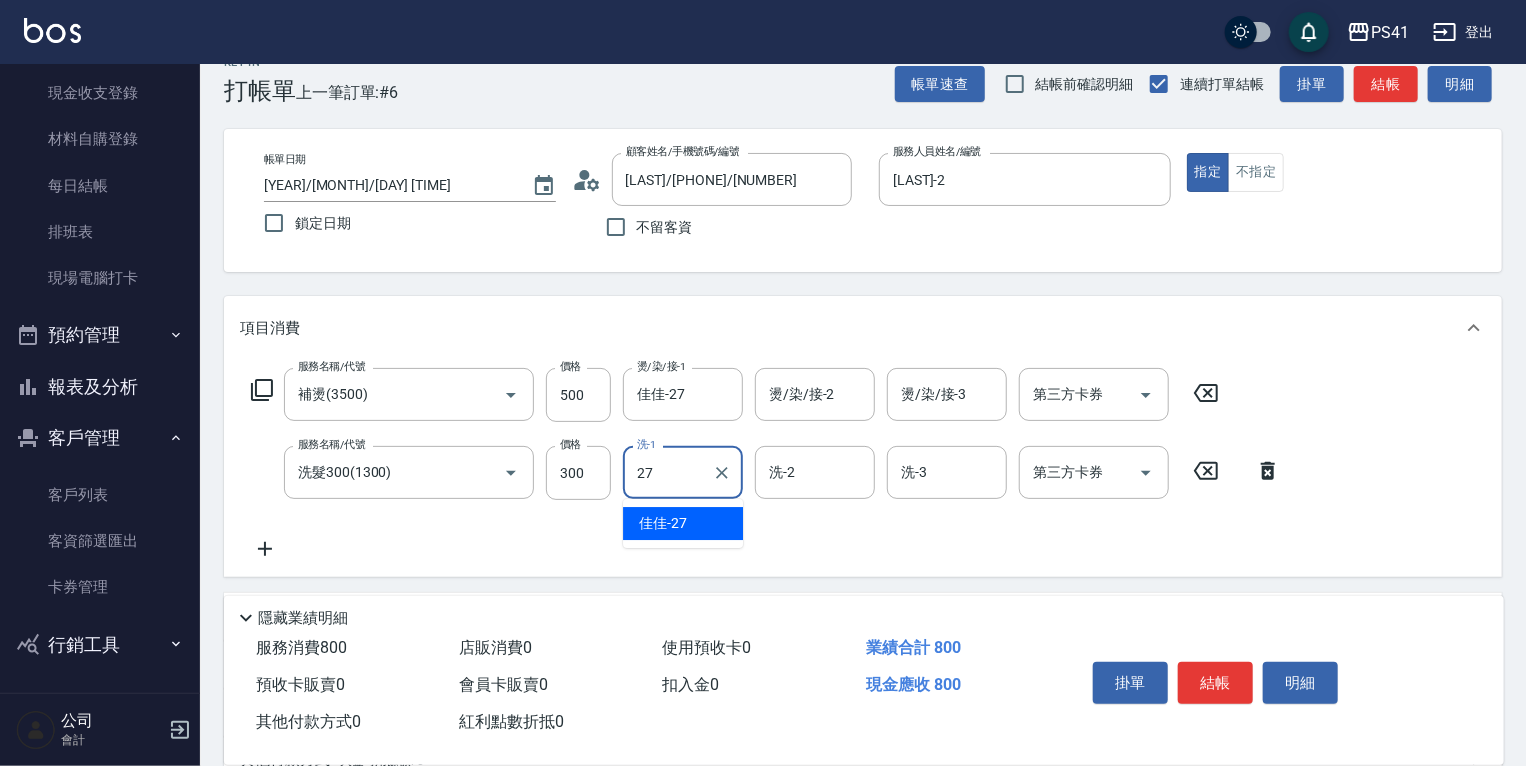 type on "佳佳-27" 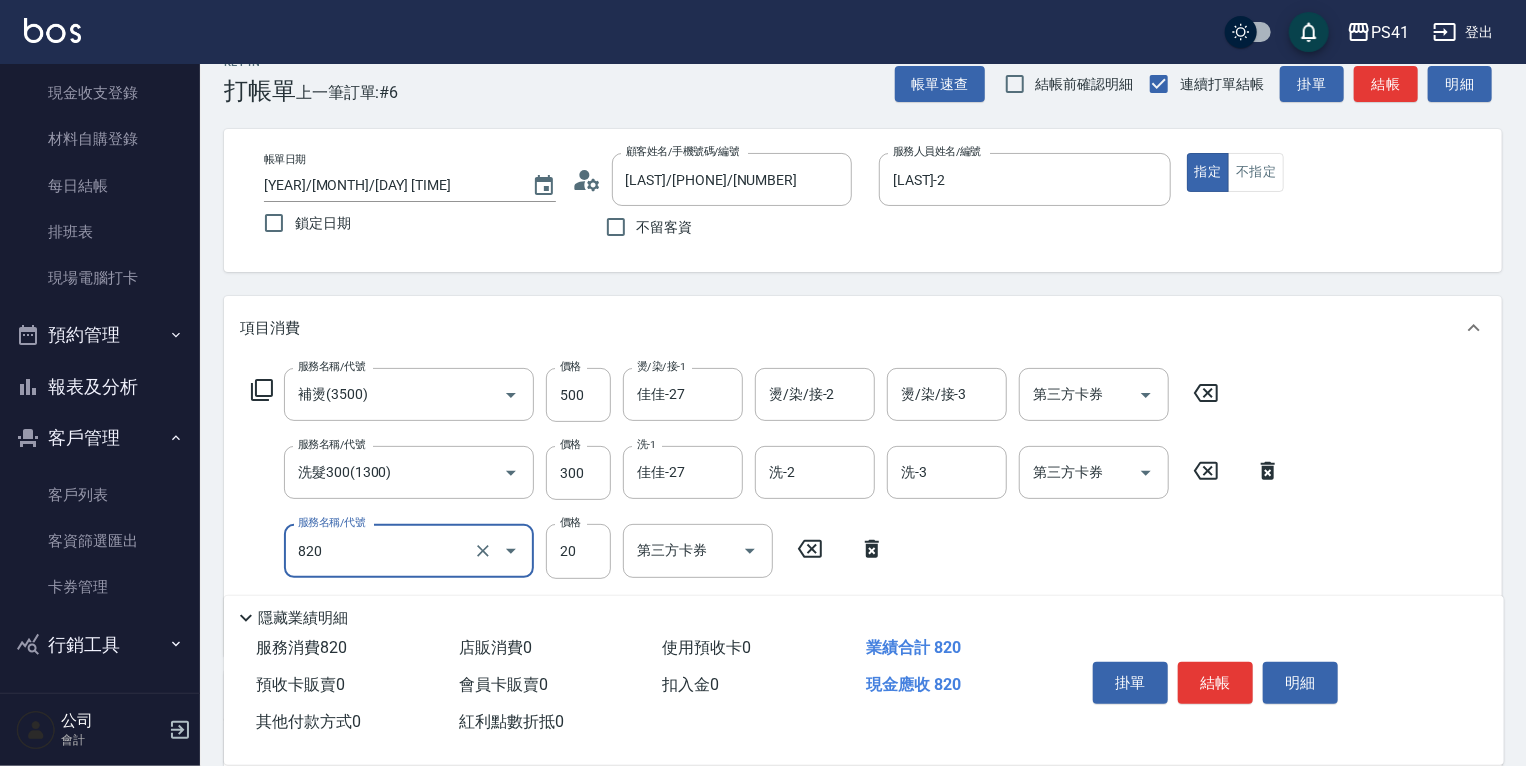 type on "潤絲(820)" 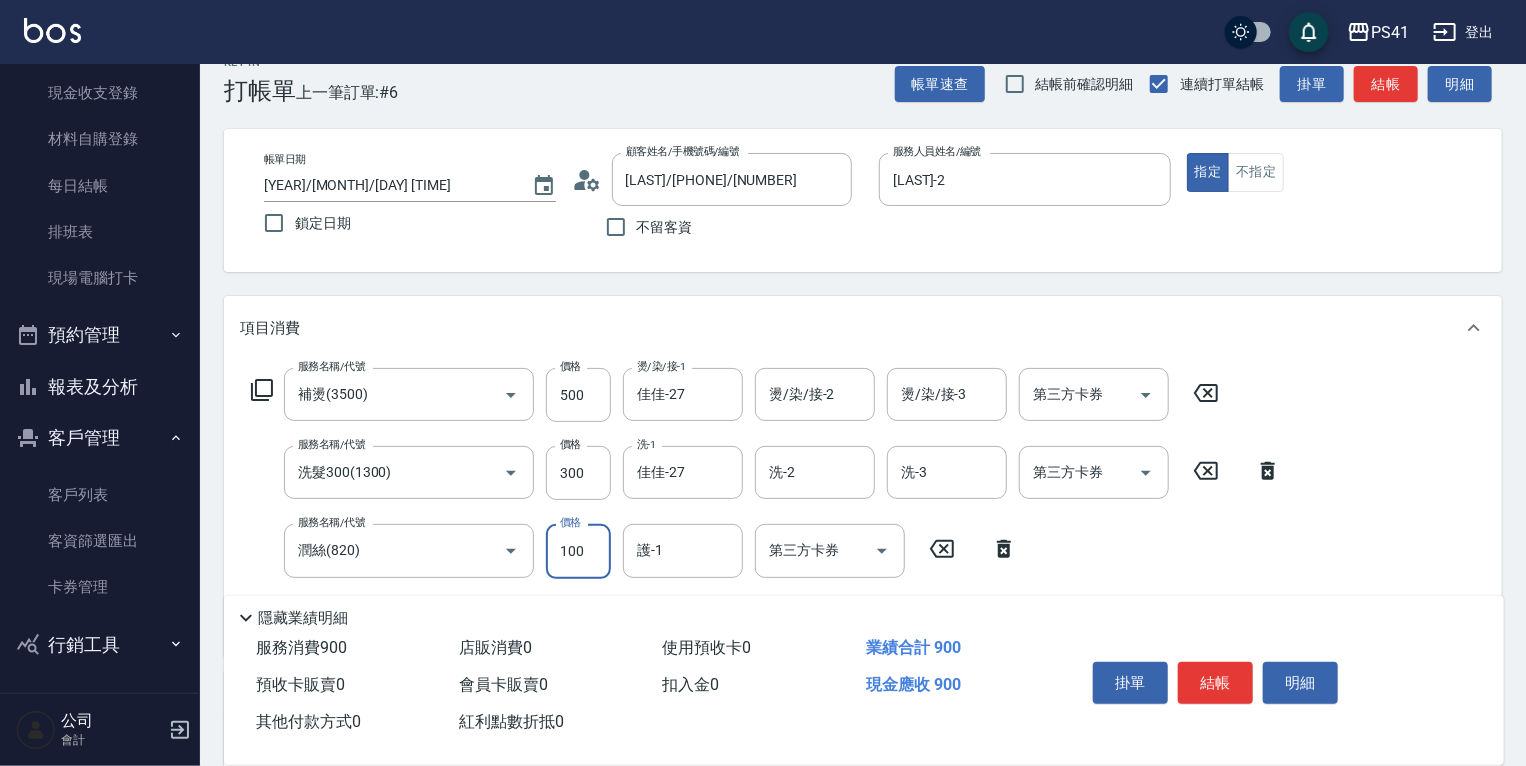 type on "100" 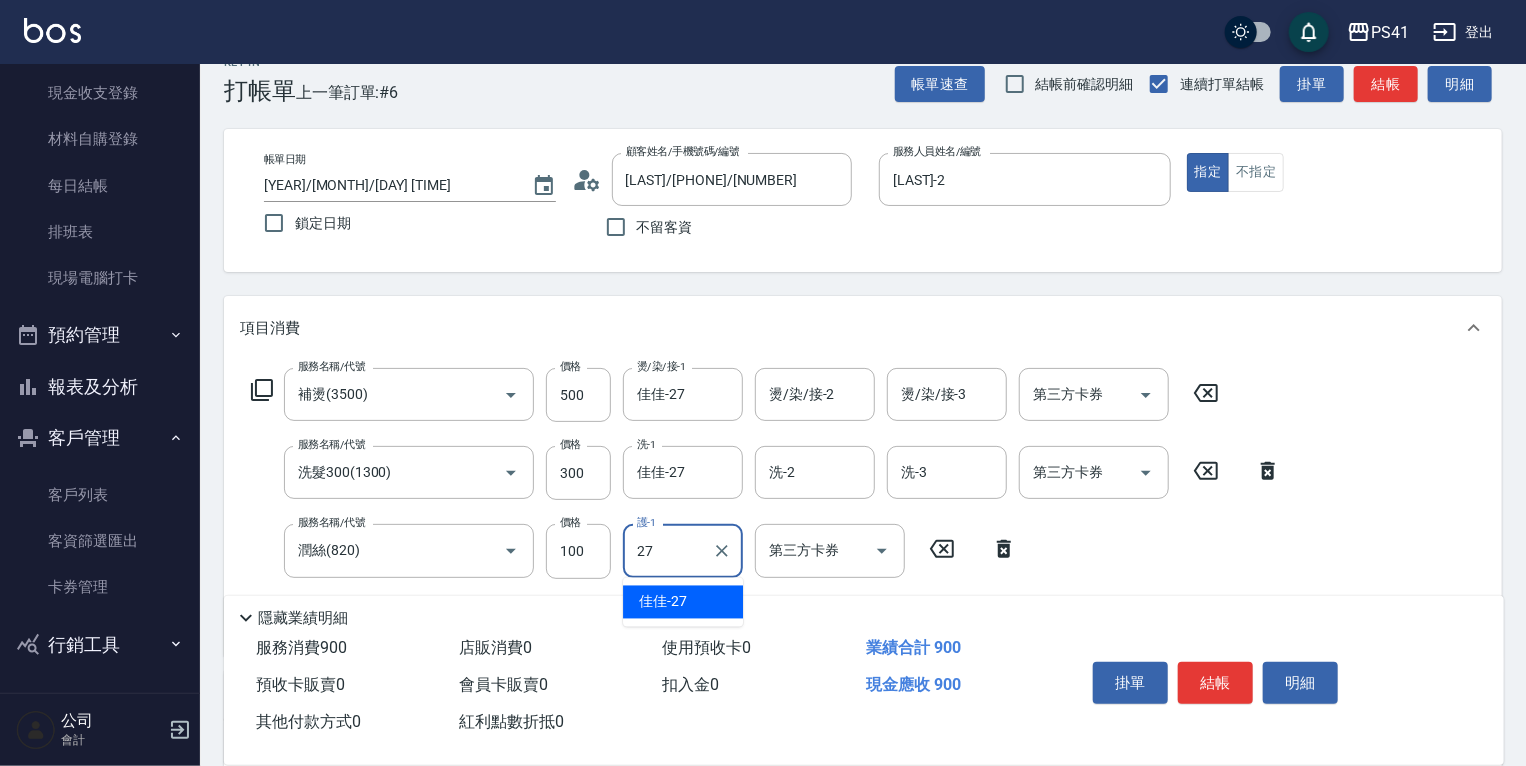 type on "佳佳-27" 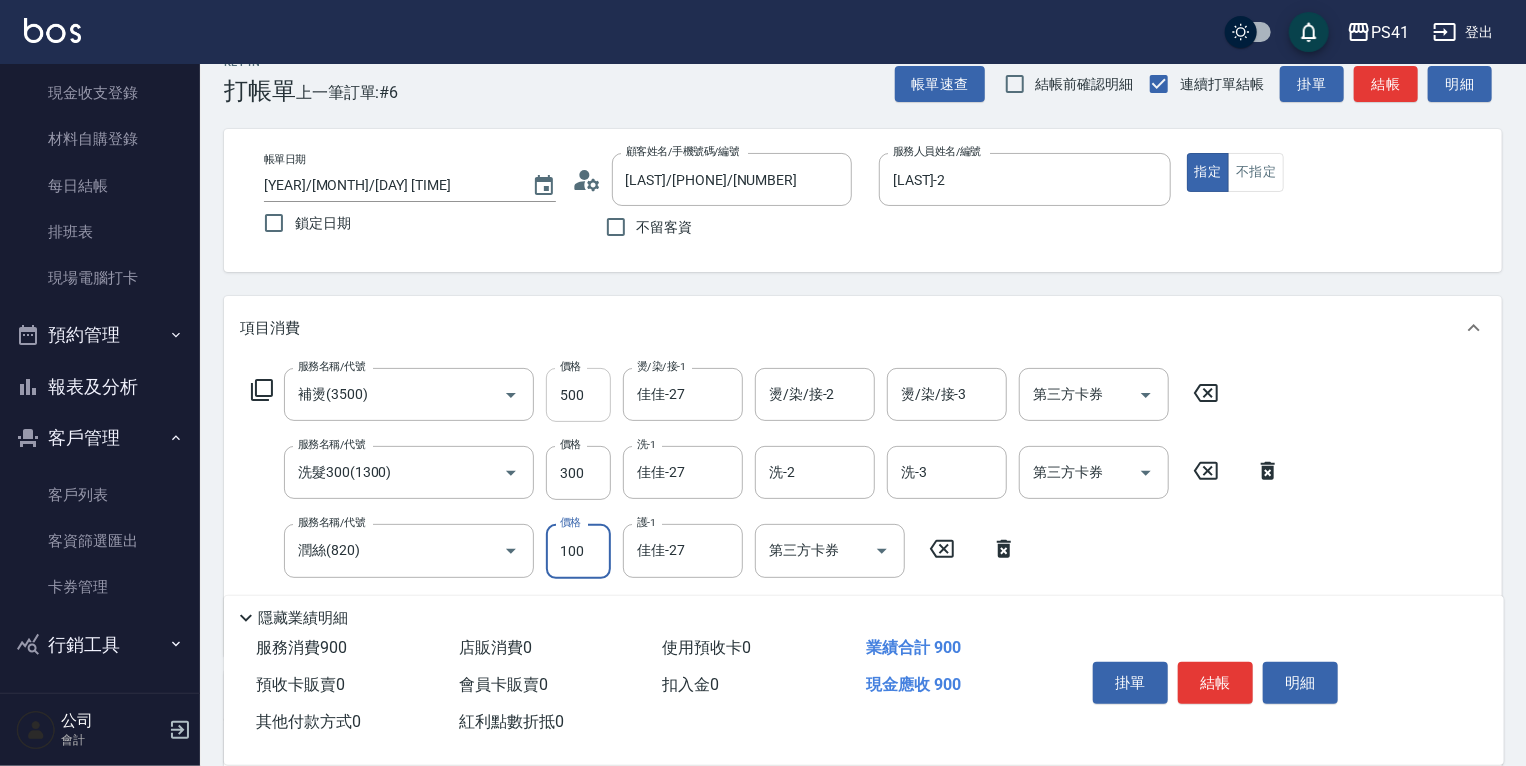 click on "500" at bounding box center [578, 395] 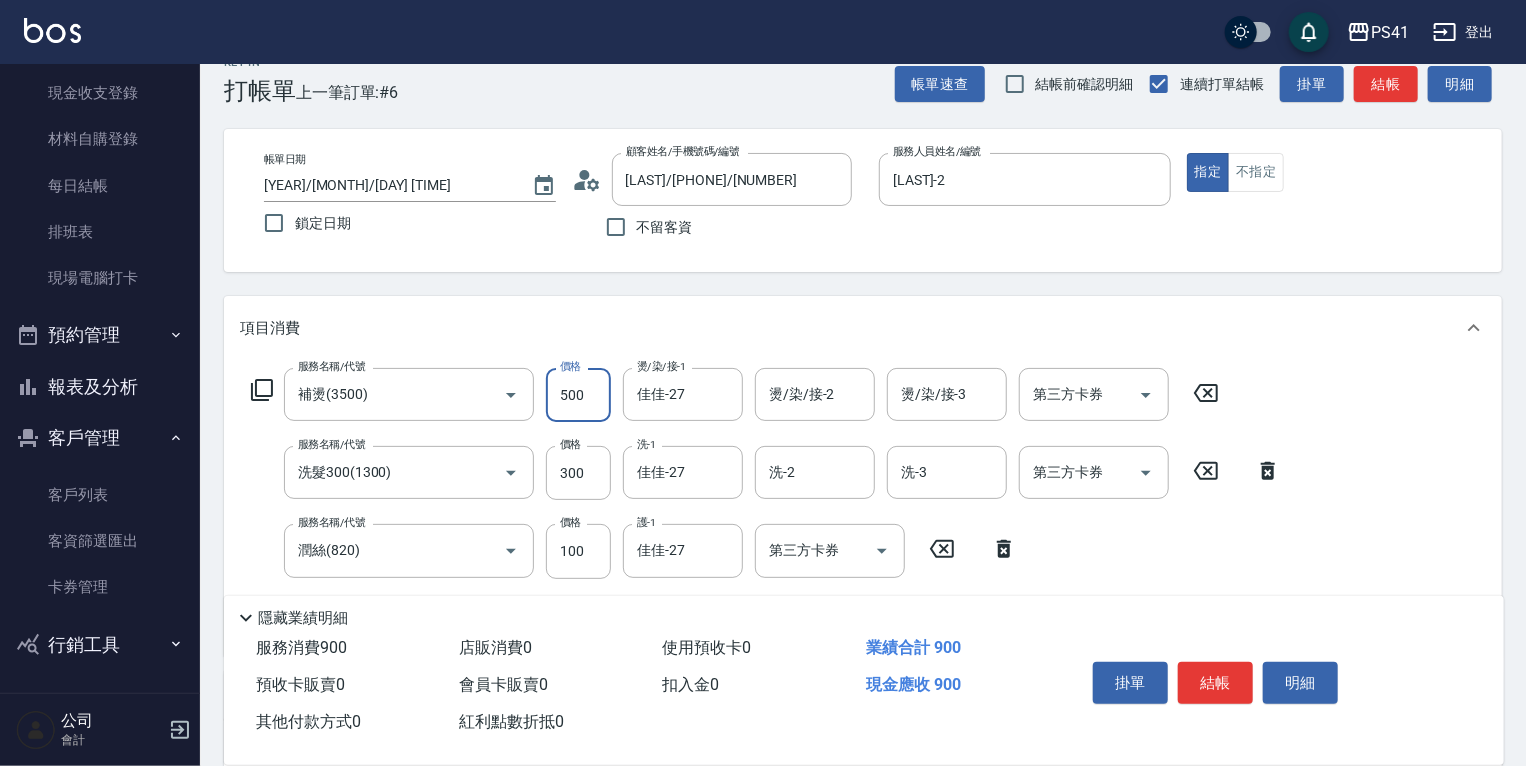 click on "500" at bounding box center (578, 395) 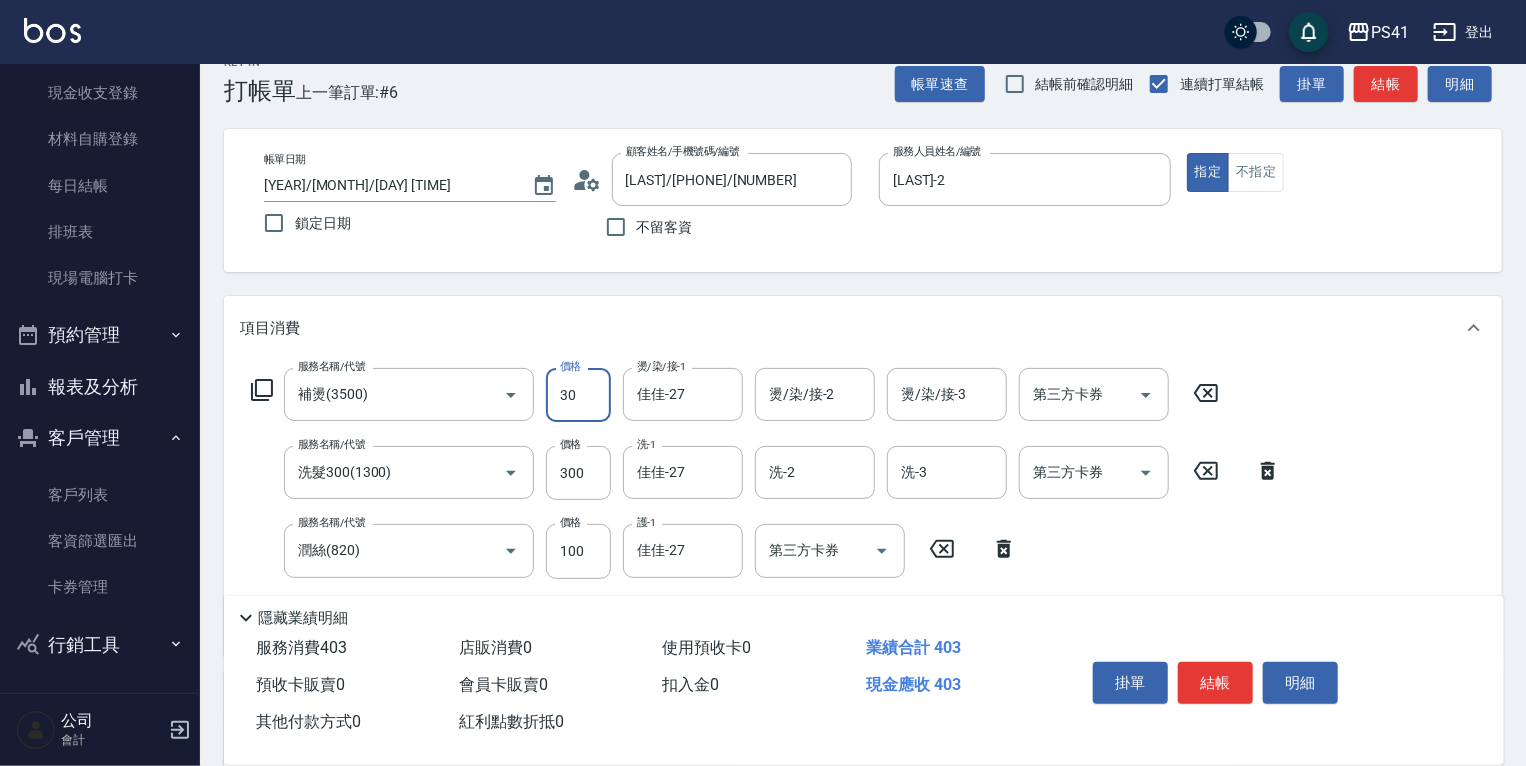 type on "300" 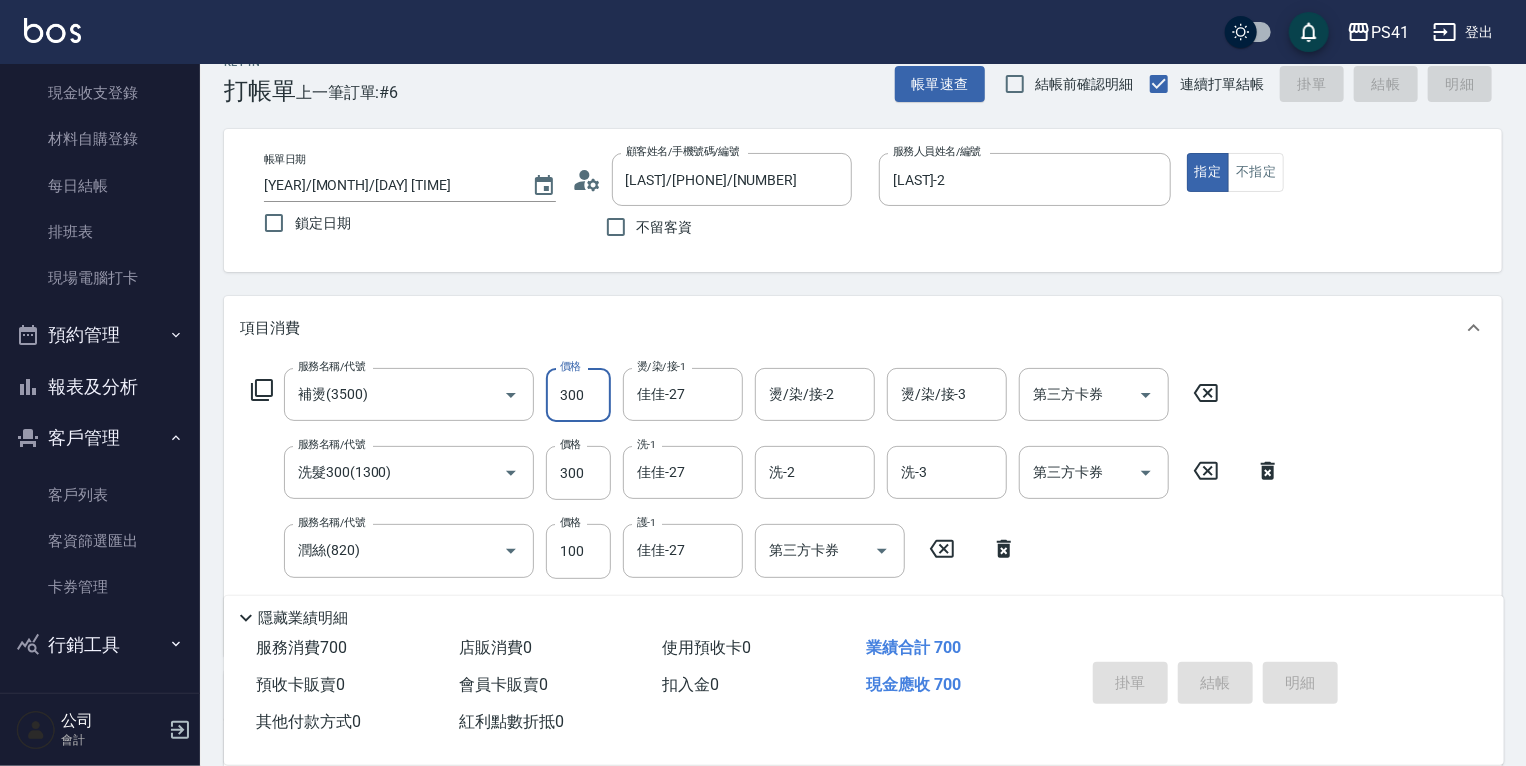type 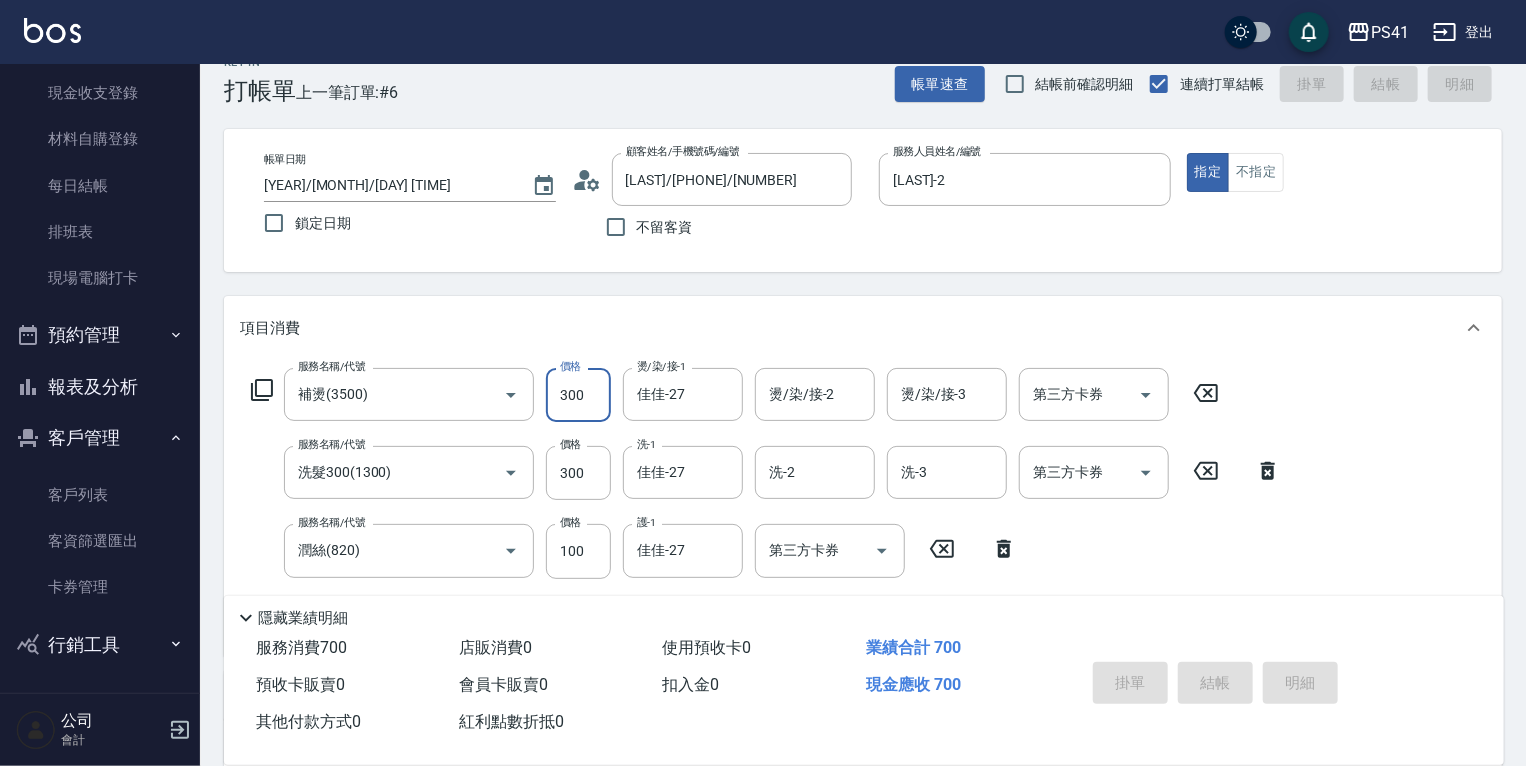 type 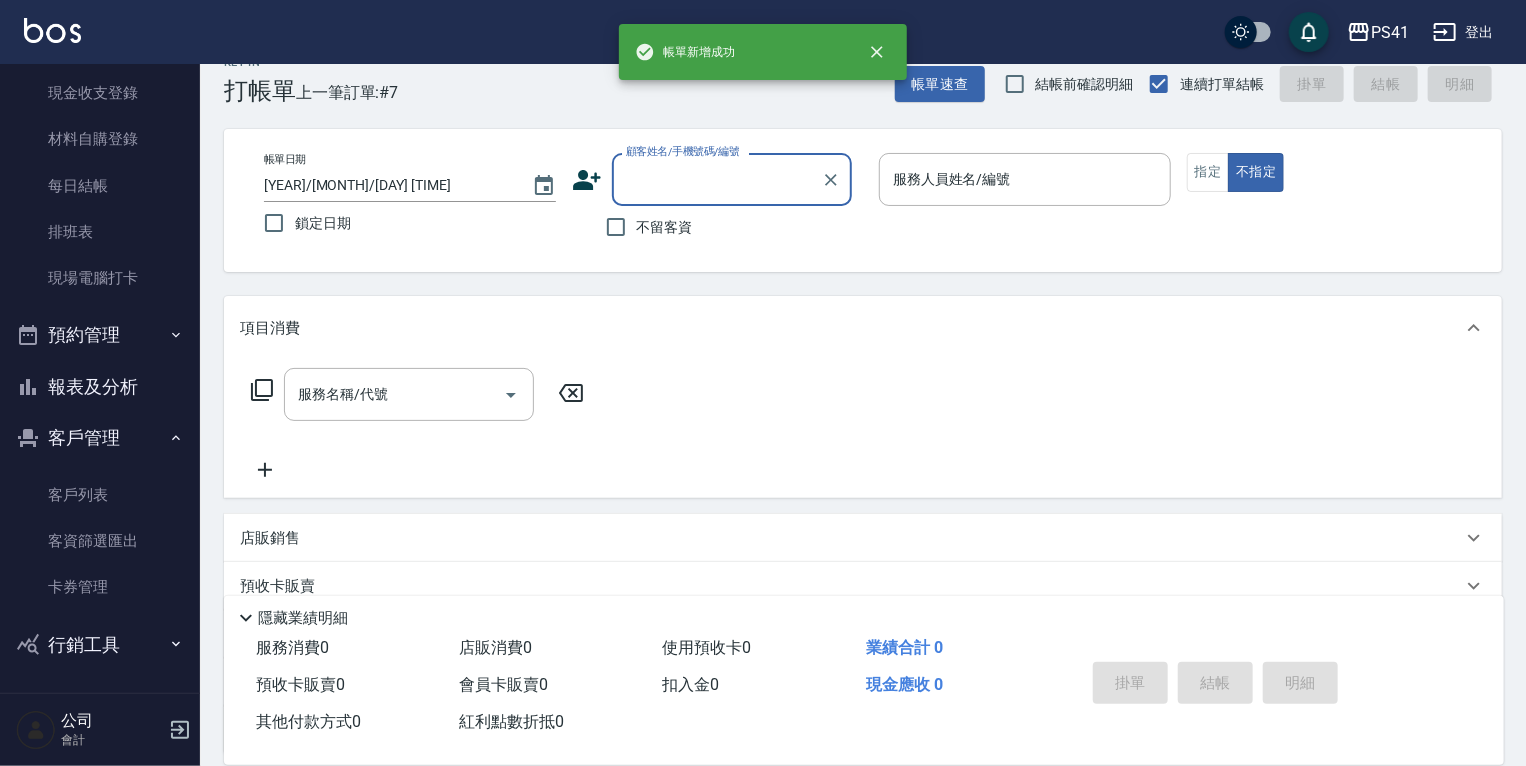 type on "2" 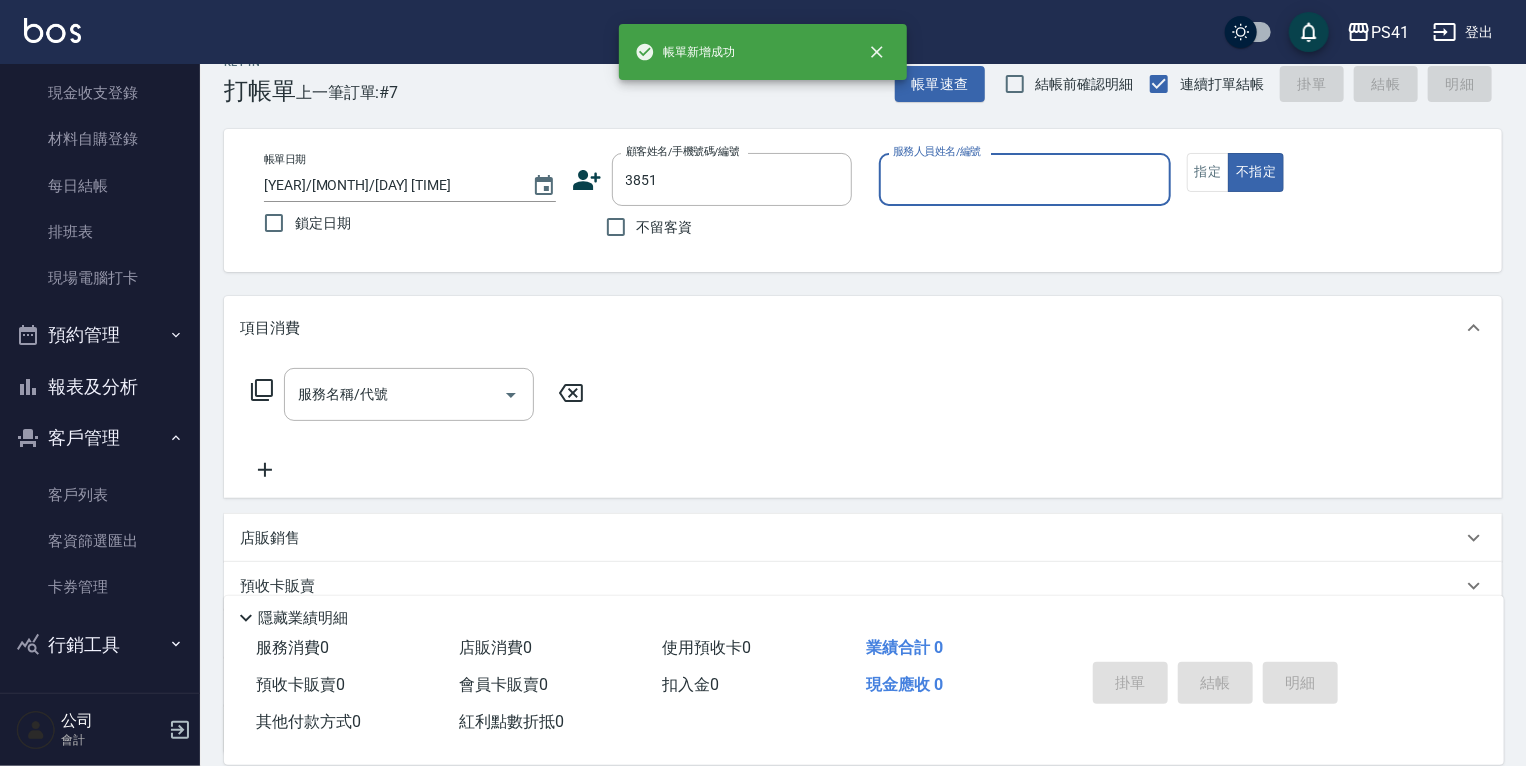 type on "3851" 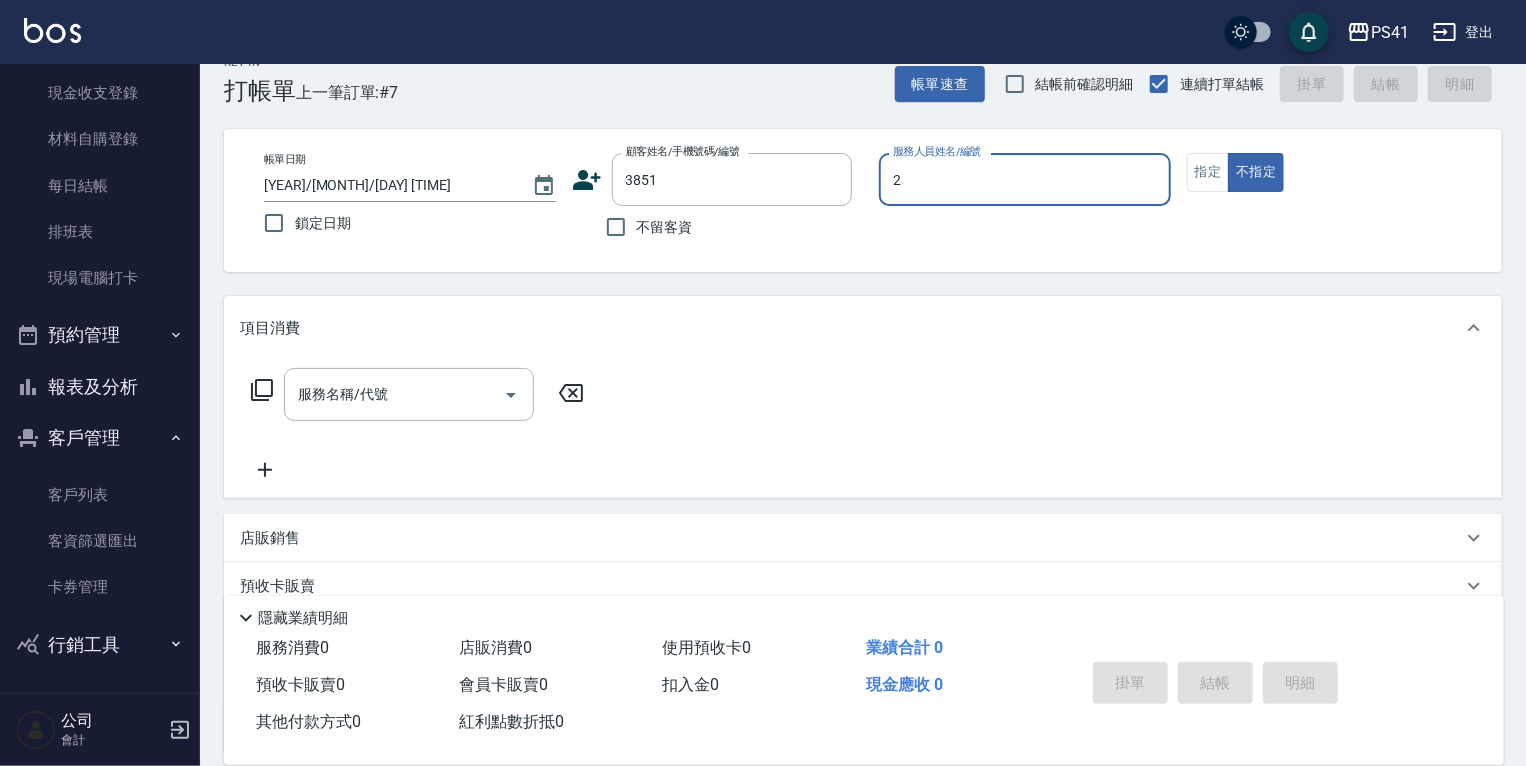 type on "[LAST]-2" 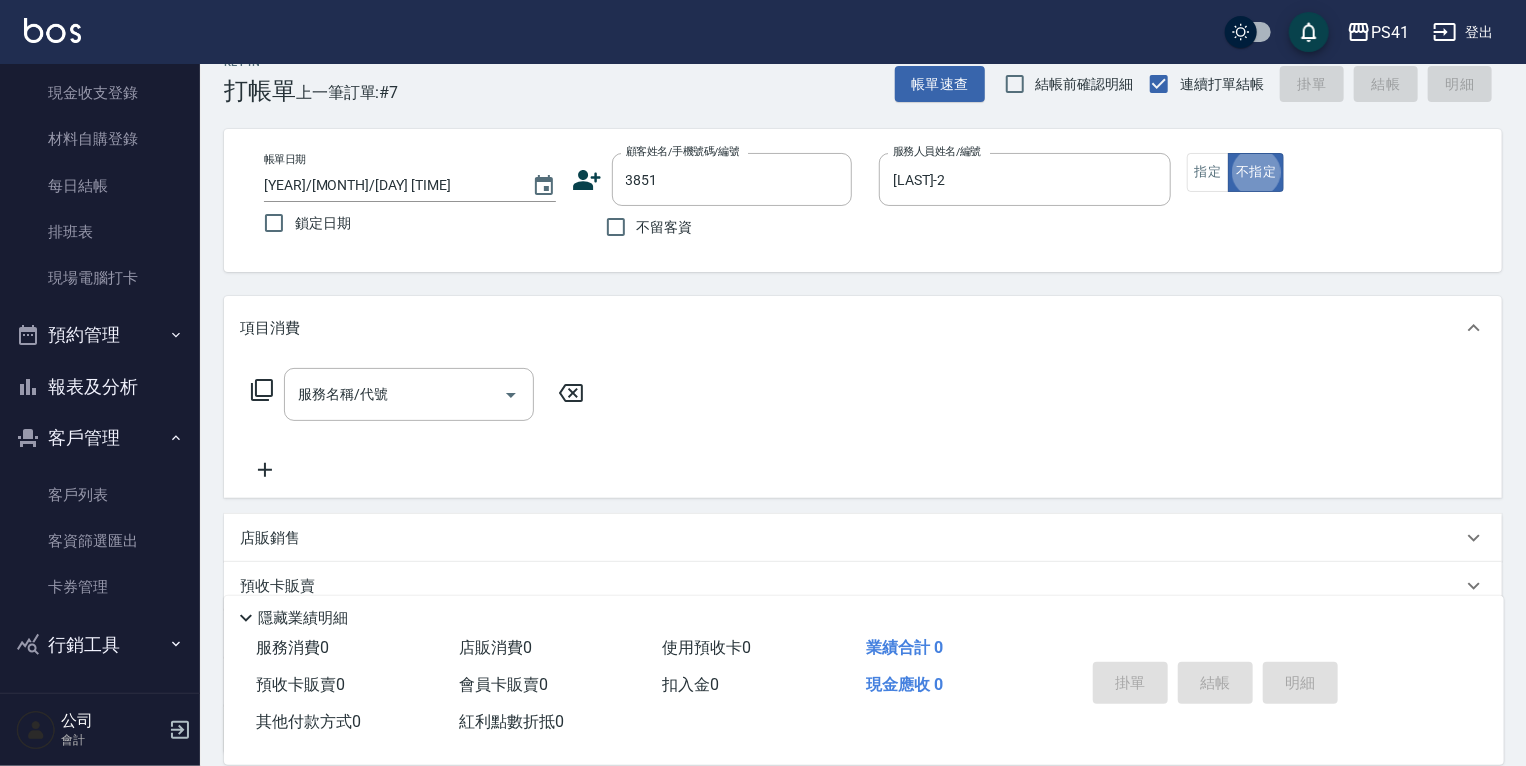 type on "[LAST]/[PHONE]/[NUMBER]" 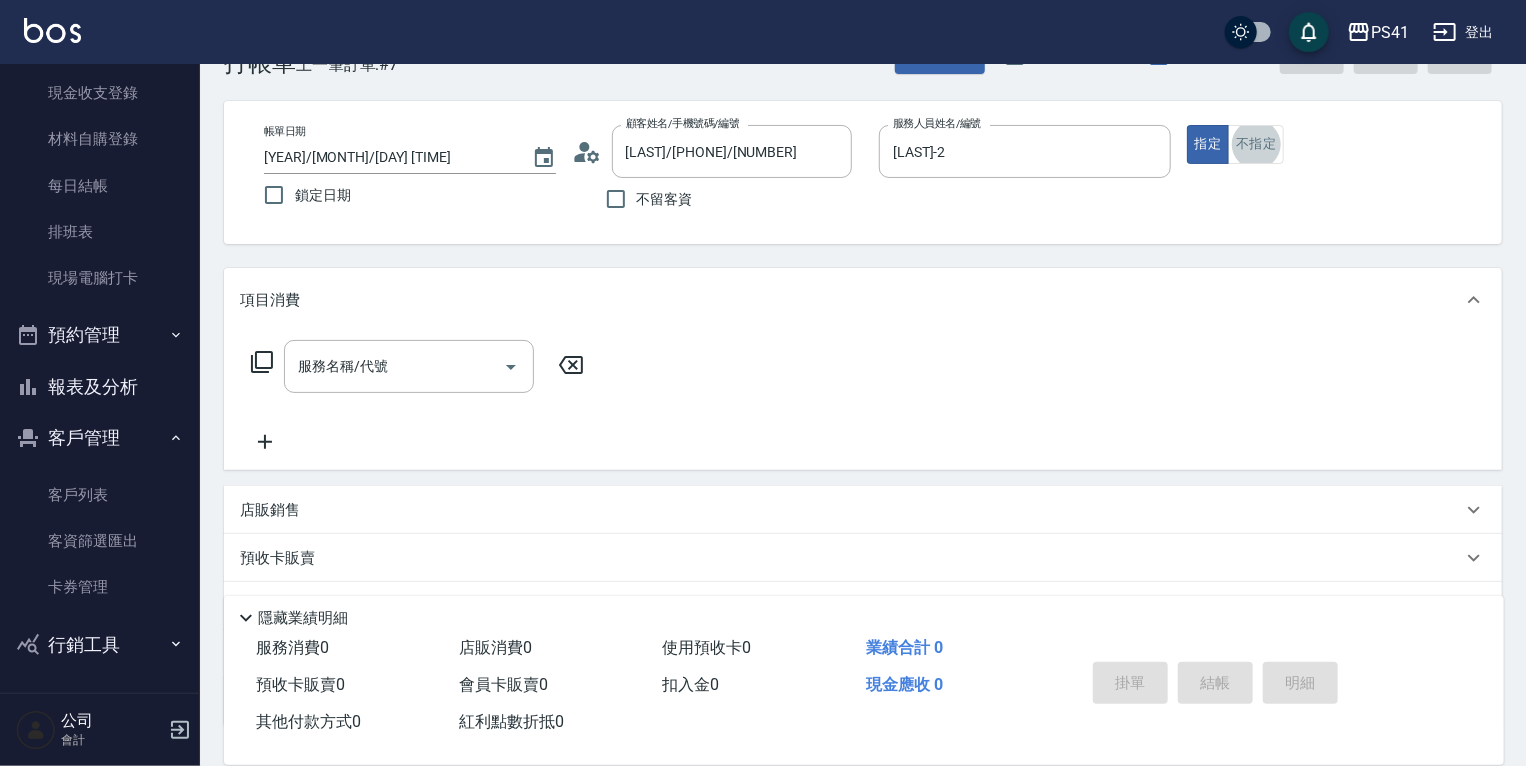 scroll, scrollTop: 64, scrollLeft: 0, axis: vertical 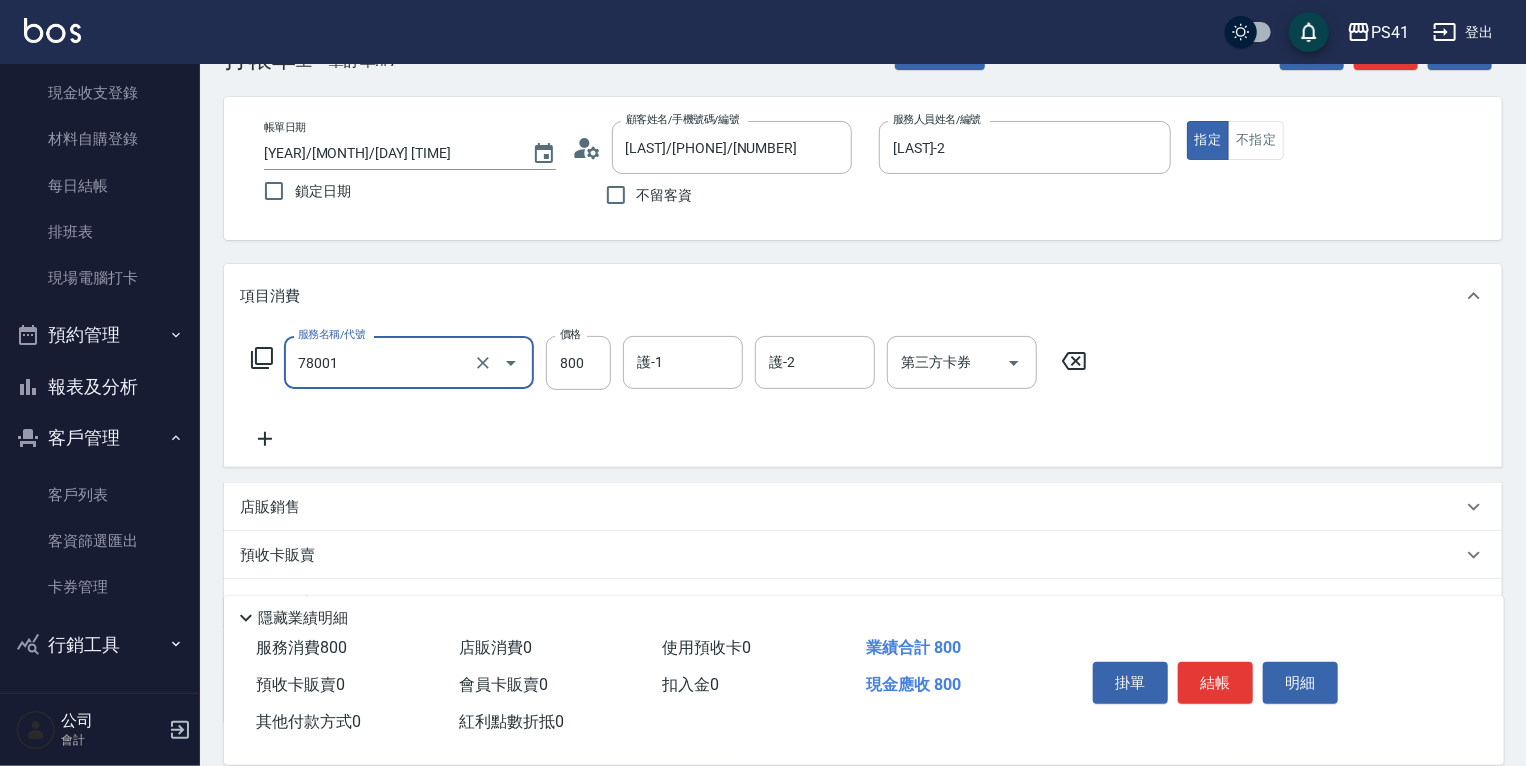 type on "SIG頭皮養護泥膜(78001)" 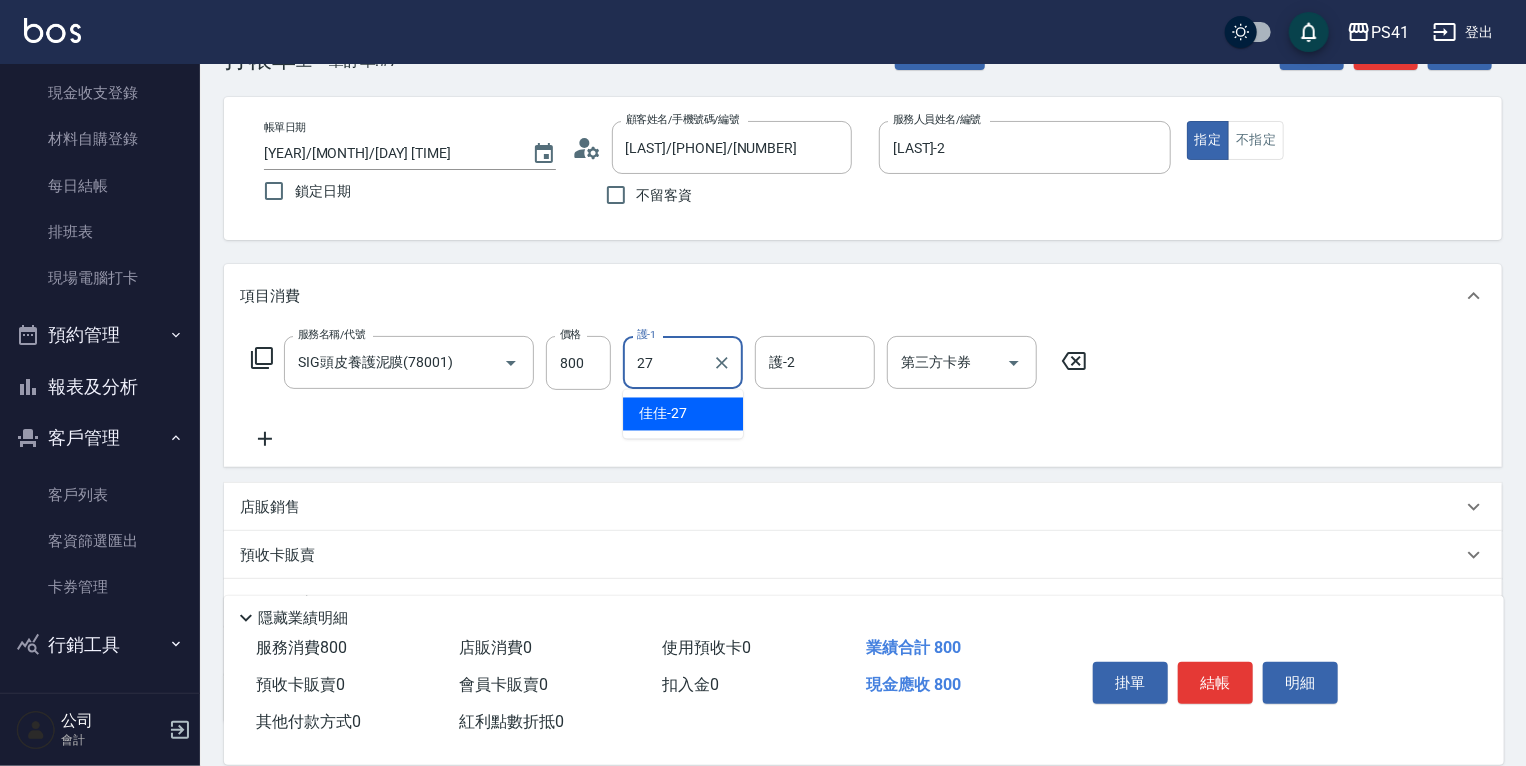 type on "佳佳-27" 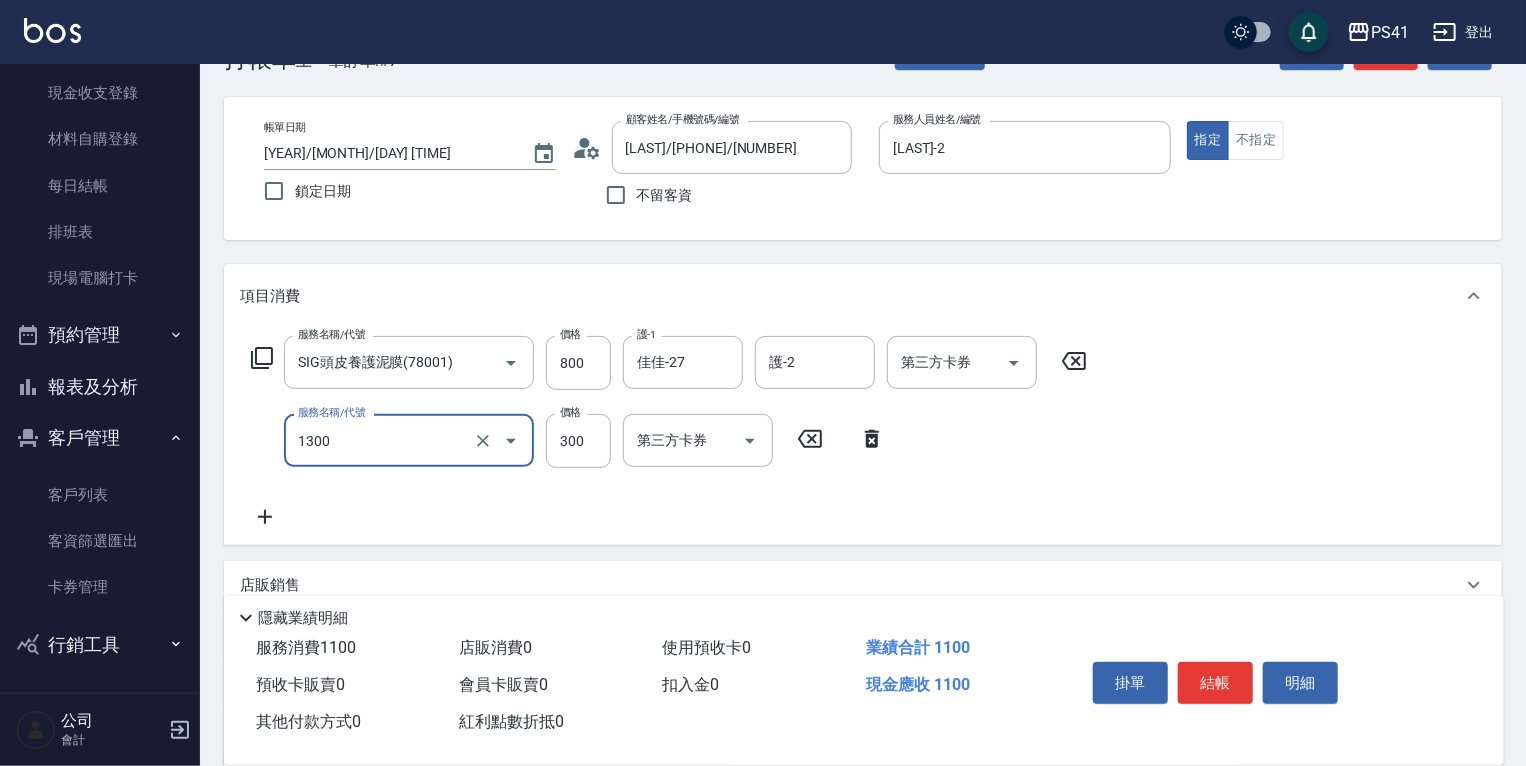 type on "洗髮300(1300)" 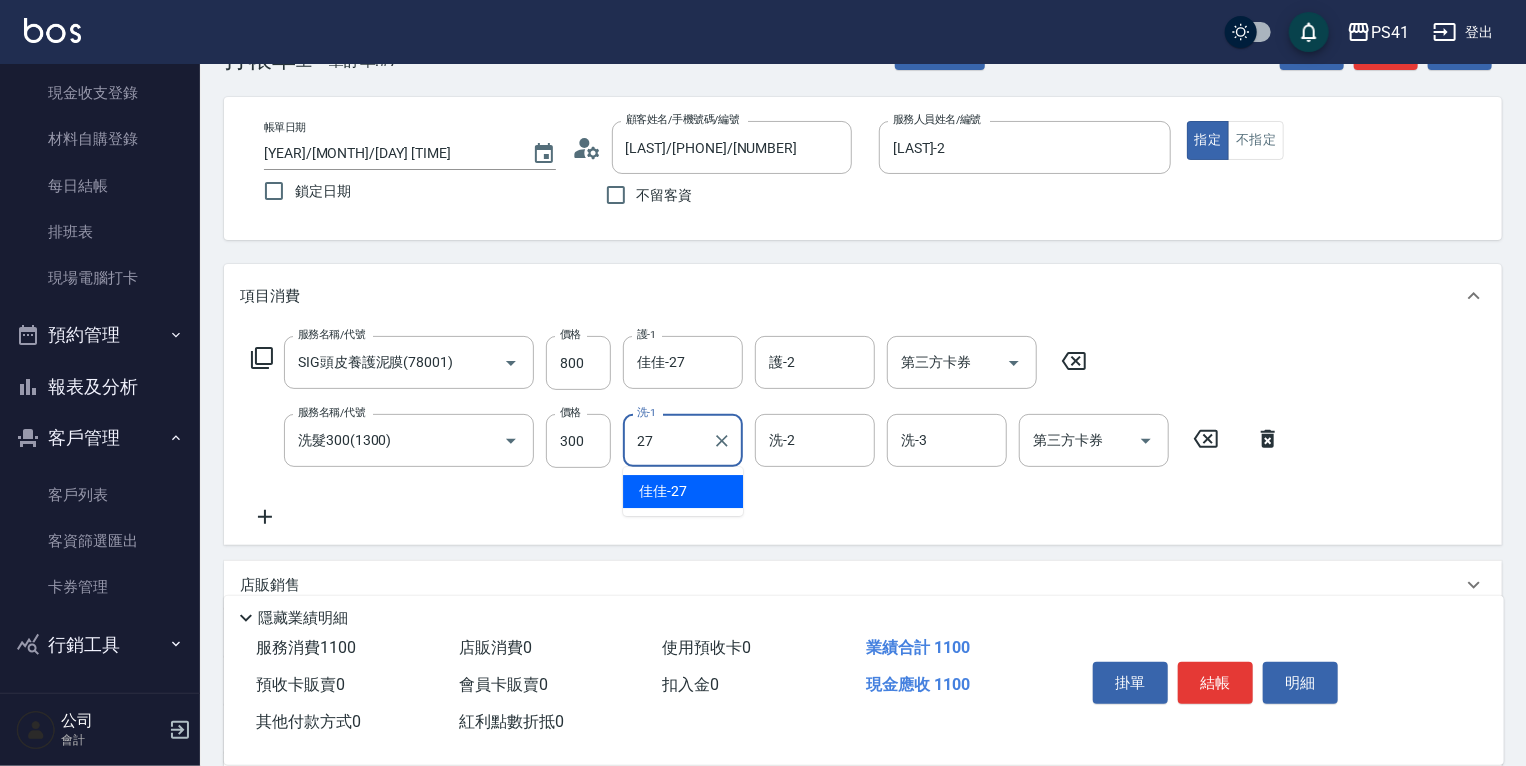 type on "佳佳-27" 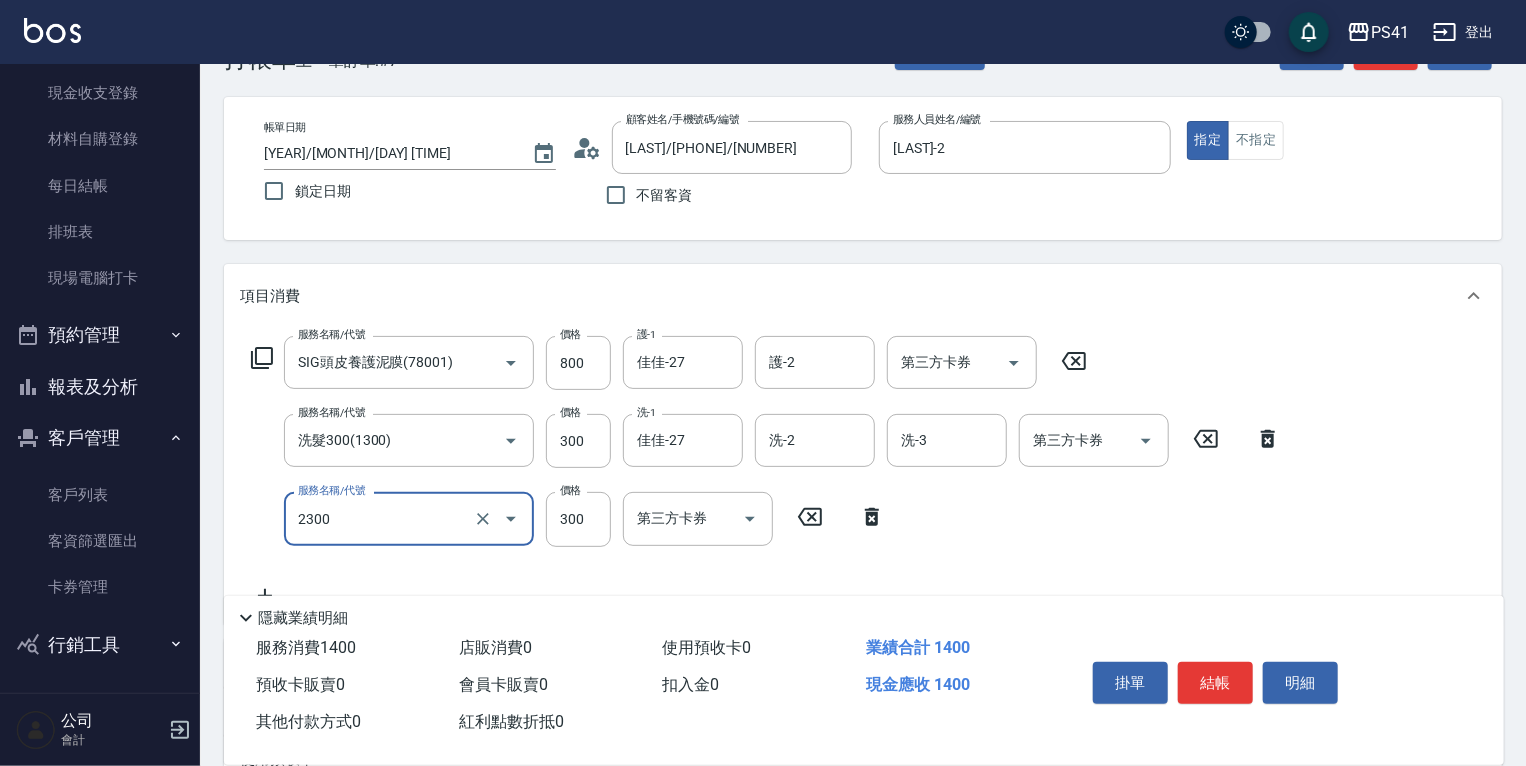 type on "剪髮(2300)" 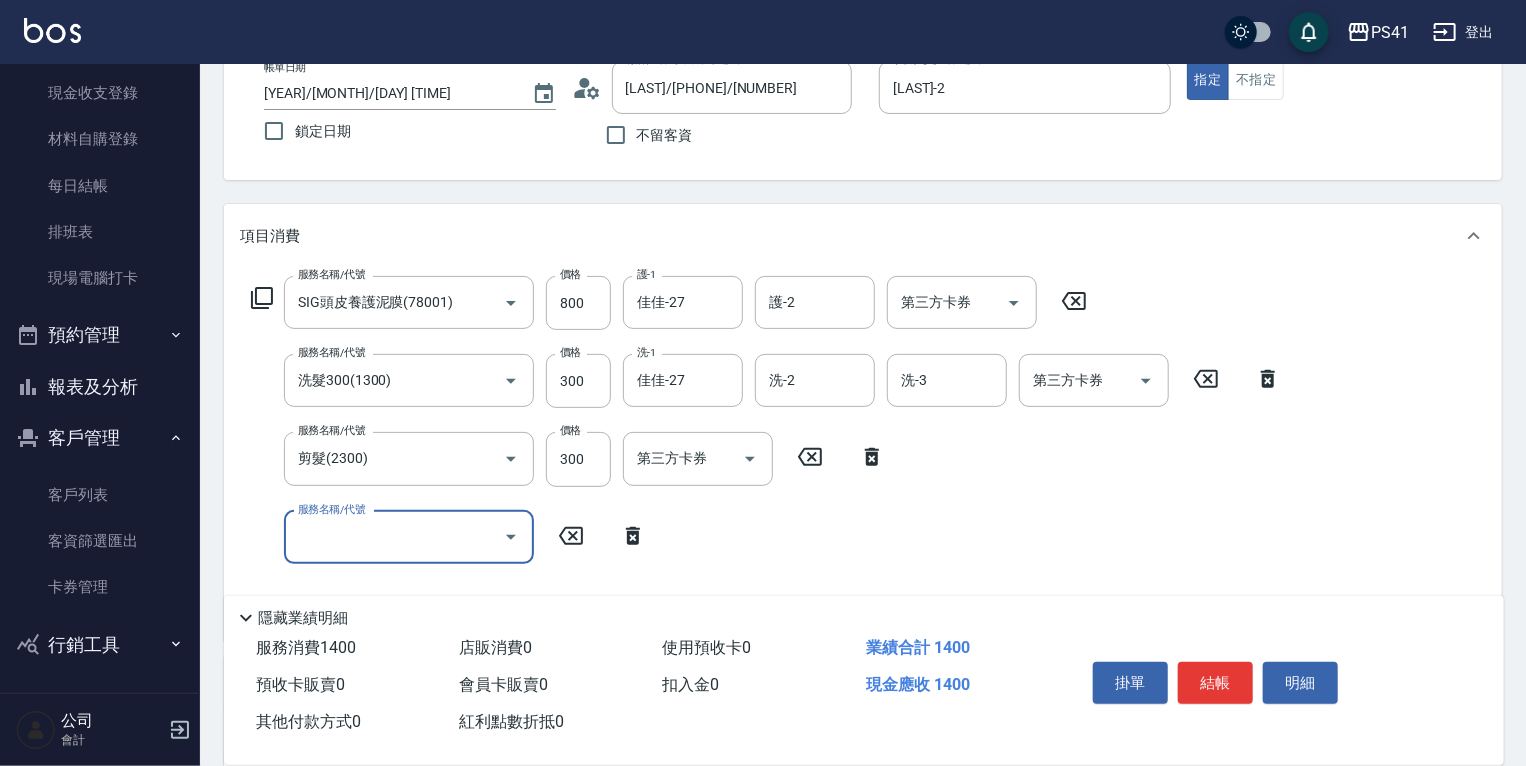 scroll, scrollTop: 304, scrollLeft: 0, axis: vertical 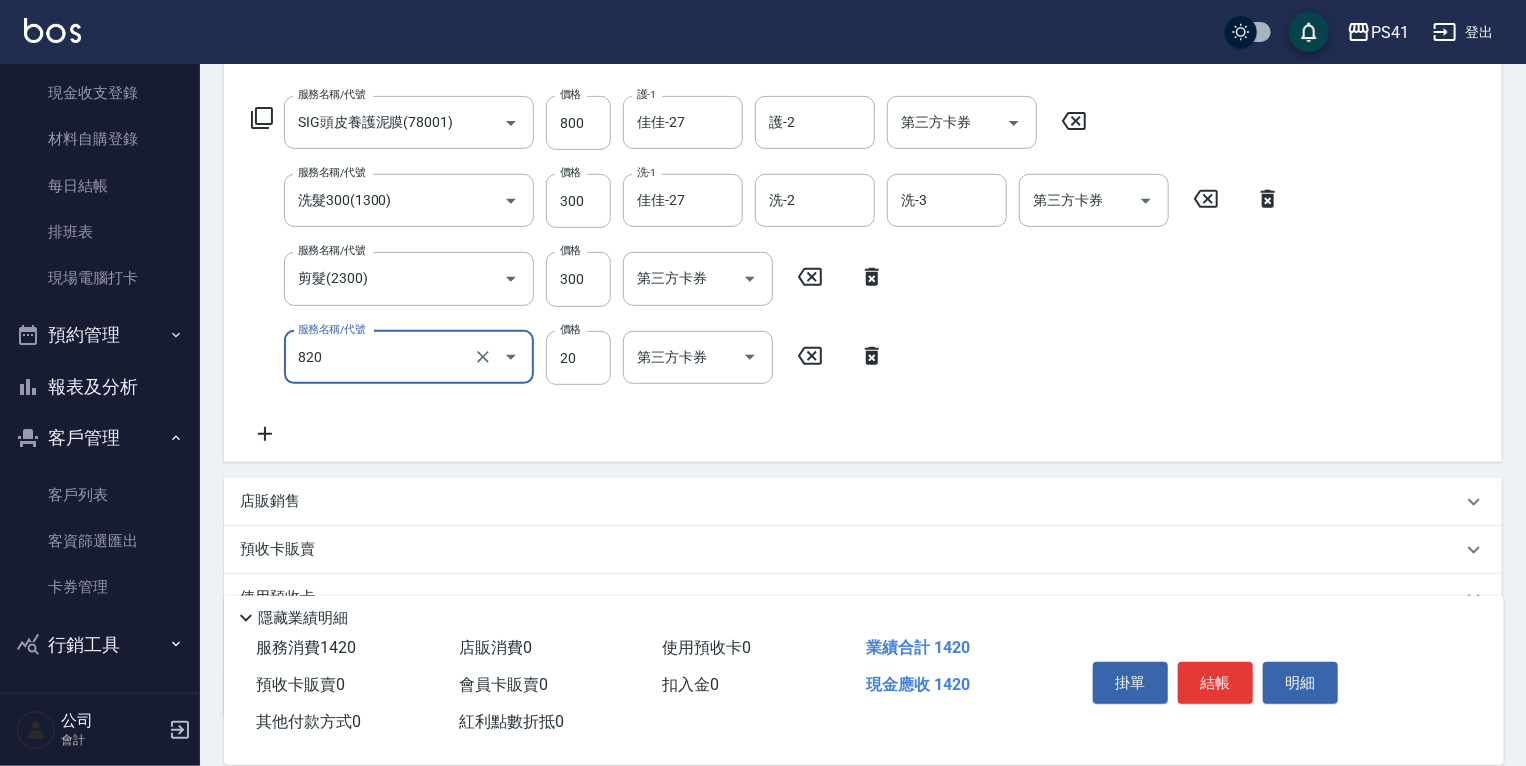 type on "潤絲(820)" 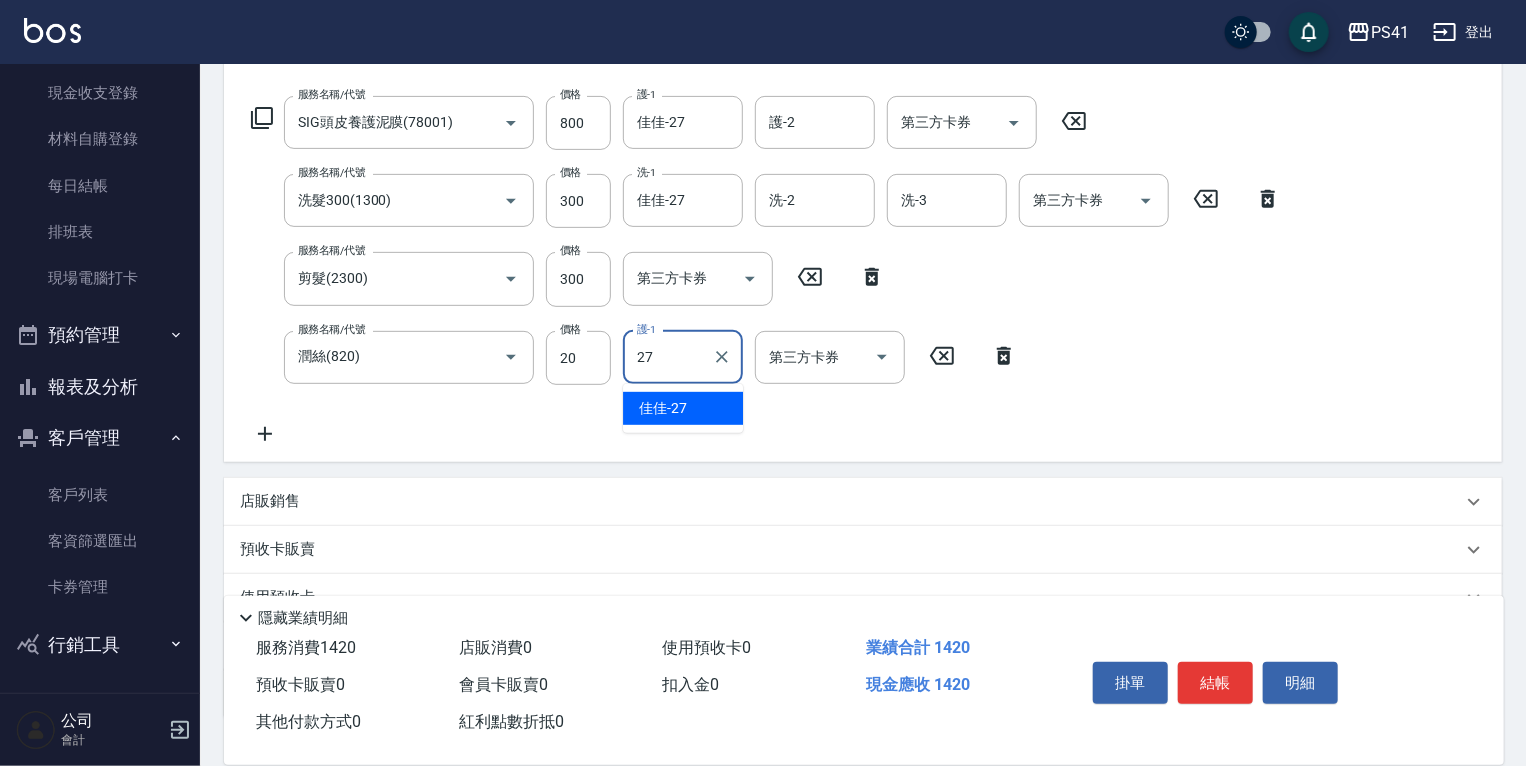 type on "佳佳-27" 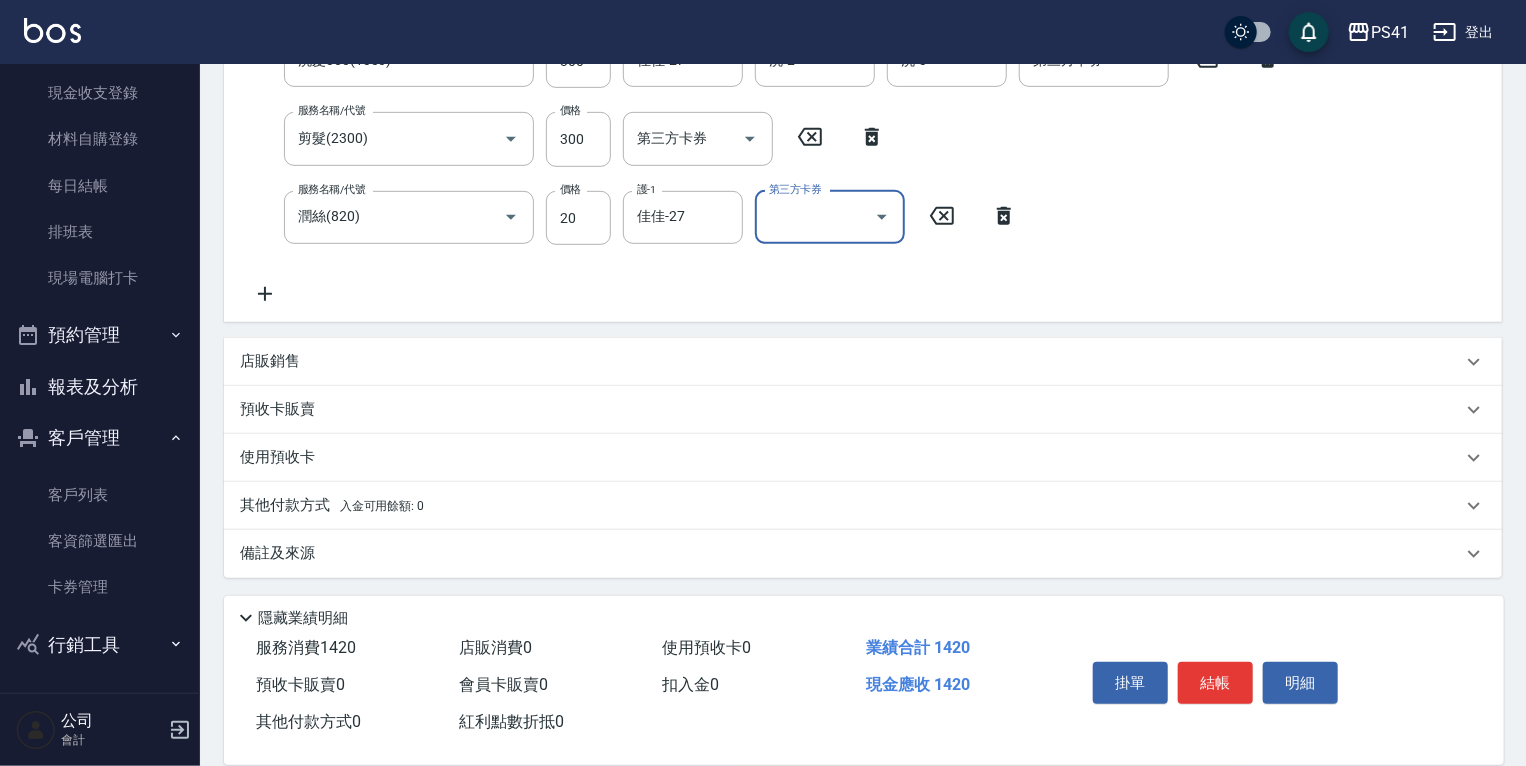 scroll, scrollTop: 445, scrollLeft: 0, axis: vertical 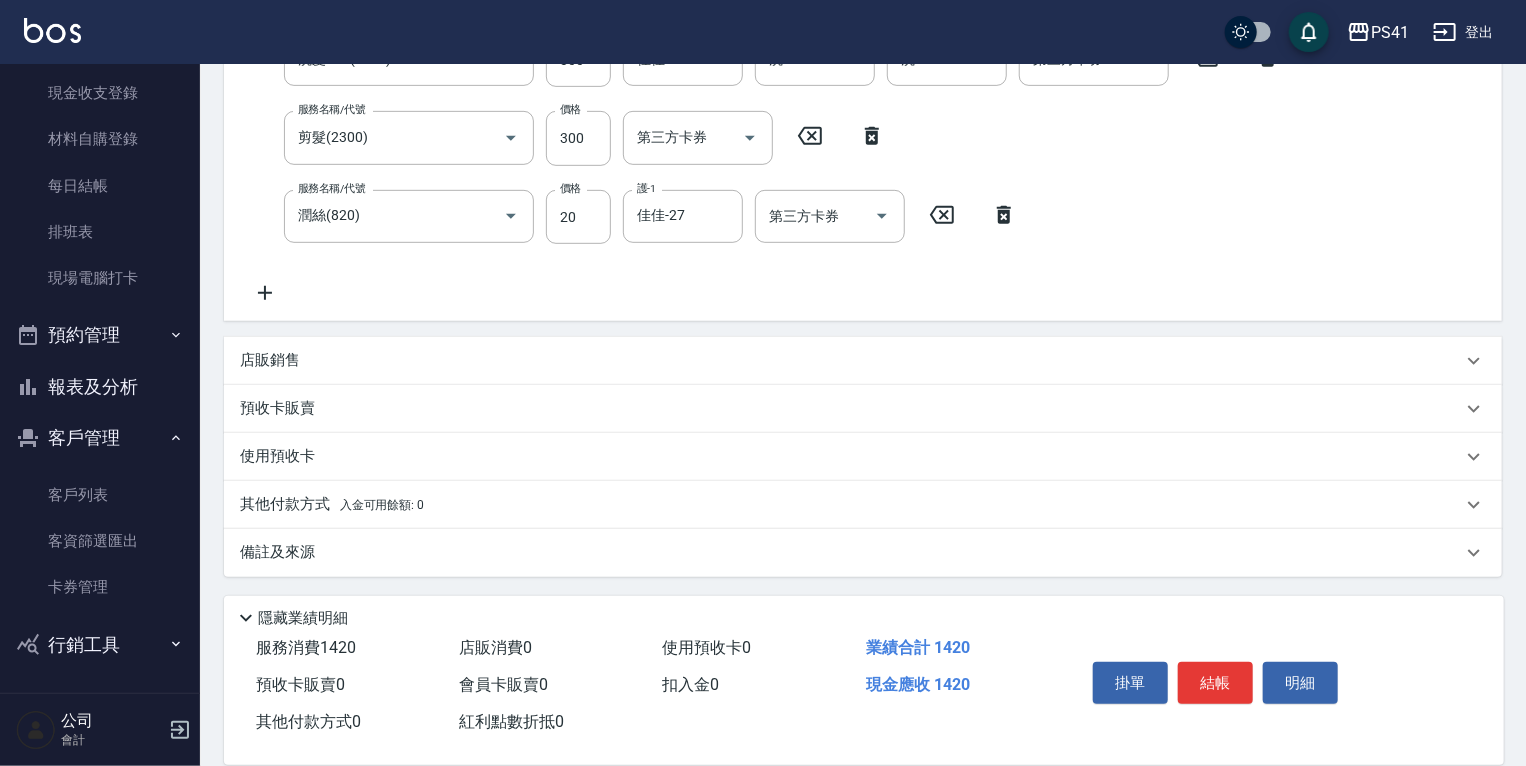 click on "入金可用餘額: 0" at bounding box center (382, 505) 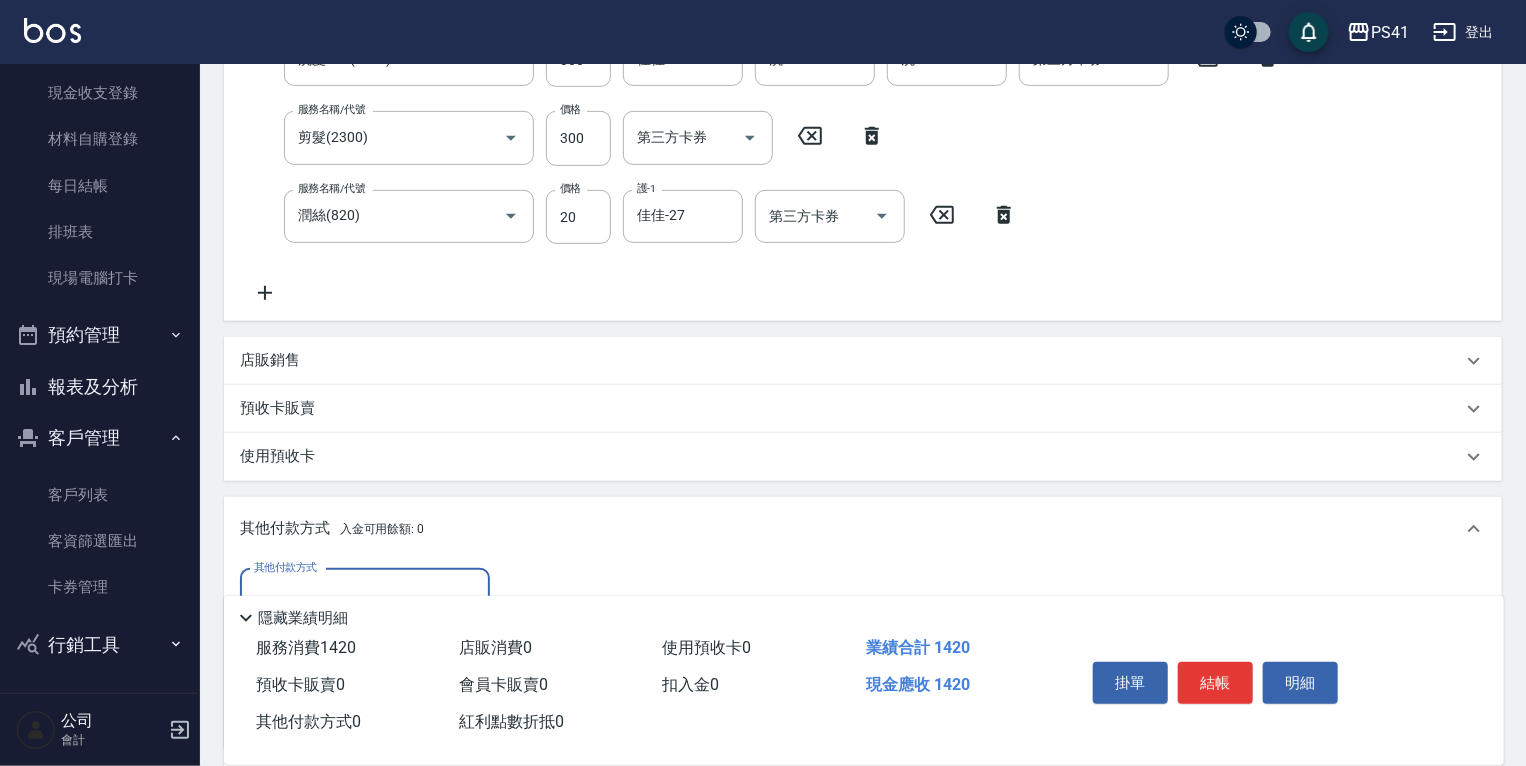 scroll, scrollTop: 0, scrollLeft: 0, axis: both 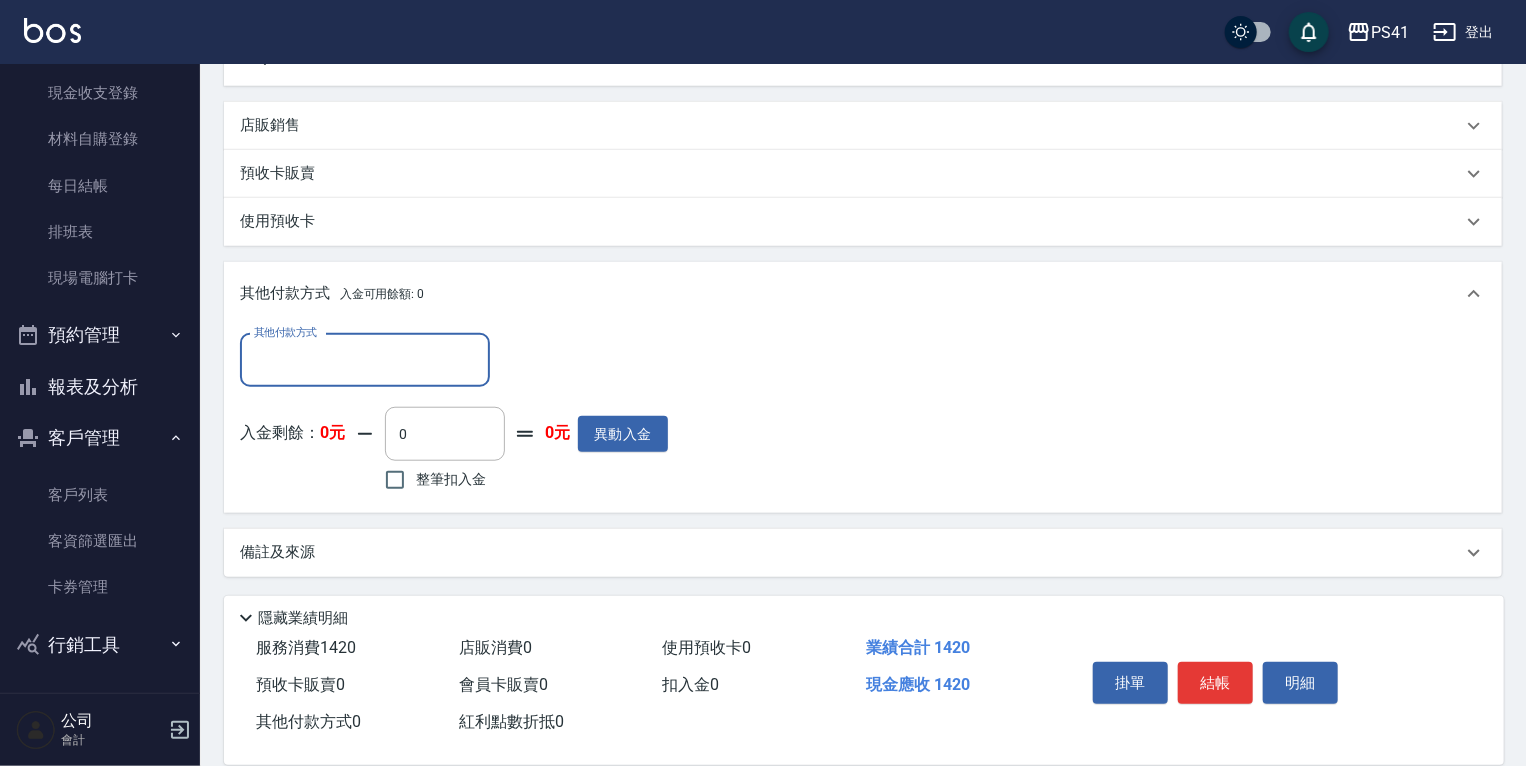 click on "其他付款方式" at bounding box center (365, 360) 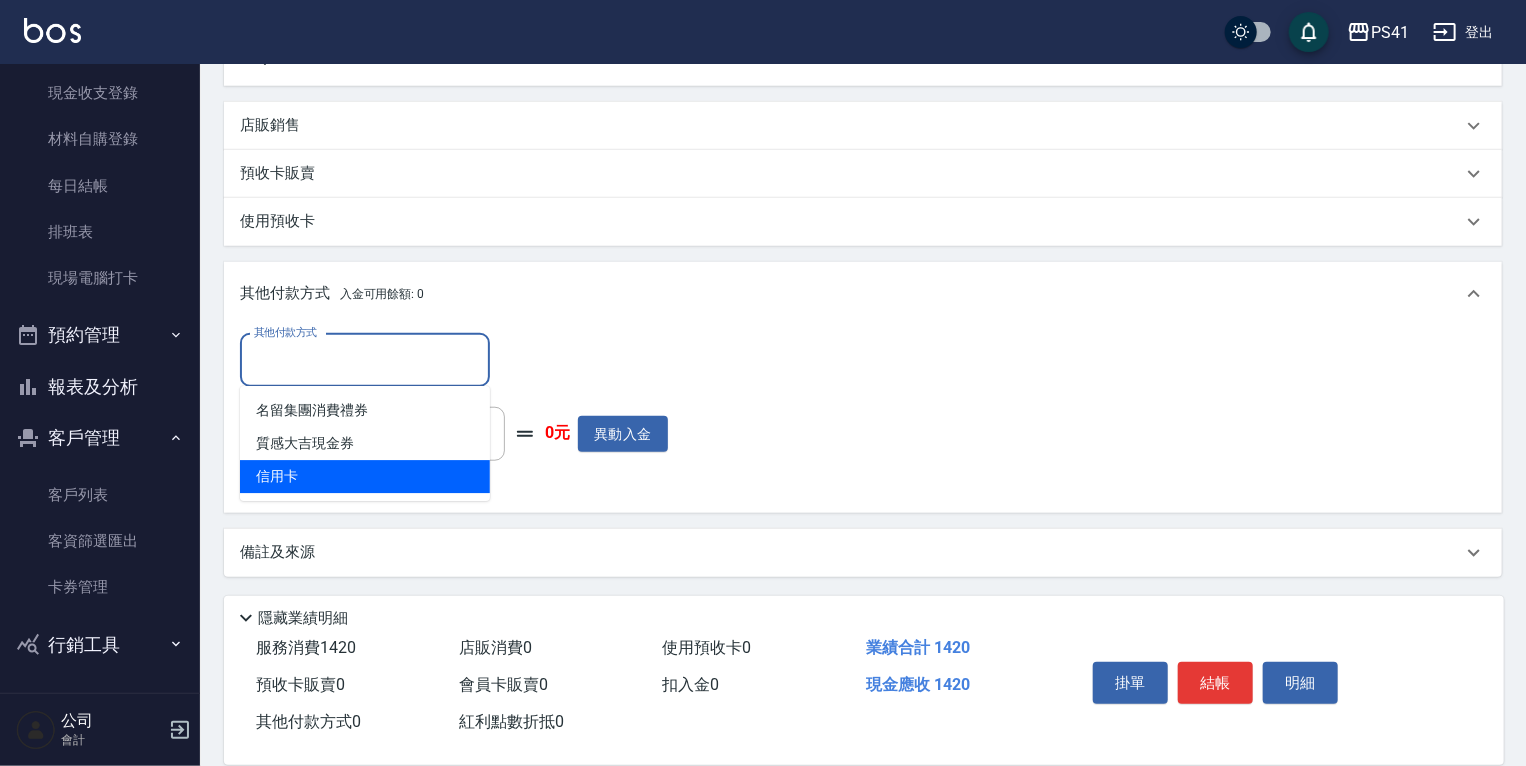 click on "信用卡" at bounding box center [365, 476] 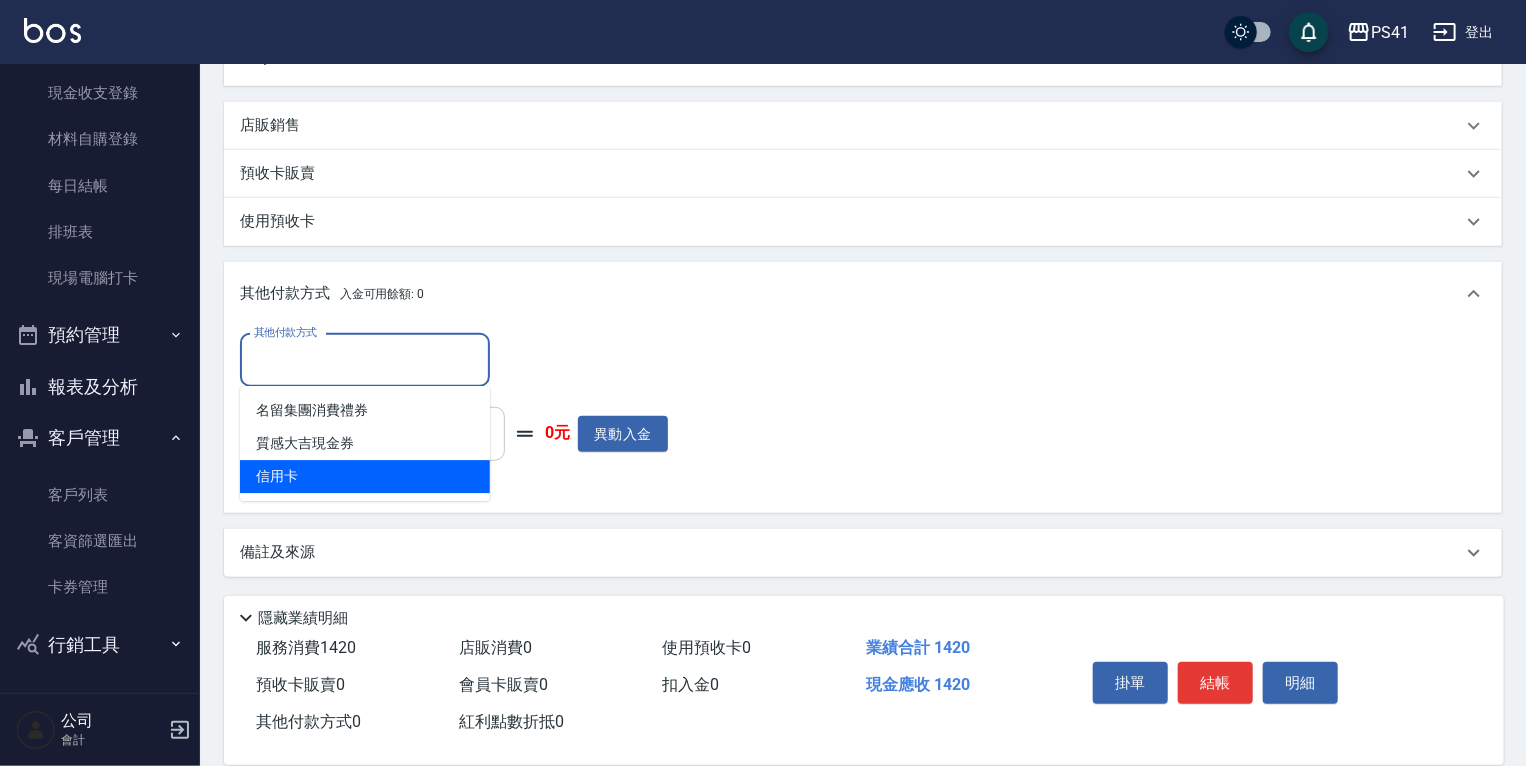 type on "信用卡" 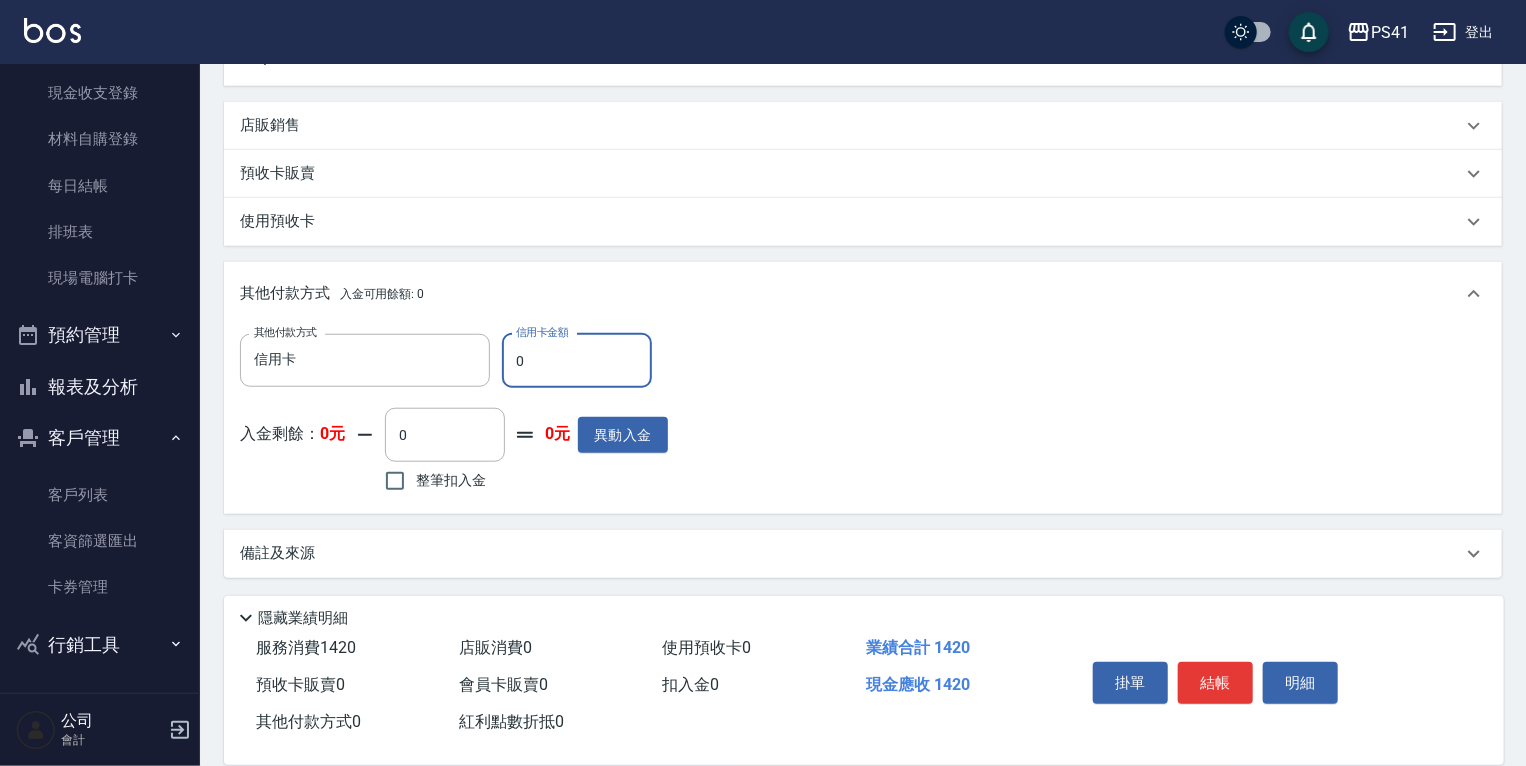 drag, startPoint x: 539, startPoint y: 369, endPoint x: 211, endPoint y: 324, distance: 331.0725 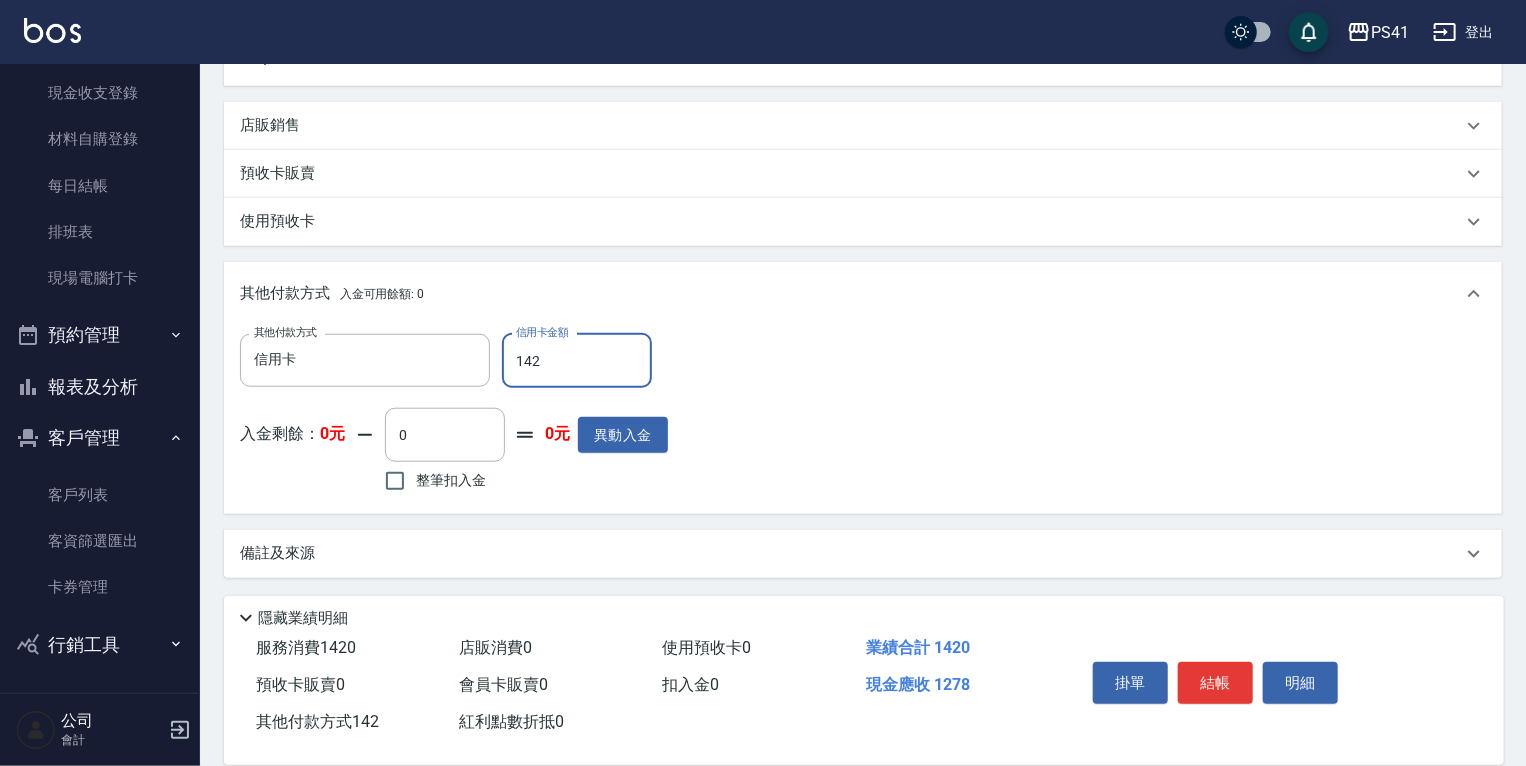 type on "1420" 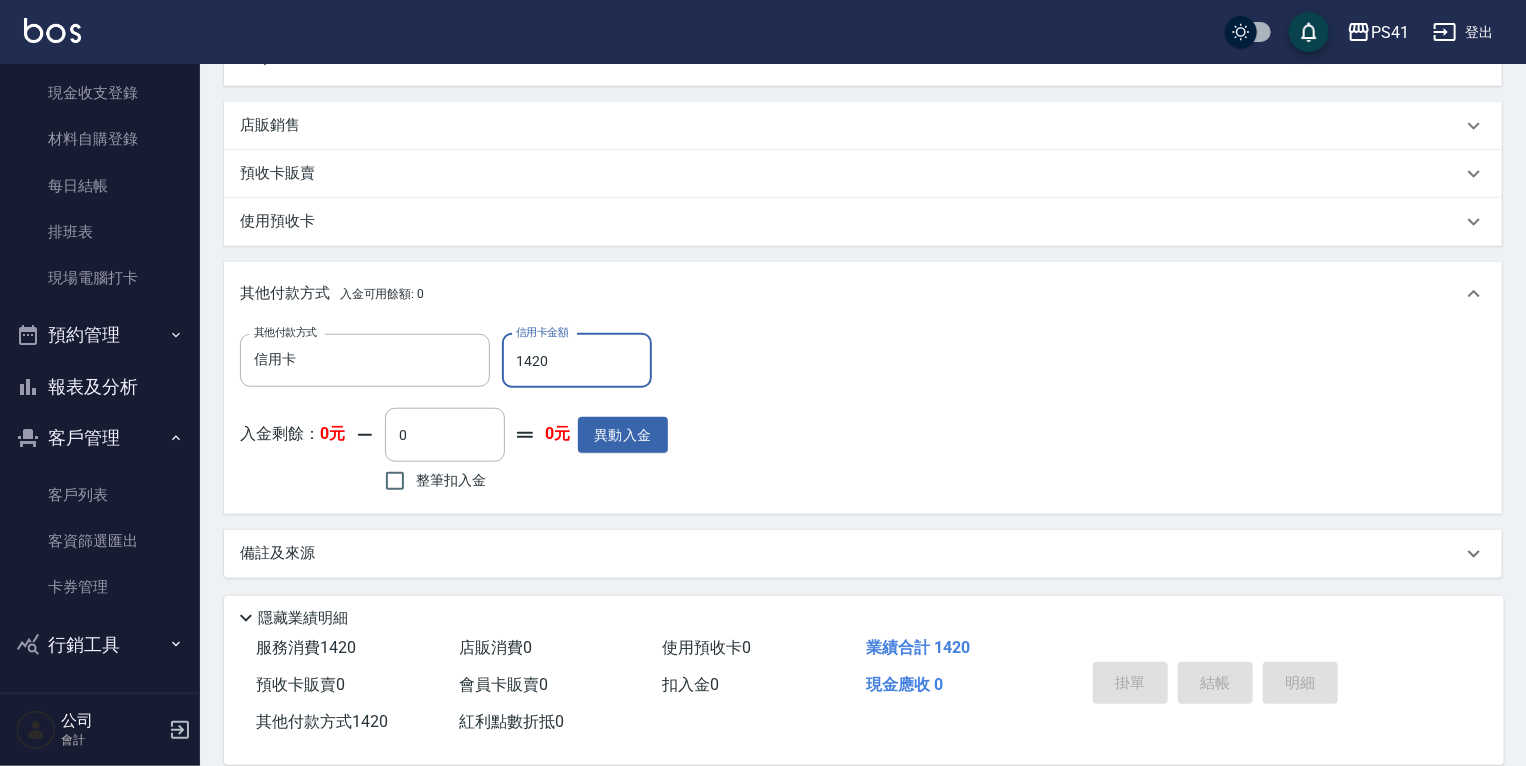 type on "[YEAR]/[MONTH]/[DAY] [TIME]" 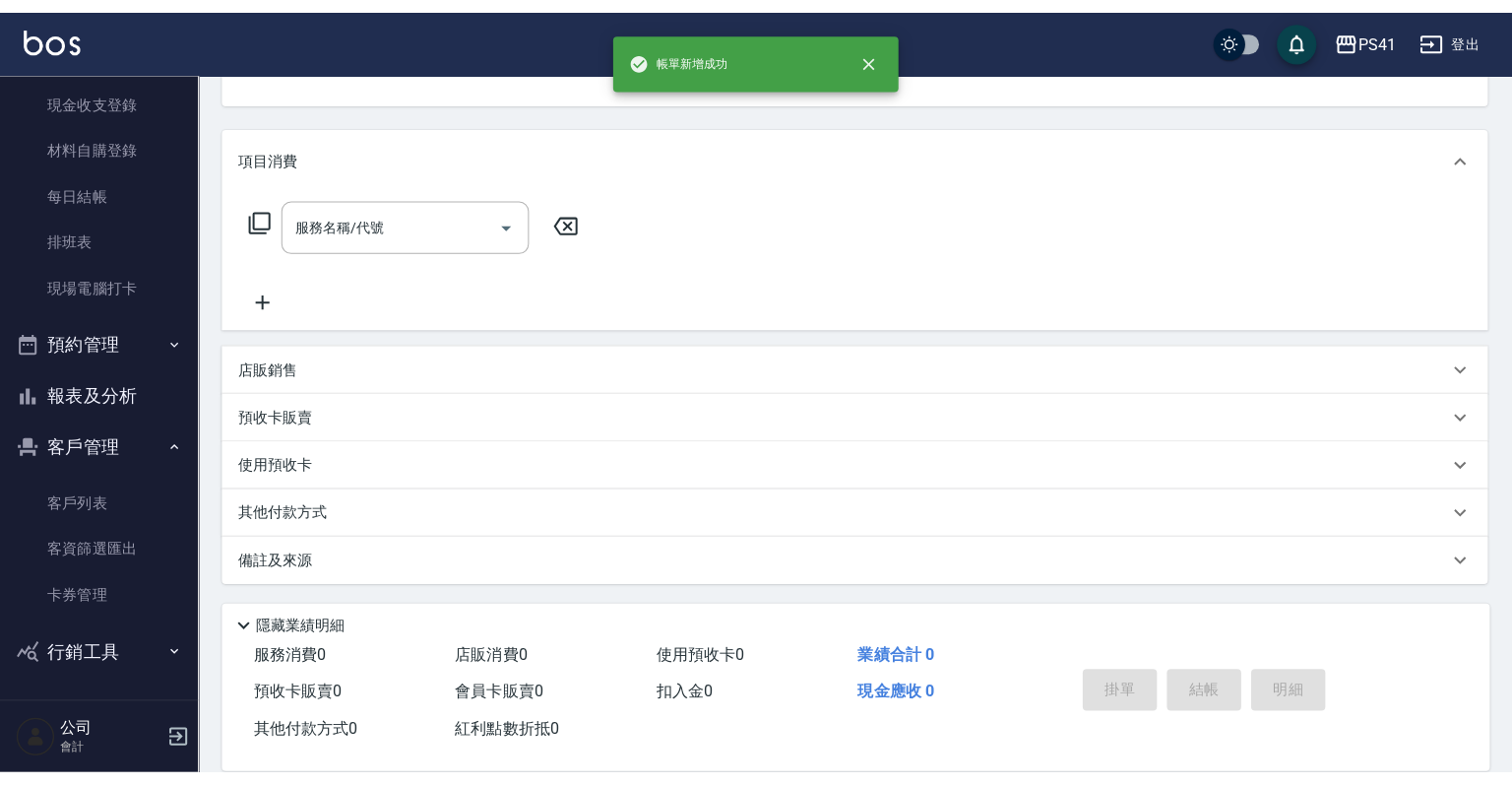 scroll, scrollTop: 0, scrollLeft: 0, axis: both 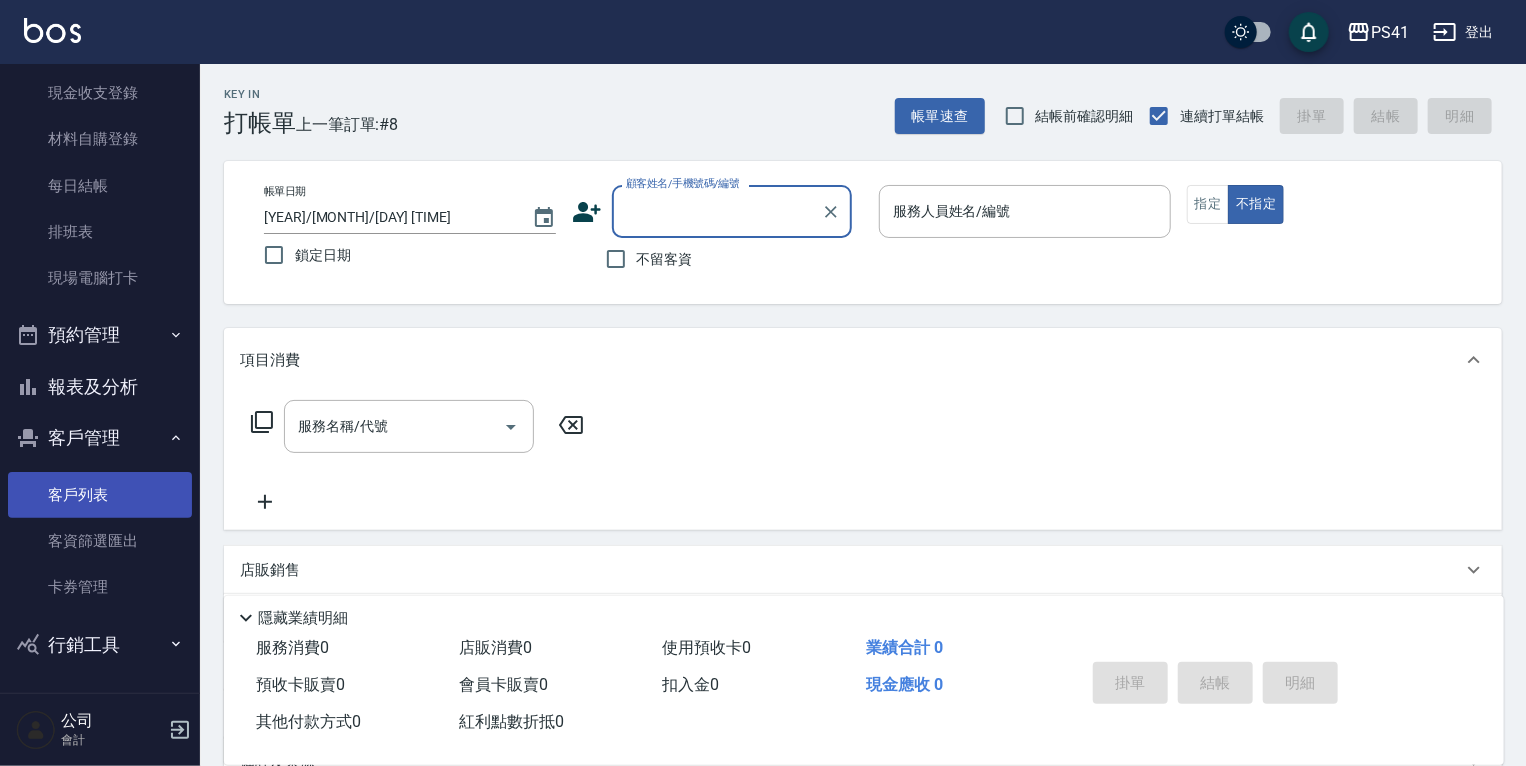 click on "客戶列表" at bounding box center [100, 495] 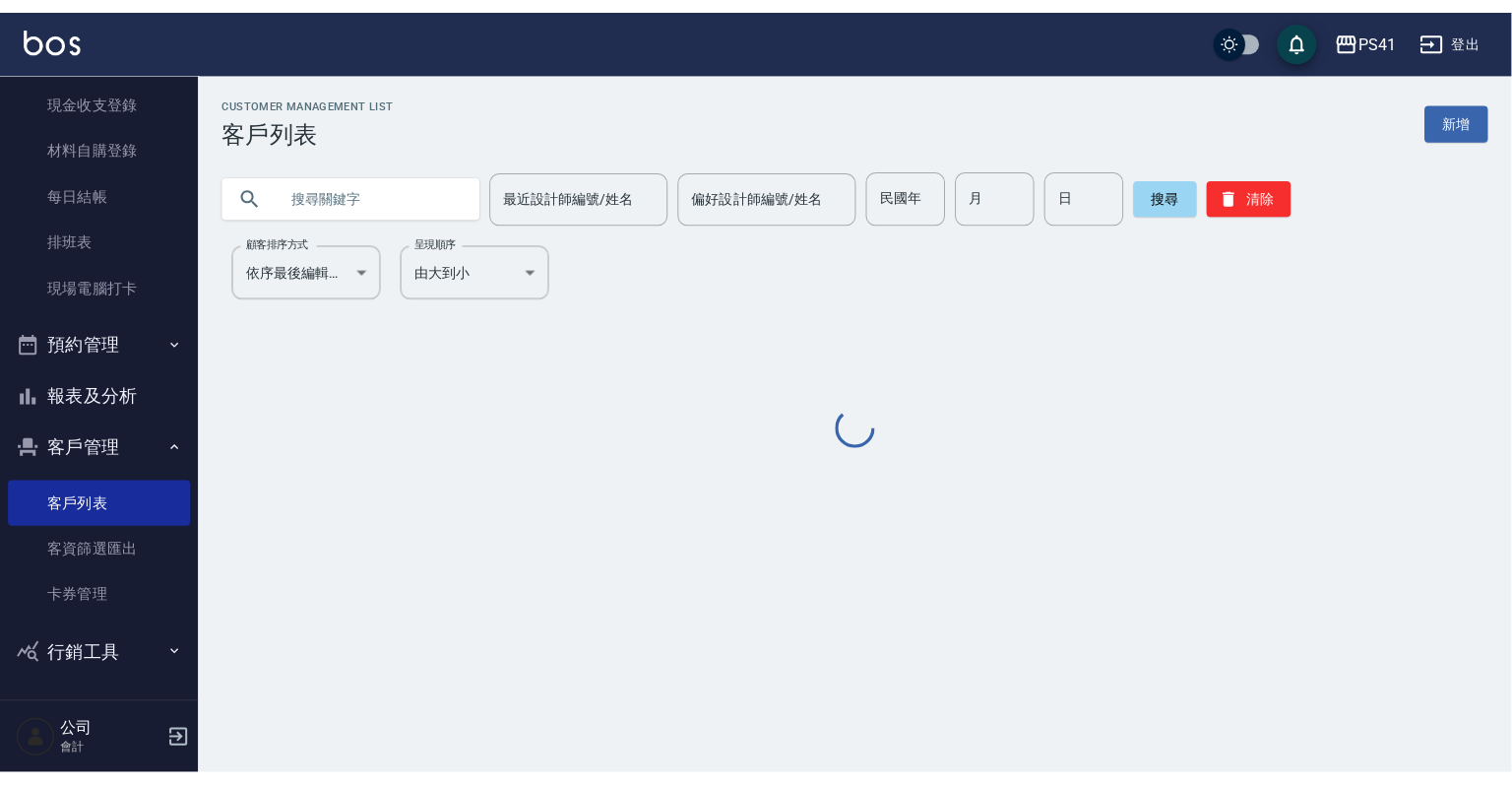 scroll, scrollTop: 120, scrollLeft: 0, axis: vertical 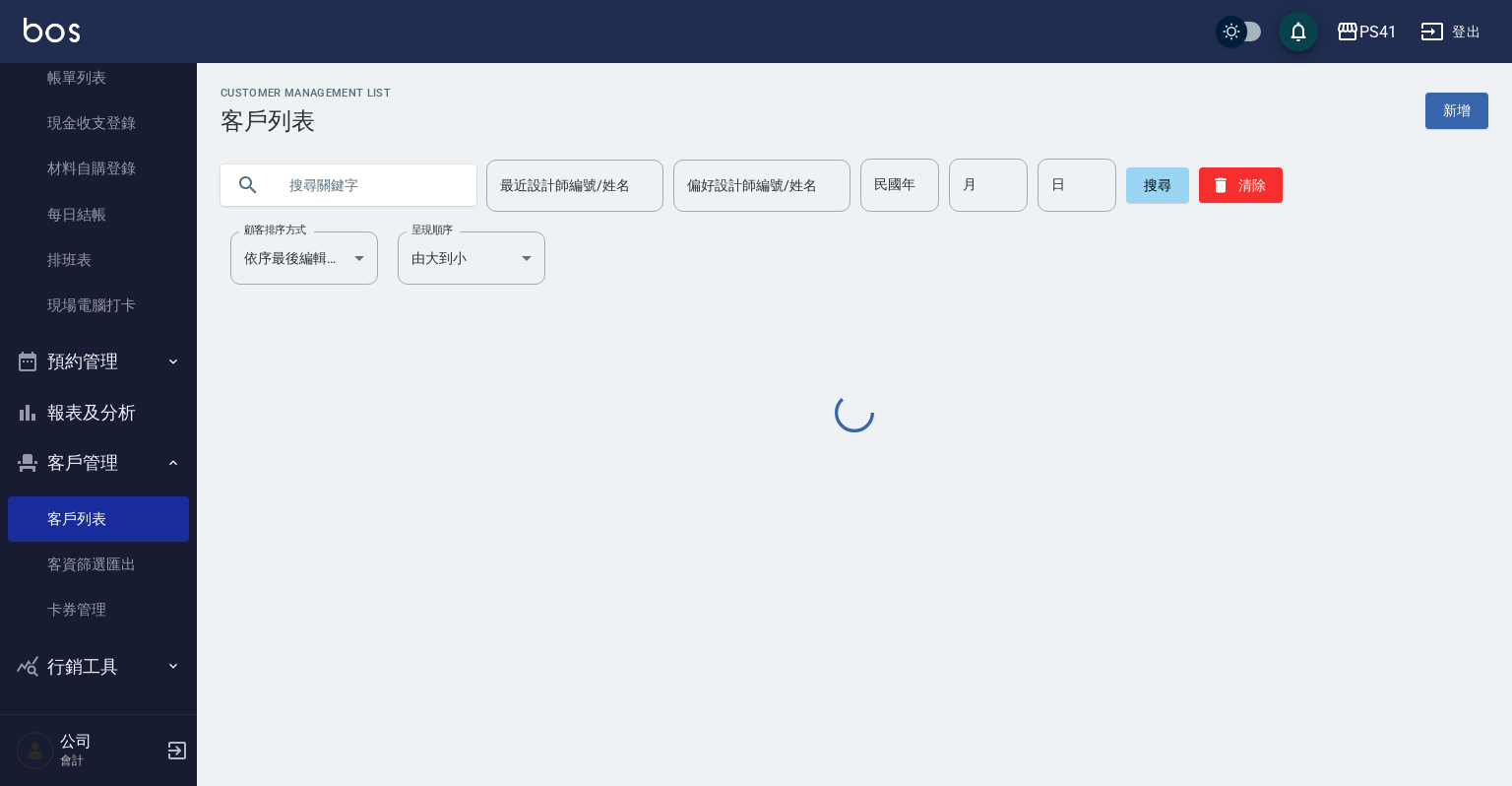 click at bounding box center (368, 185) 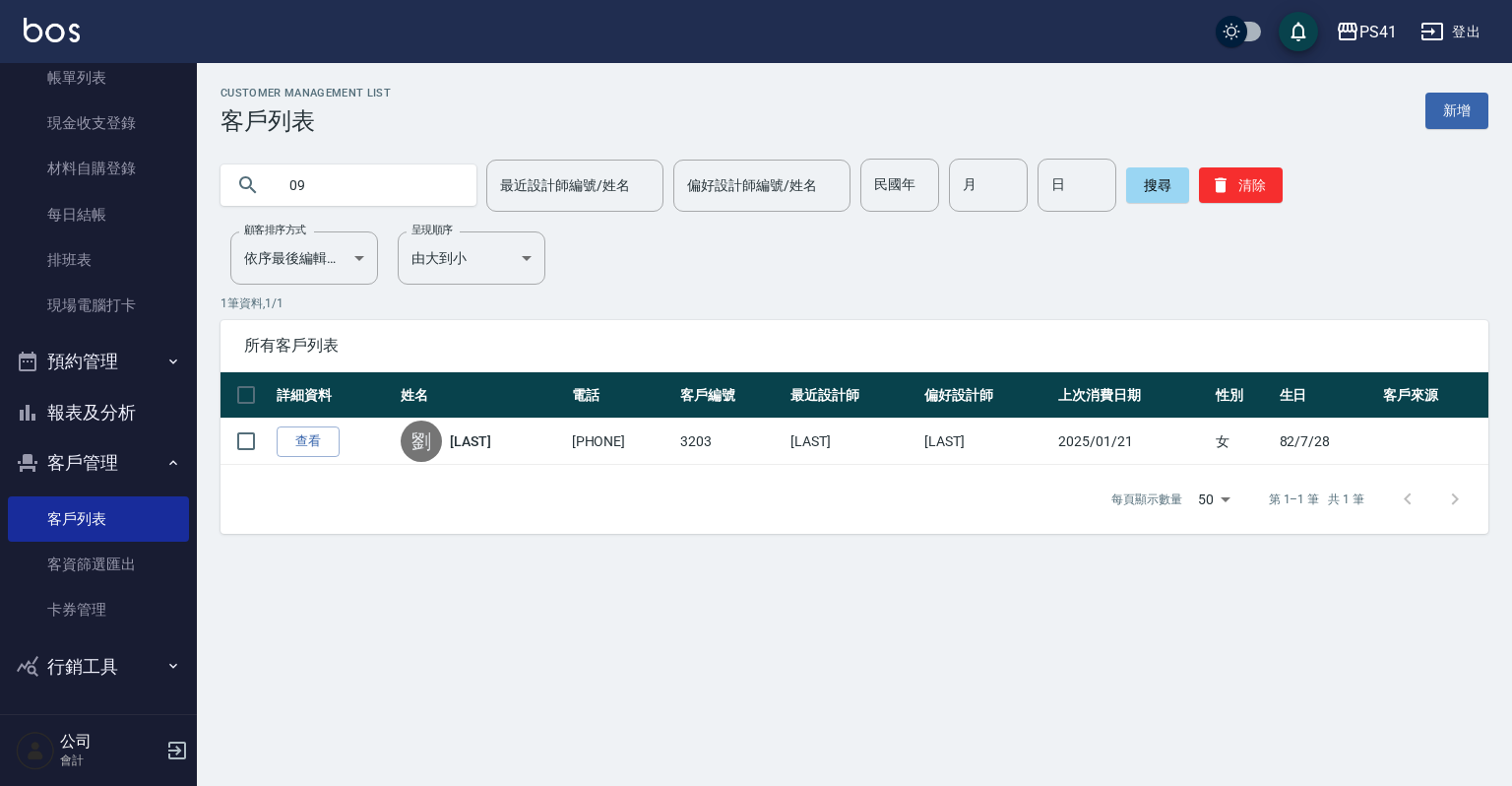 type on "0" 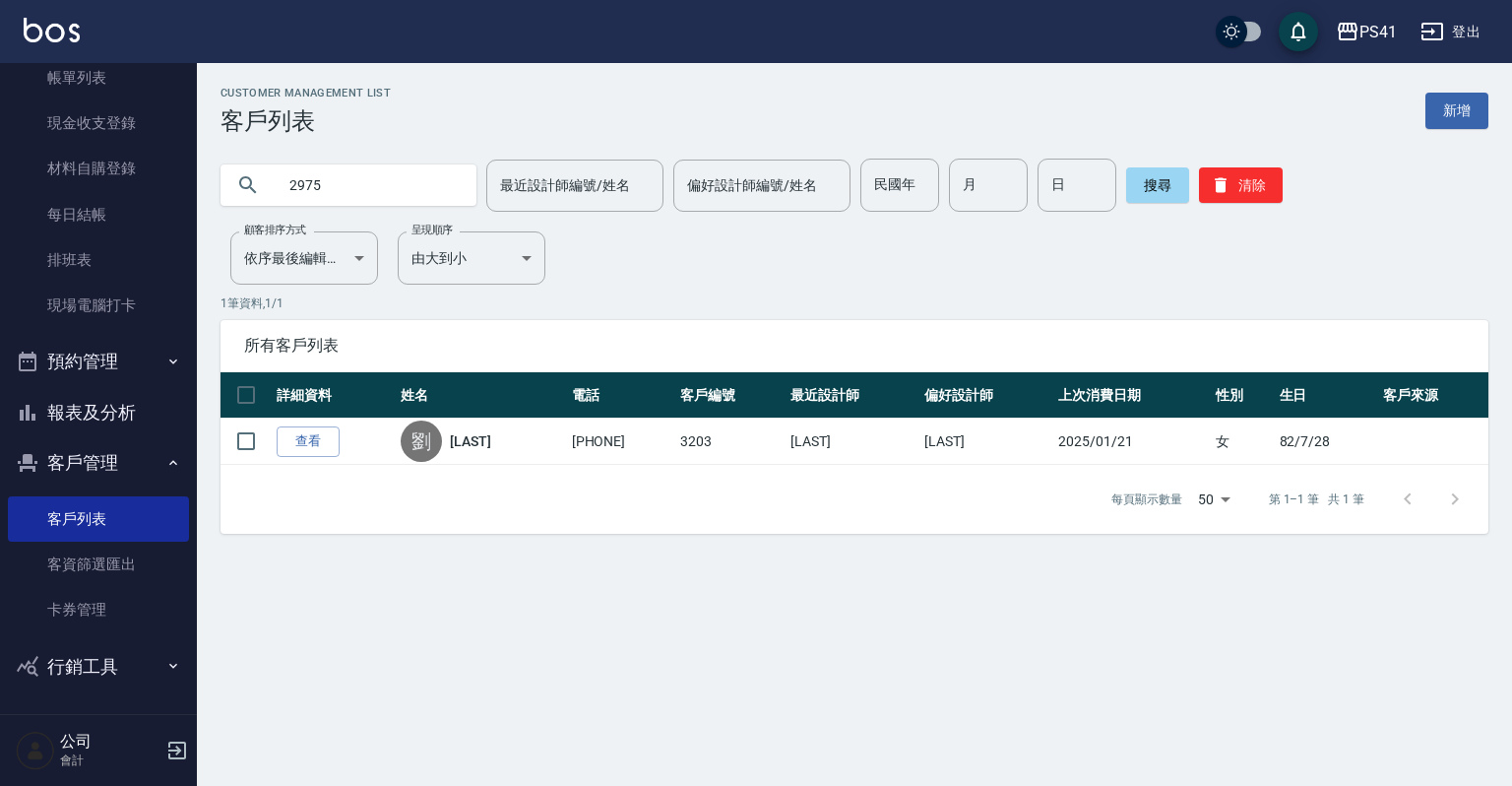 type on "2975" 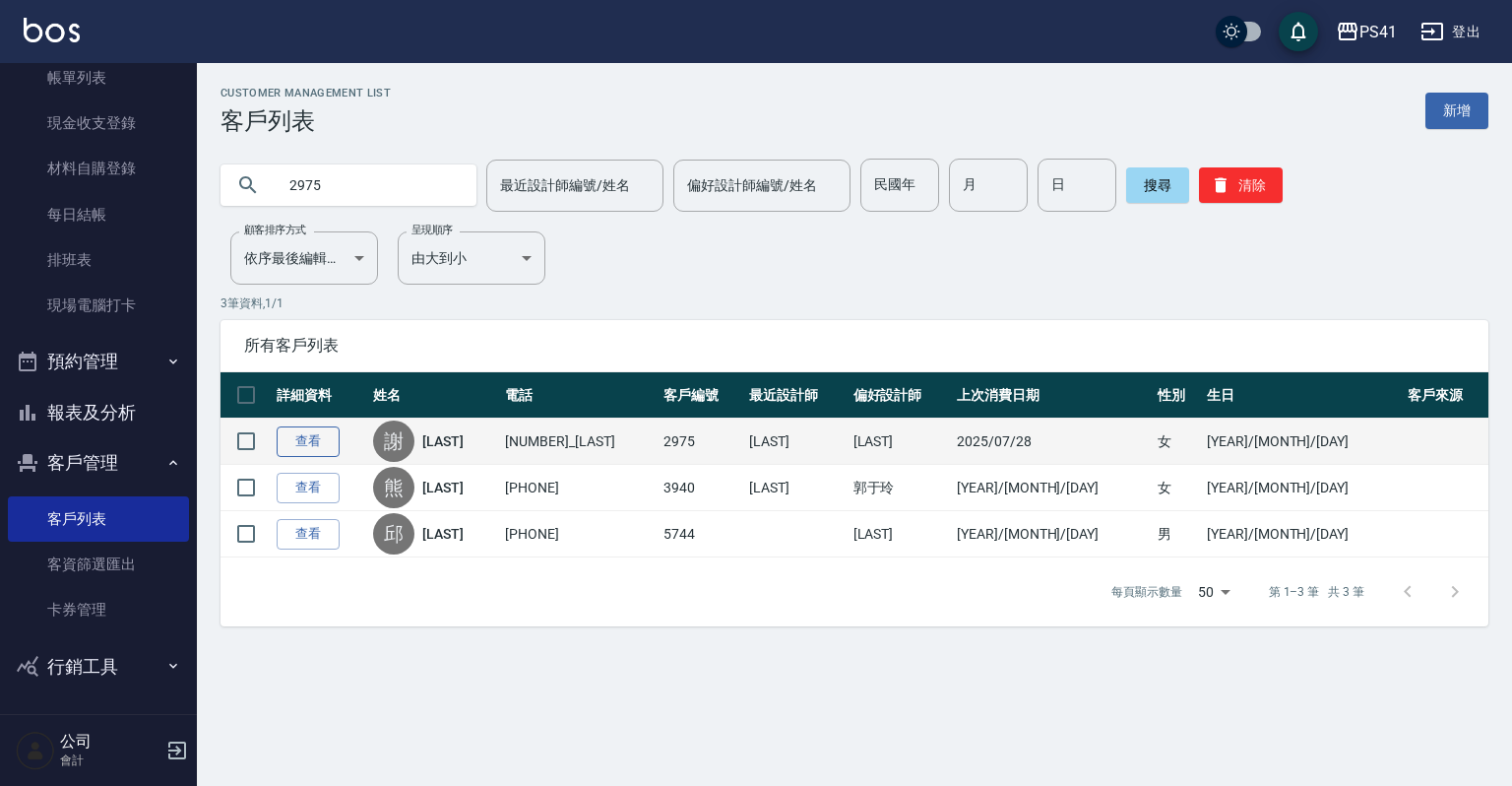 click on "查看" at bounding box center (308, 441) 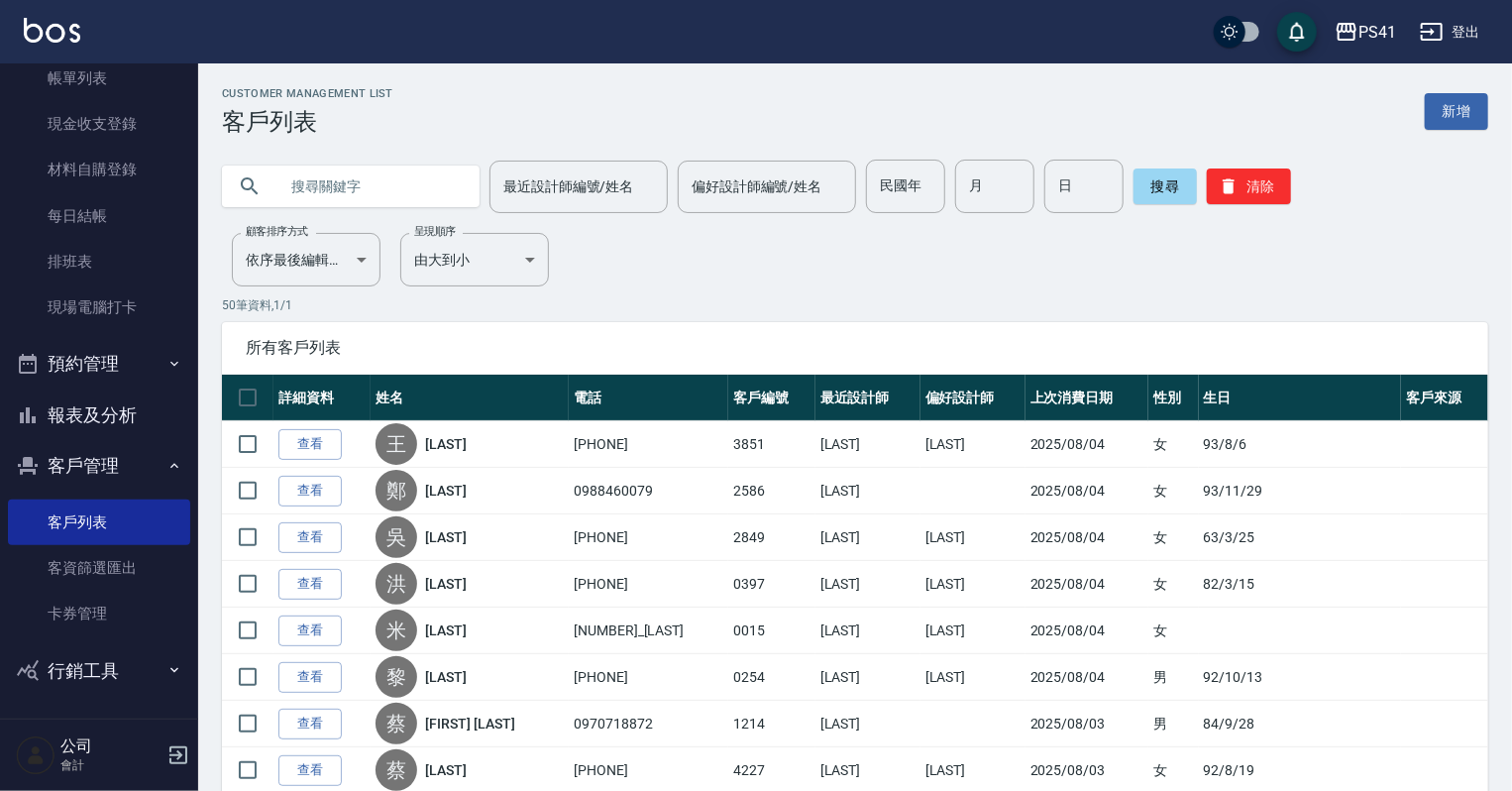 click at bounding box center [371, 186] 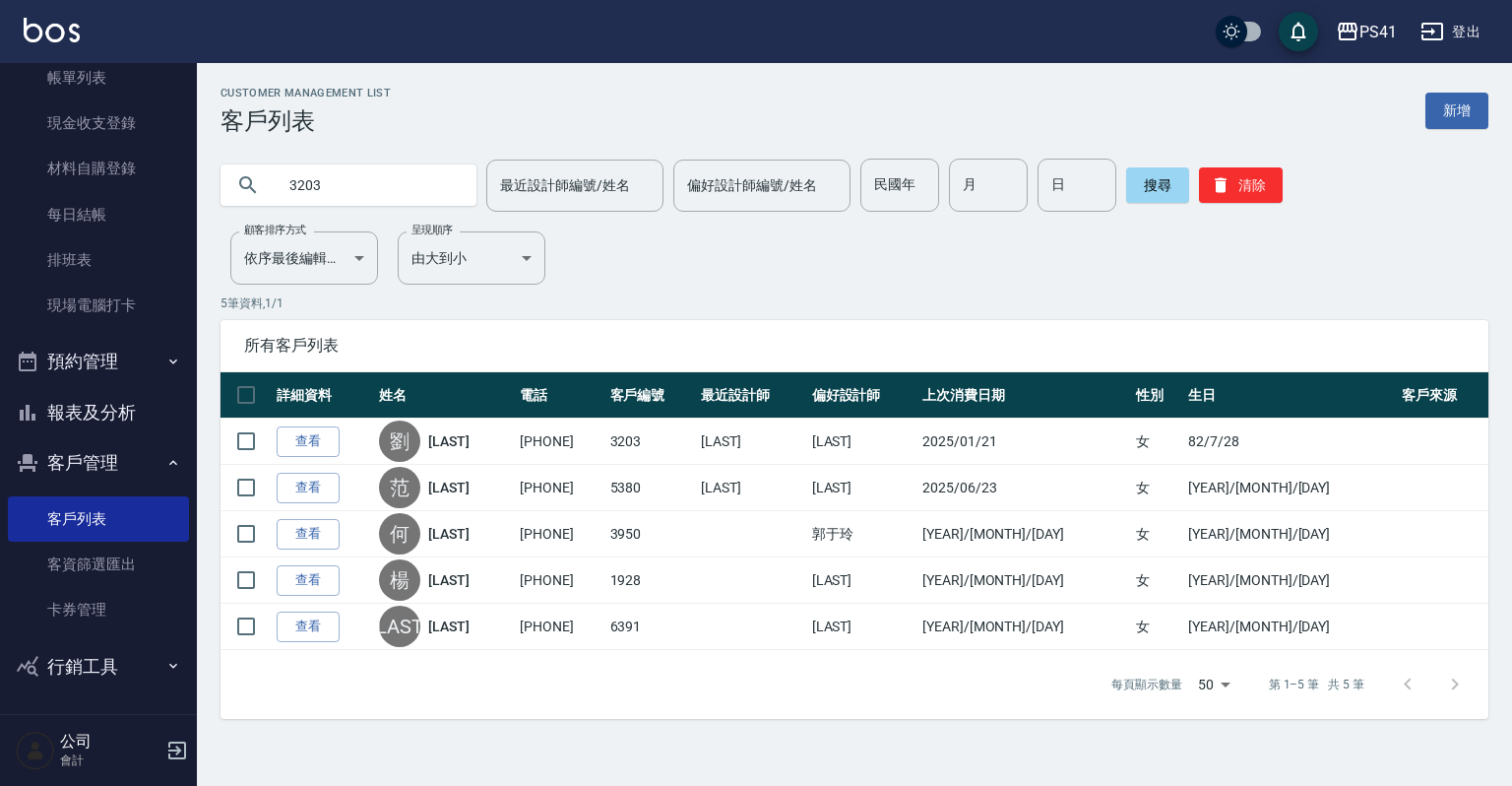 click on "3203" at bounding box center (368, 185) 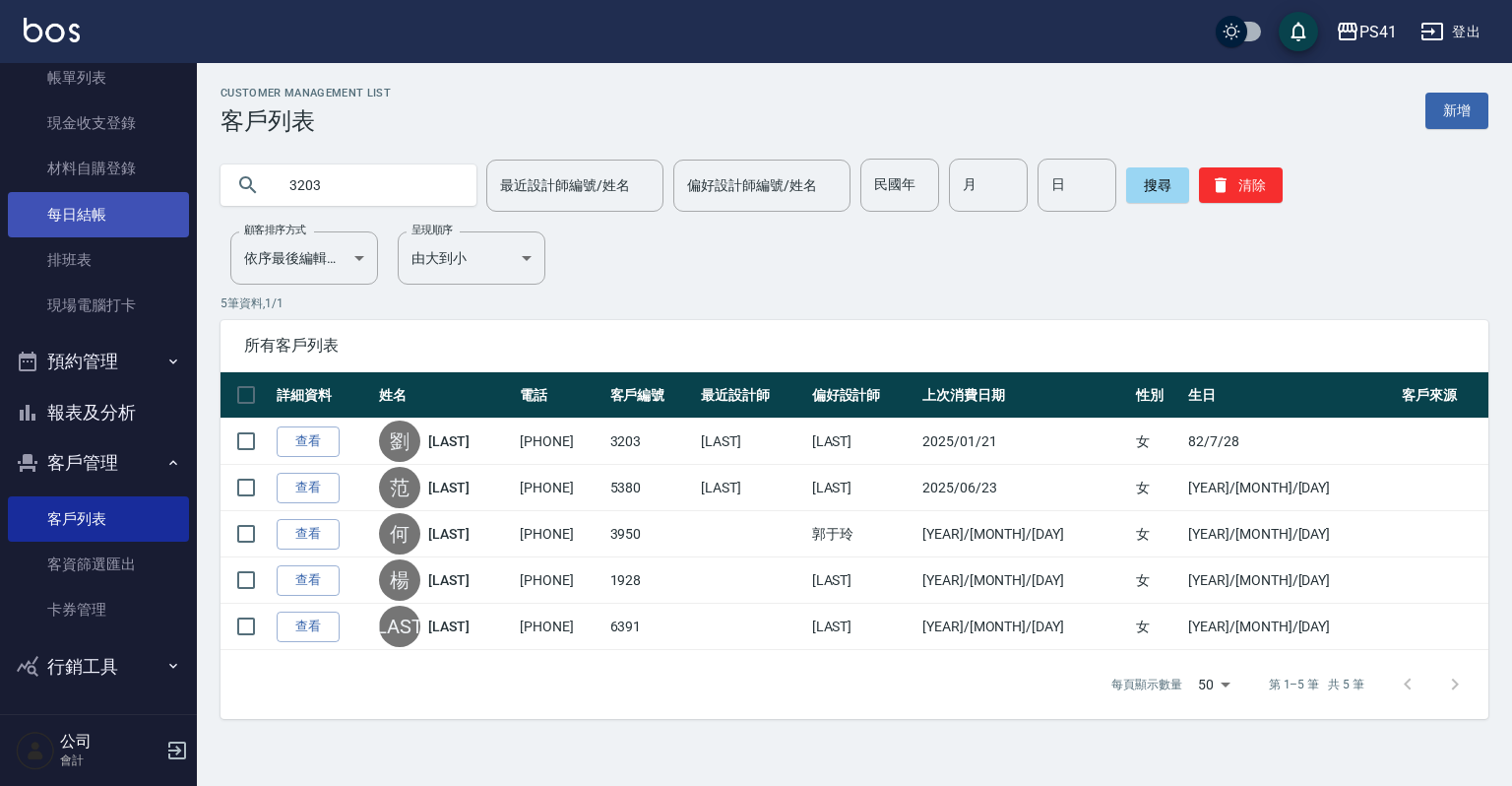 drag, startPoint x: 360, startPoint y: 176, endPoint x: 72, endPoint y: 193, distance: 288.5013 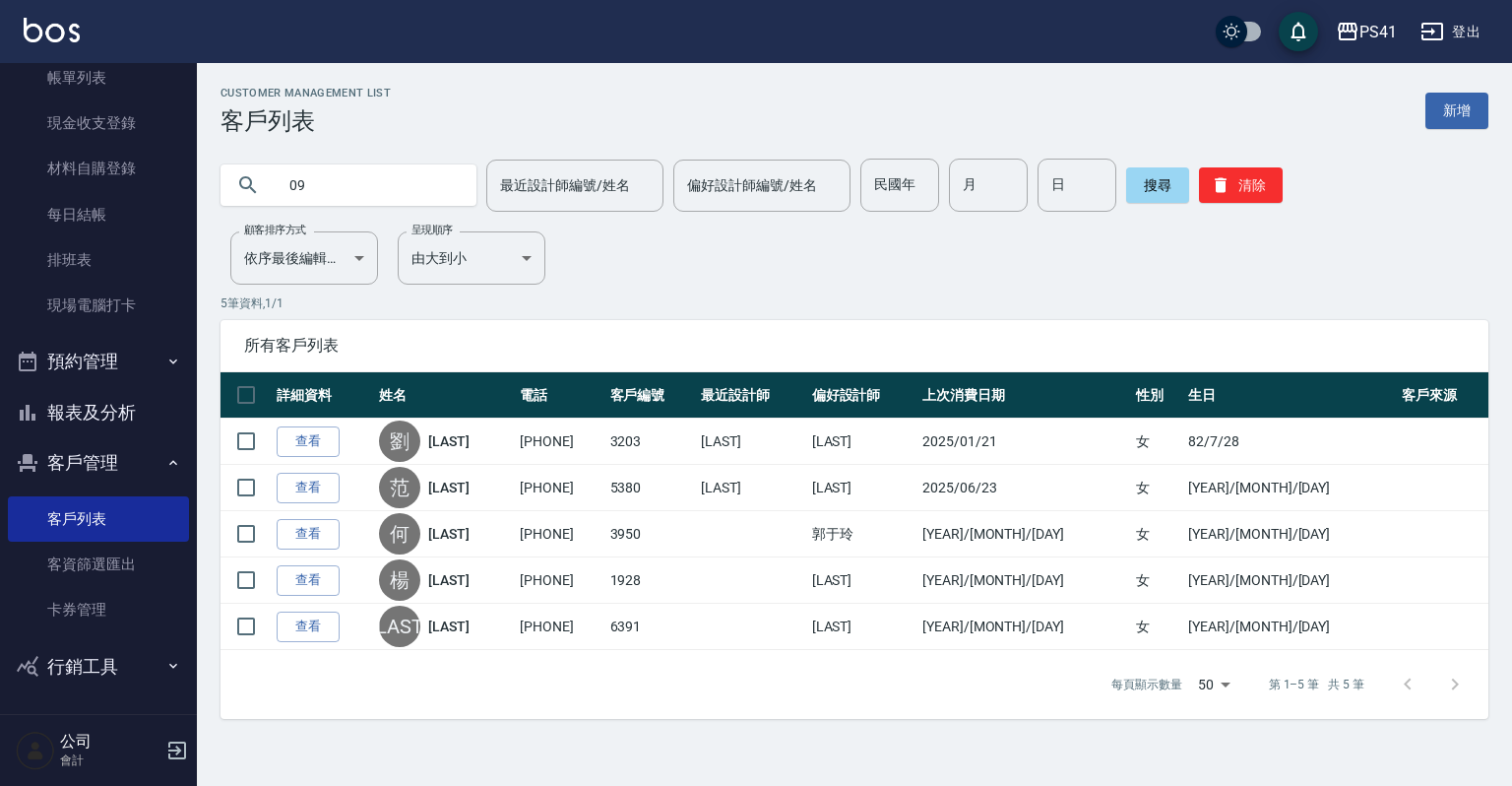 type on "0" 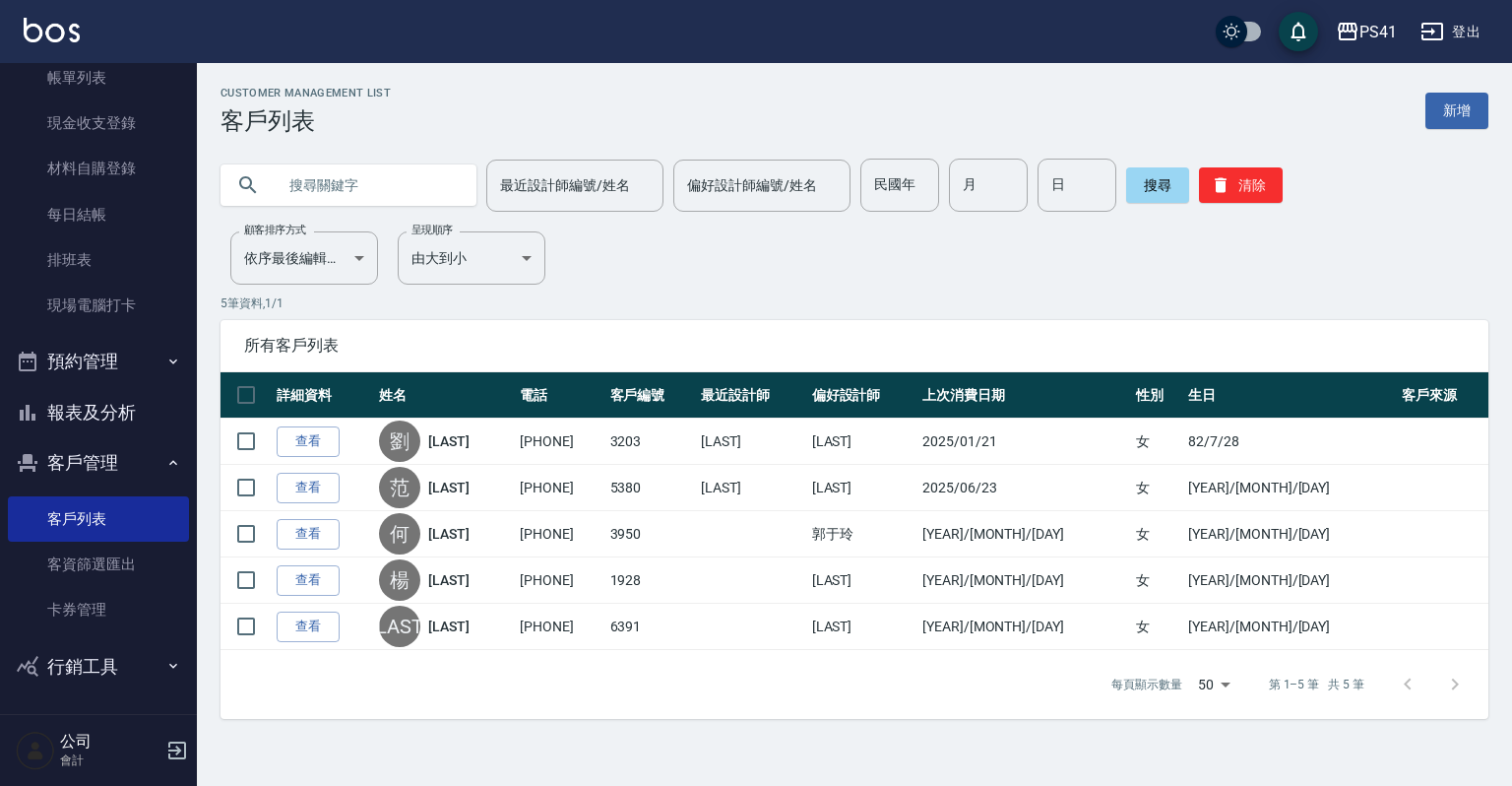 type 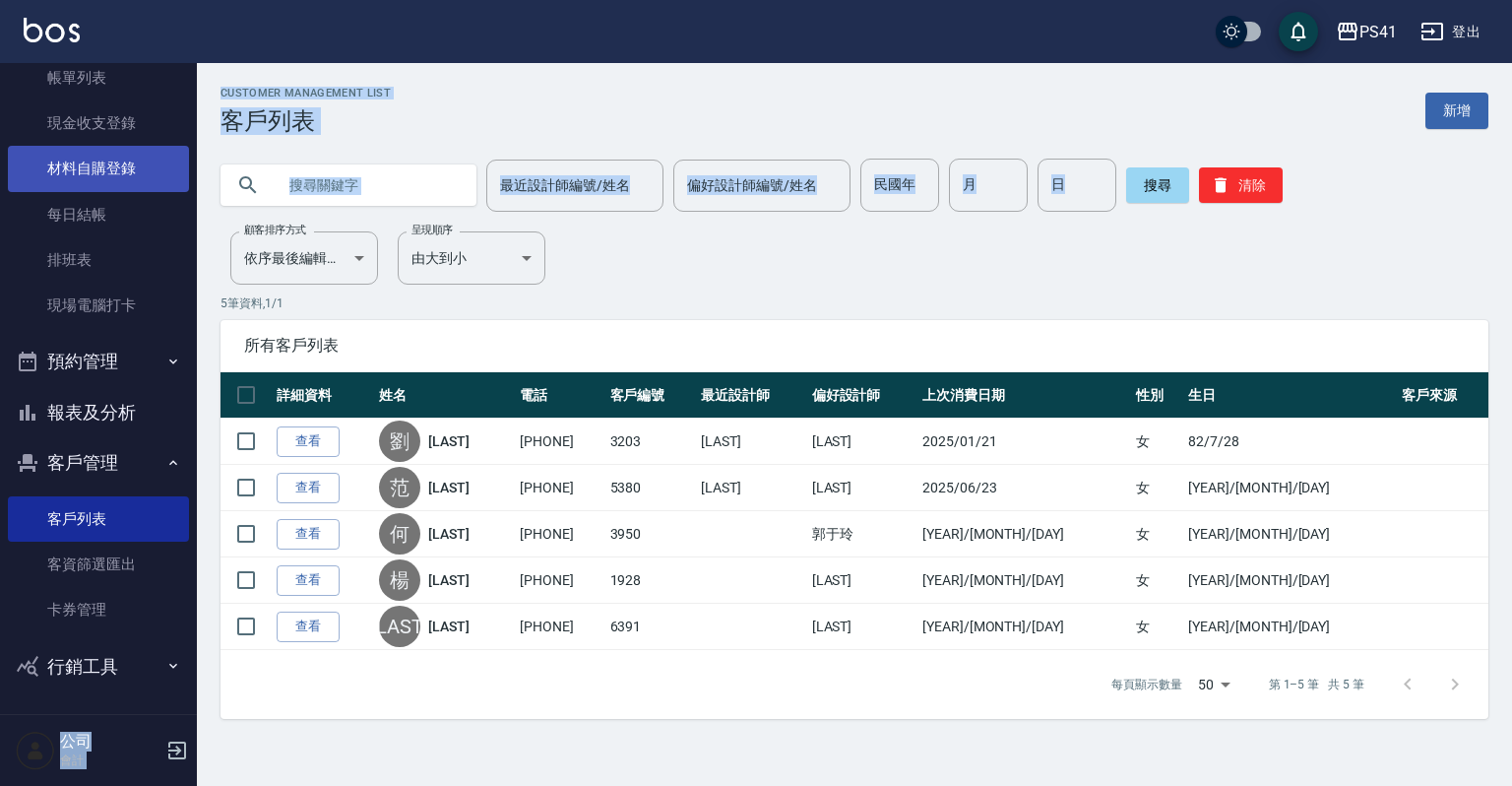 drag, startPoint x: 725, startPoint y: 255, endPoint x: 72, endPoint y: 175, distance: 657.88221 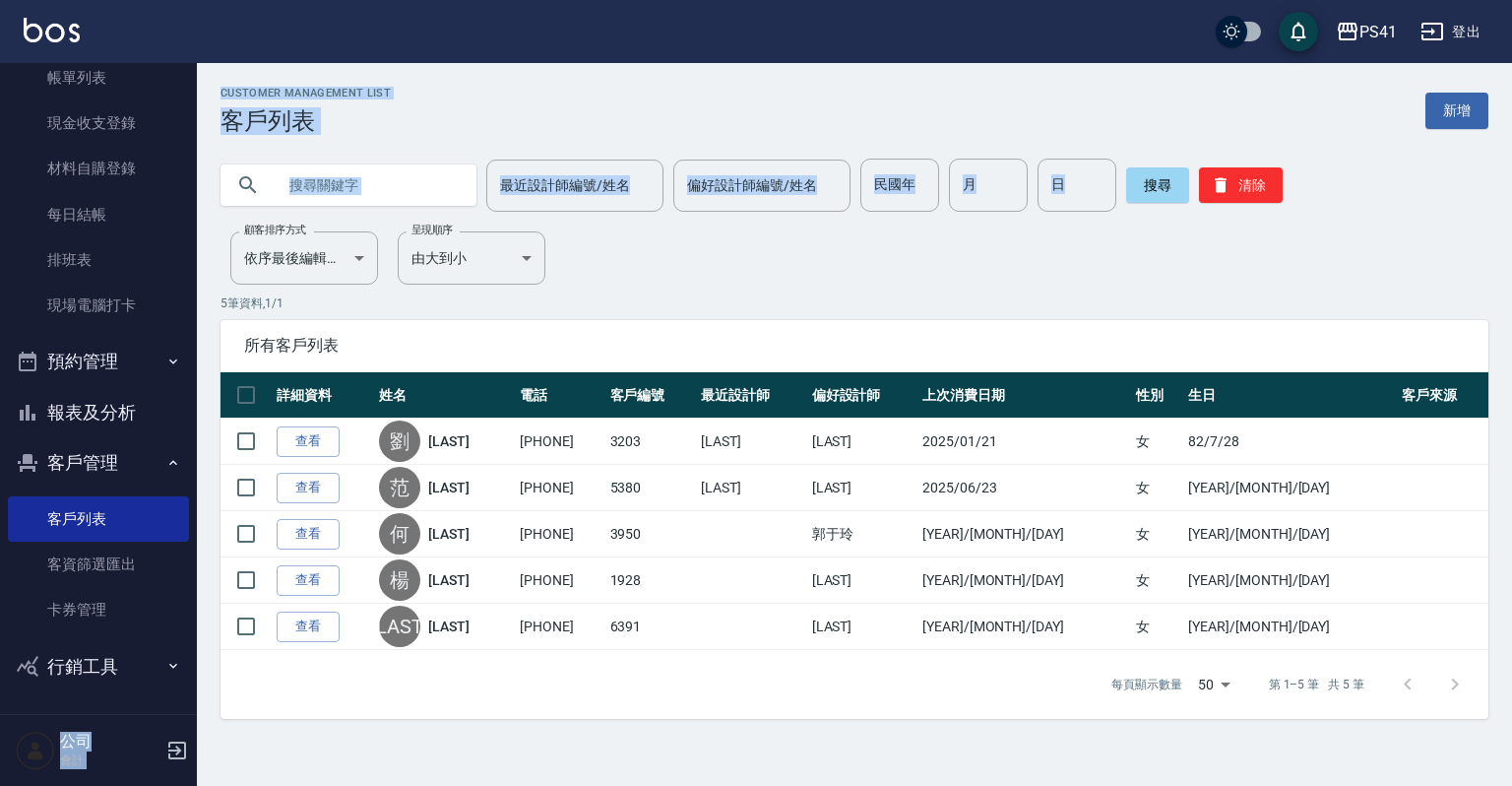 click on "Customer Management List 客戶列表 新增" at bounding box center [854, 110] 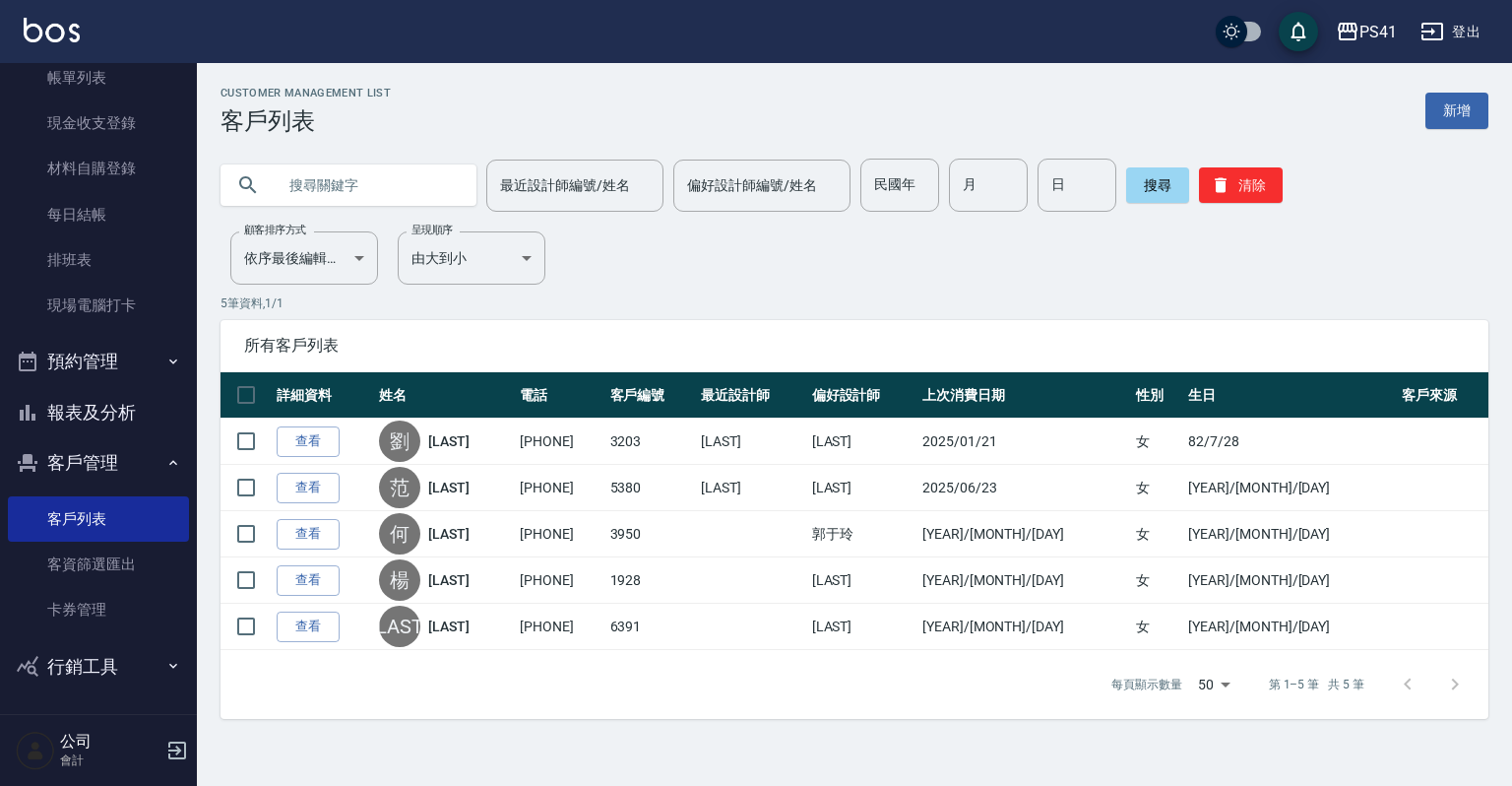 click at bounding box center (368, 185) 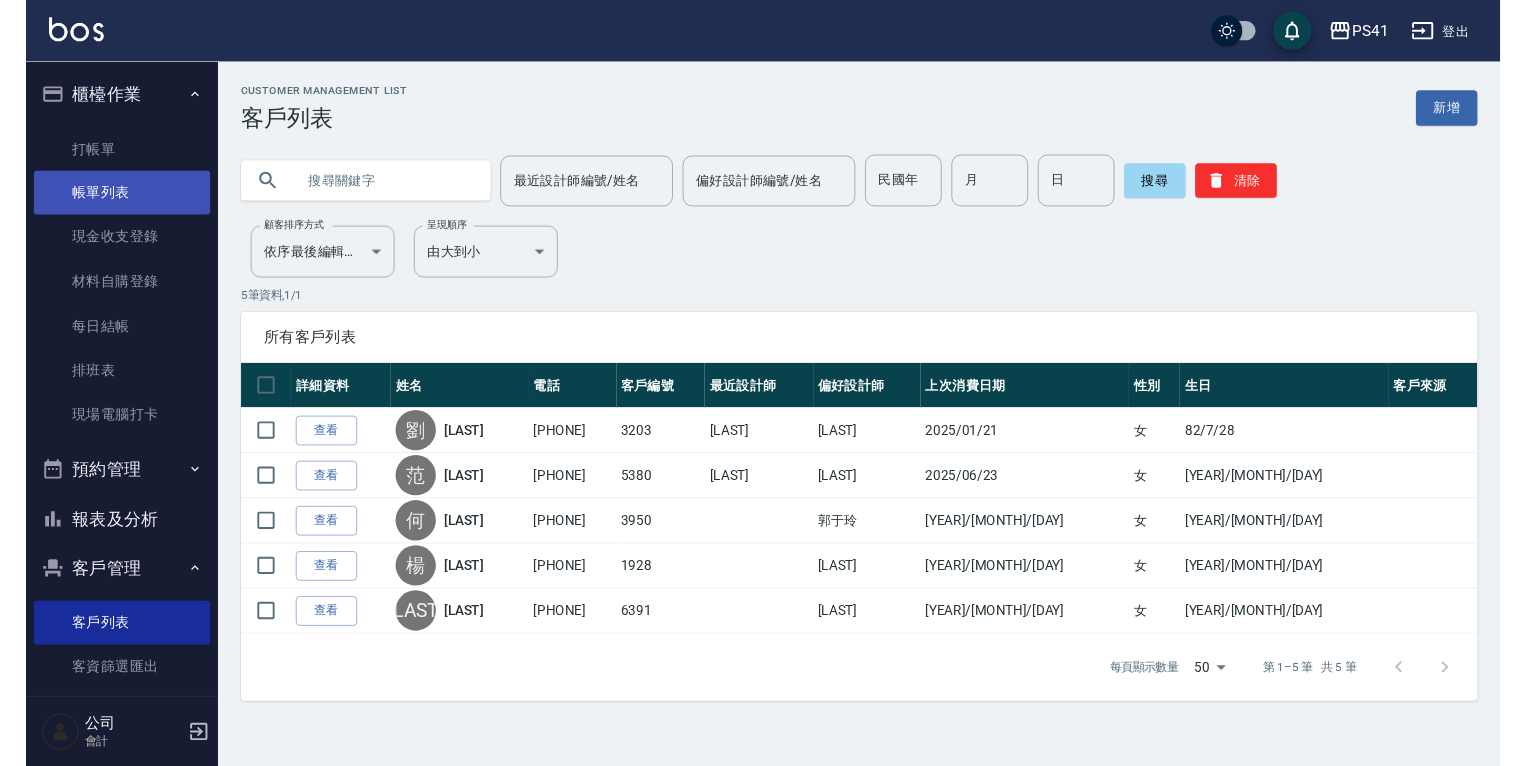 scroll, scrollTop: 0, scrollLeft: 0, axis: both 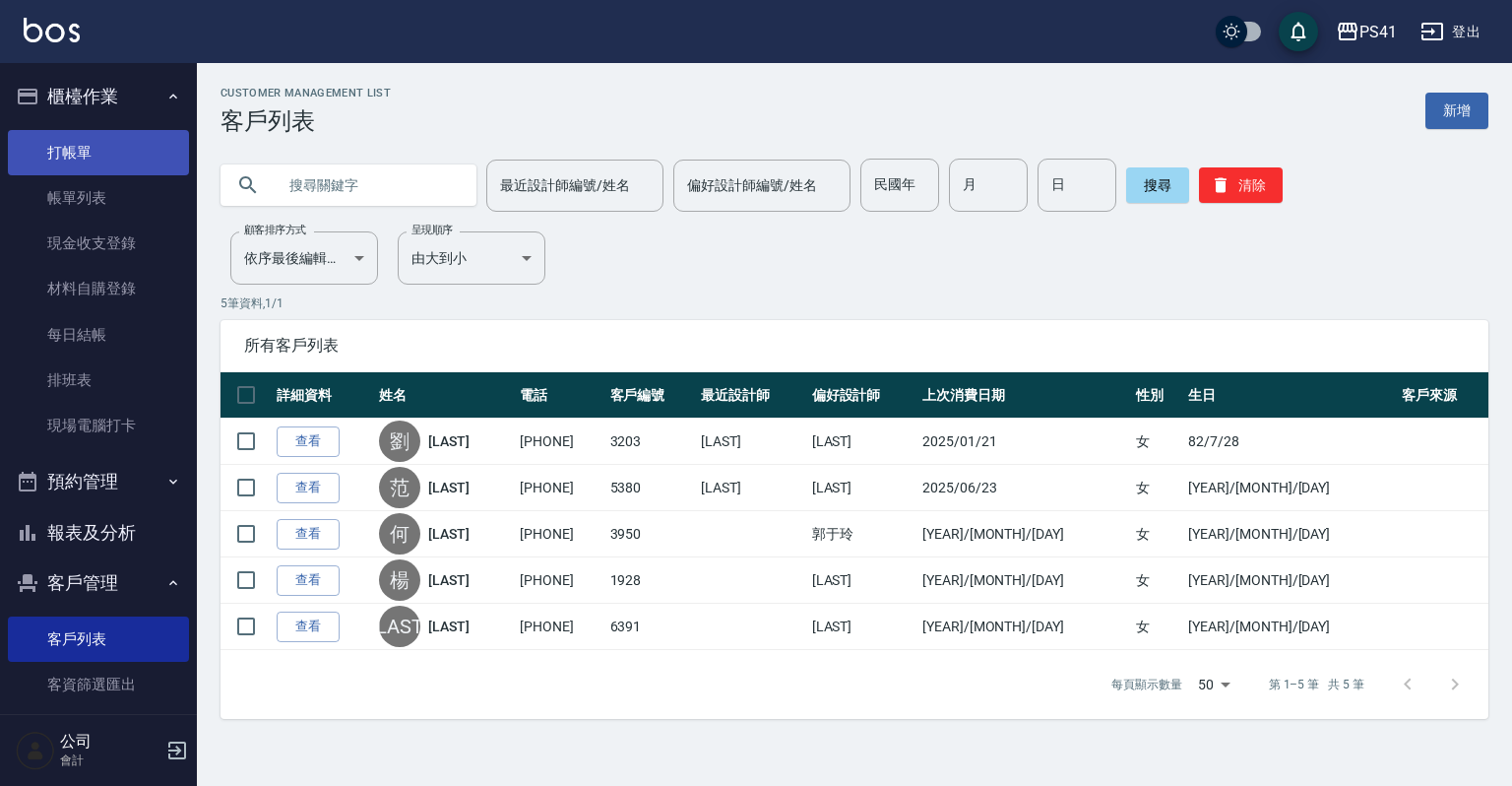 click on "打帳單" at bounding box center [98, 153] 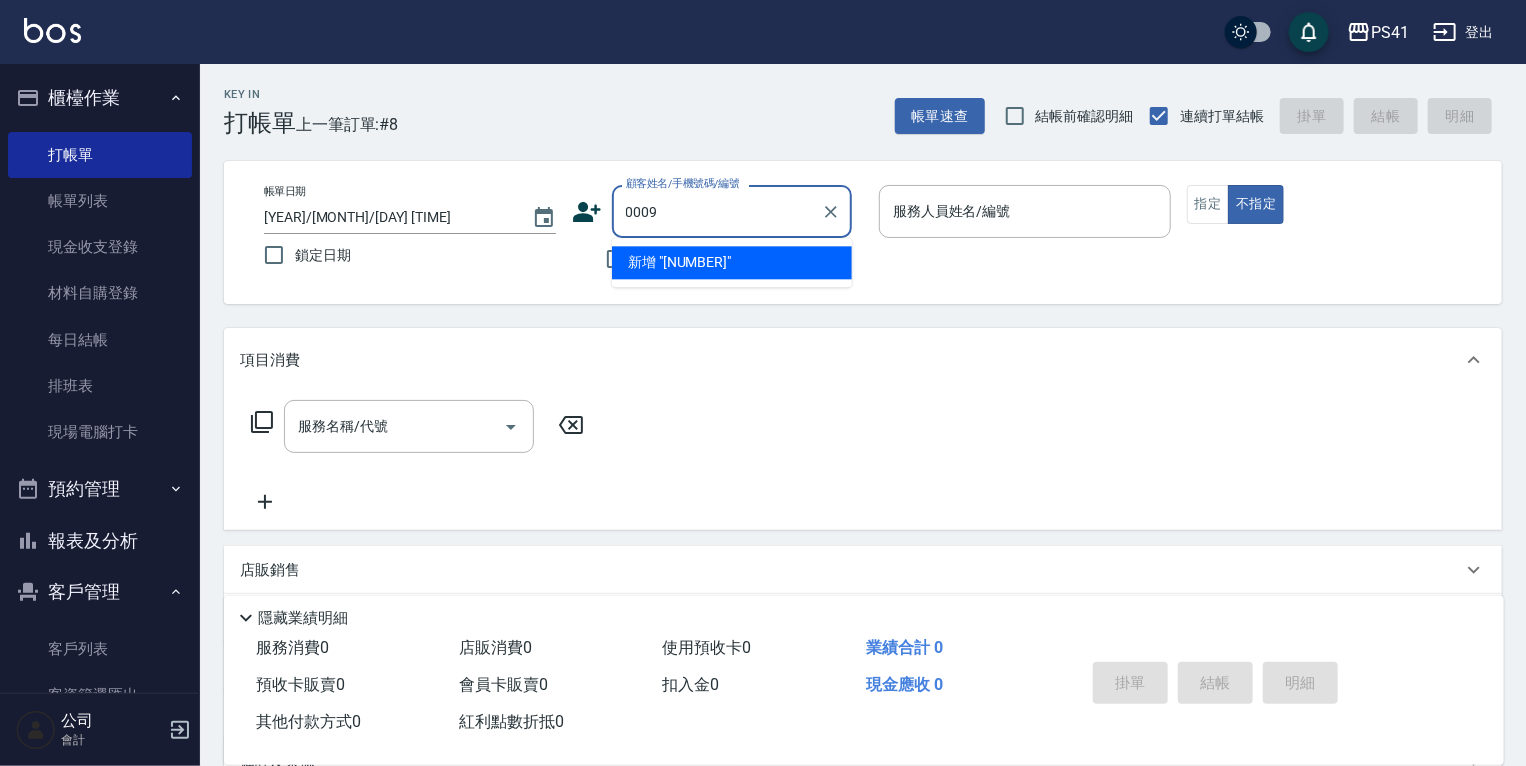 type on "0009" 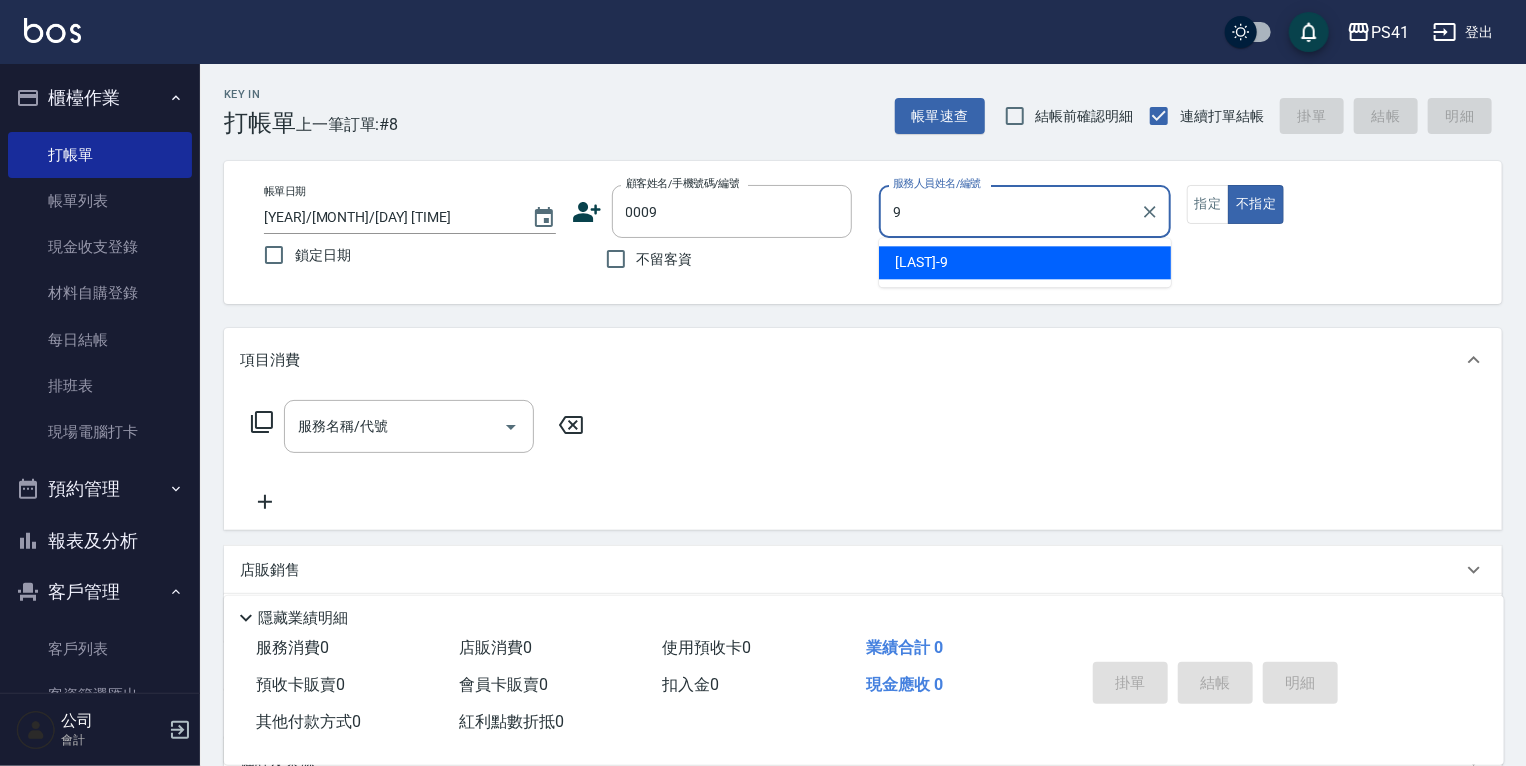 type on "[LAST]-9" 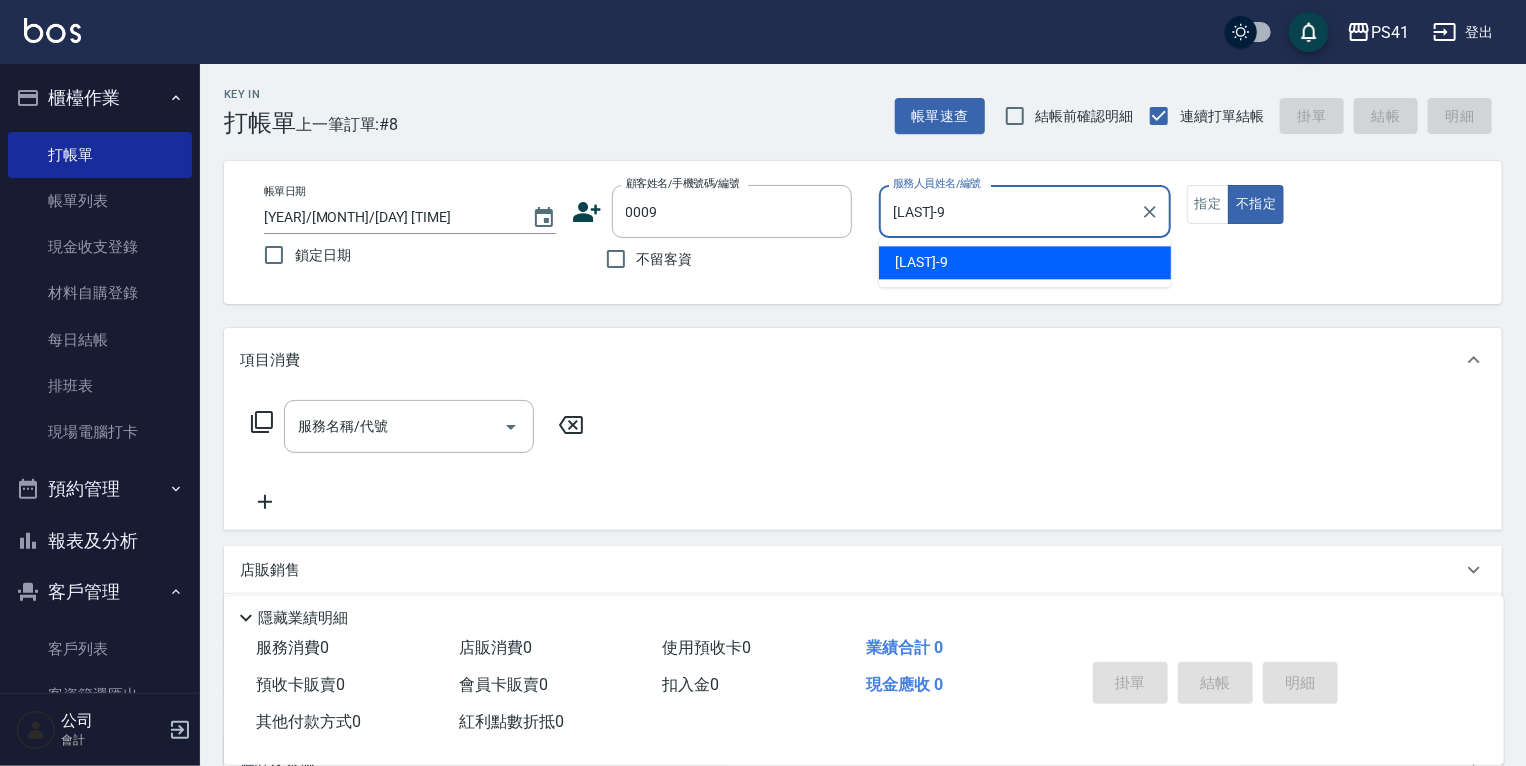type on "false" 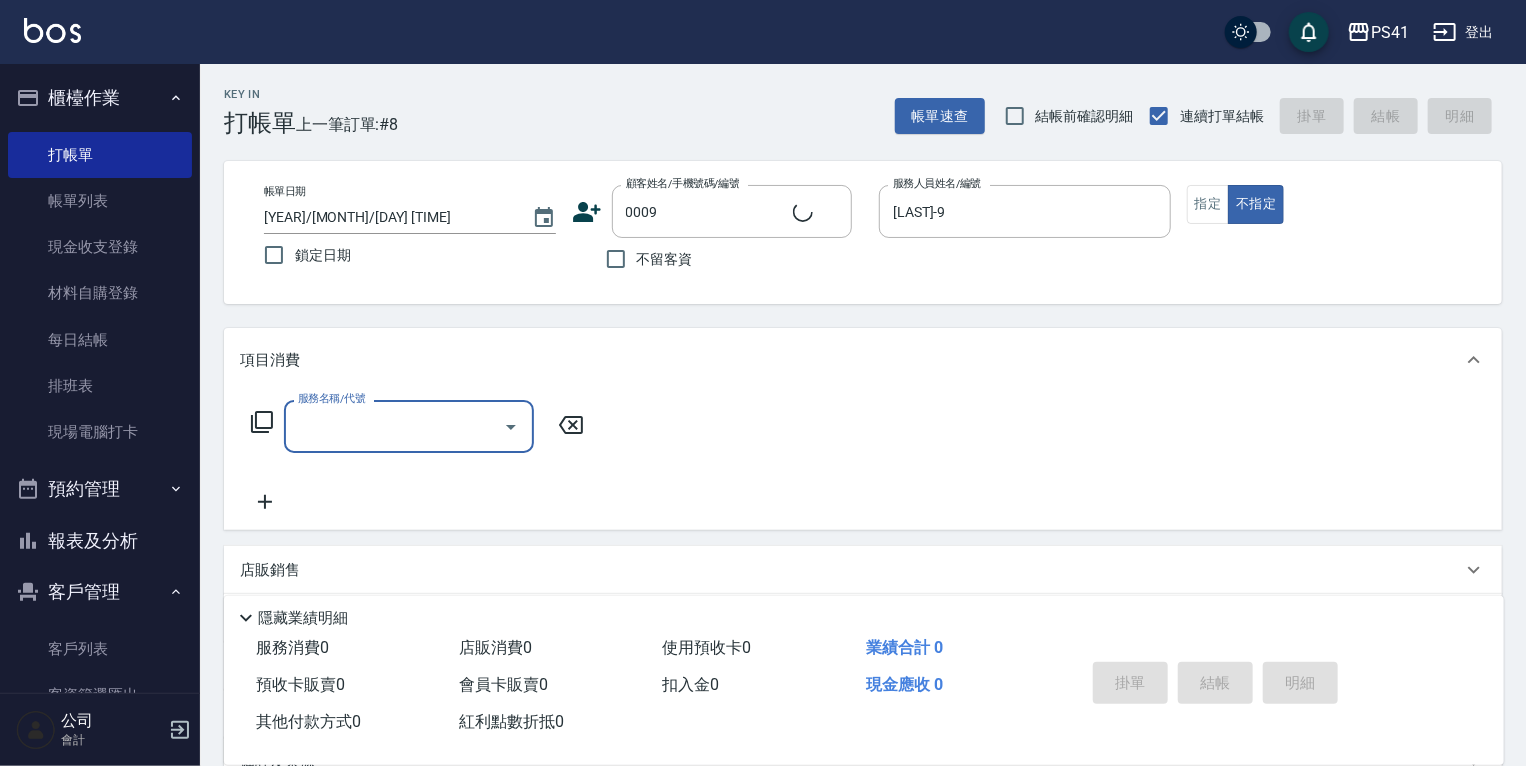 type on "[LAST]/[USERNAME]/[NUMBER]" 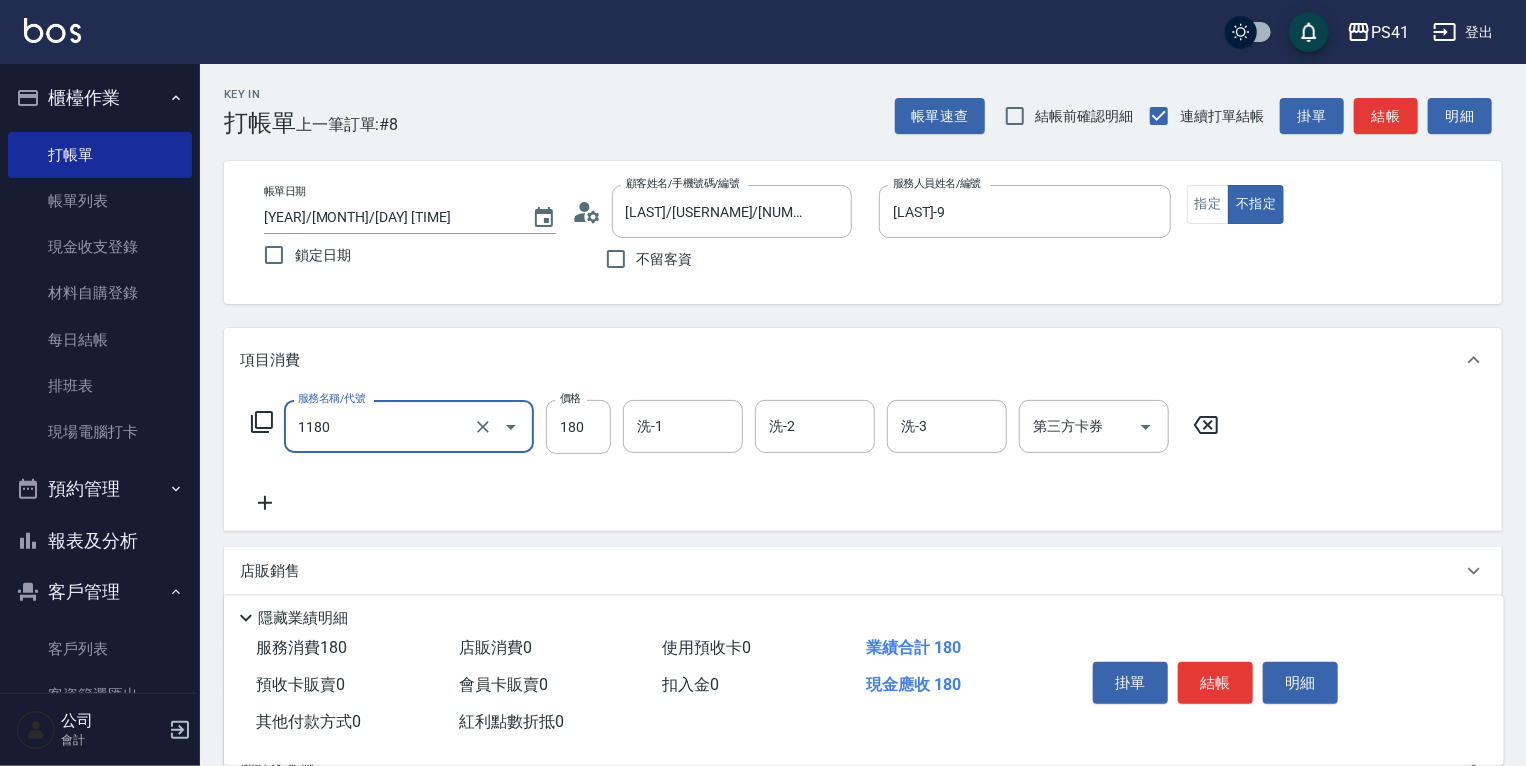 type on "洗髮(洗+剪不指定活動)(1180)" 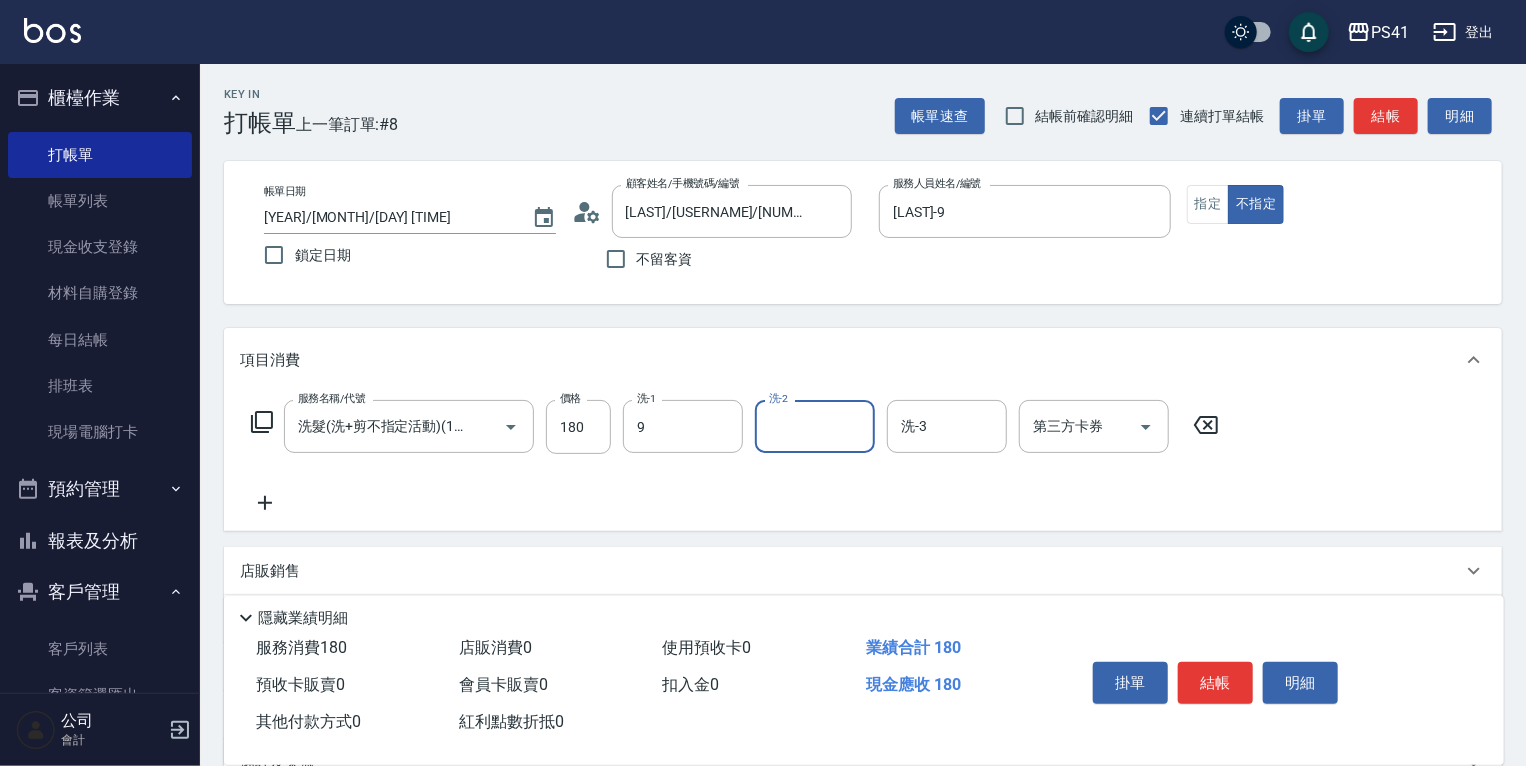 type on "[LAST]-9" 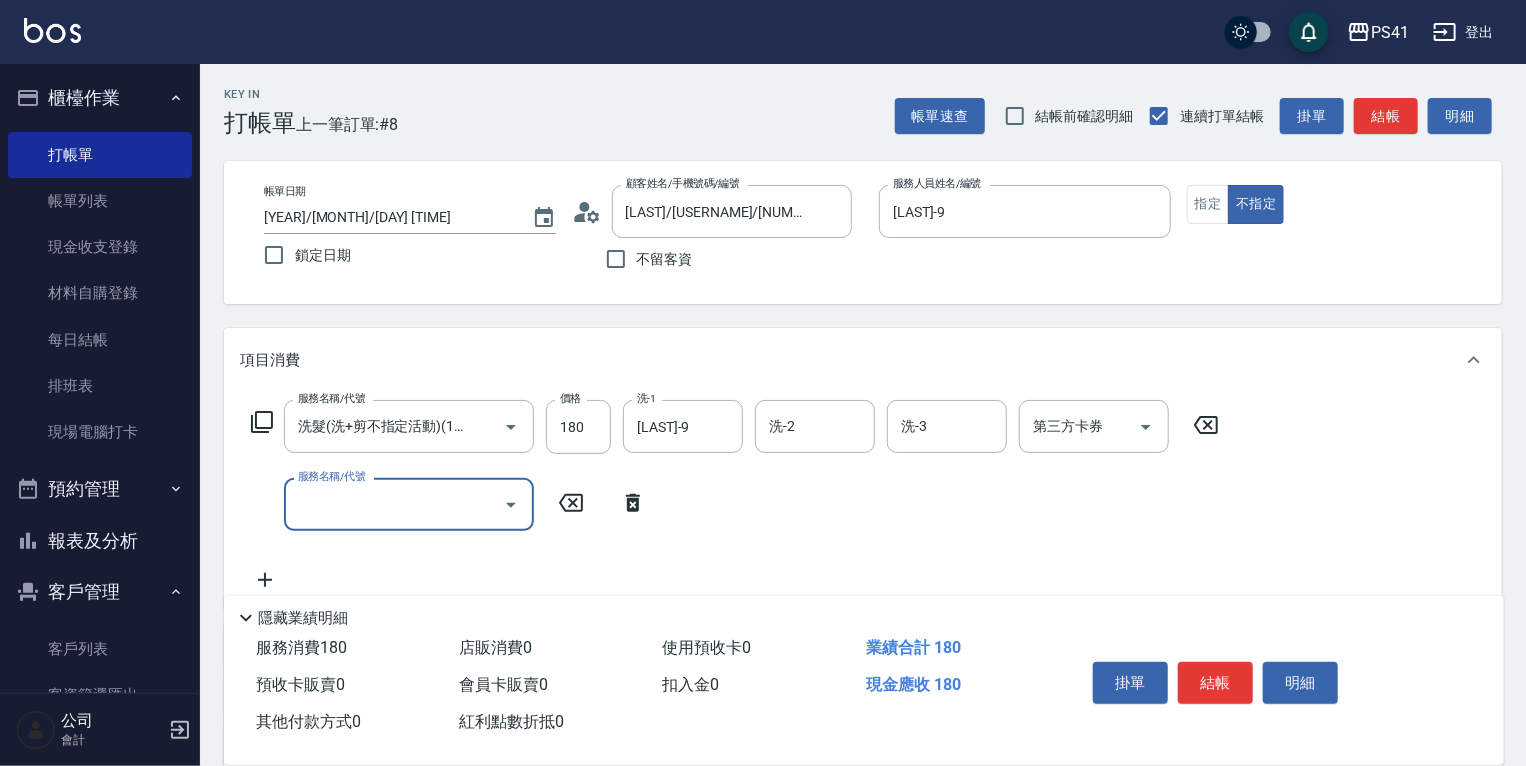 scroll, scrollTop: 0, scrollLeft: 0, axis: both 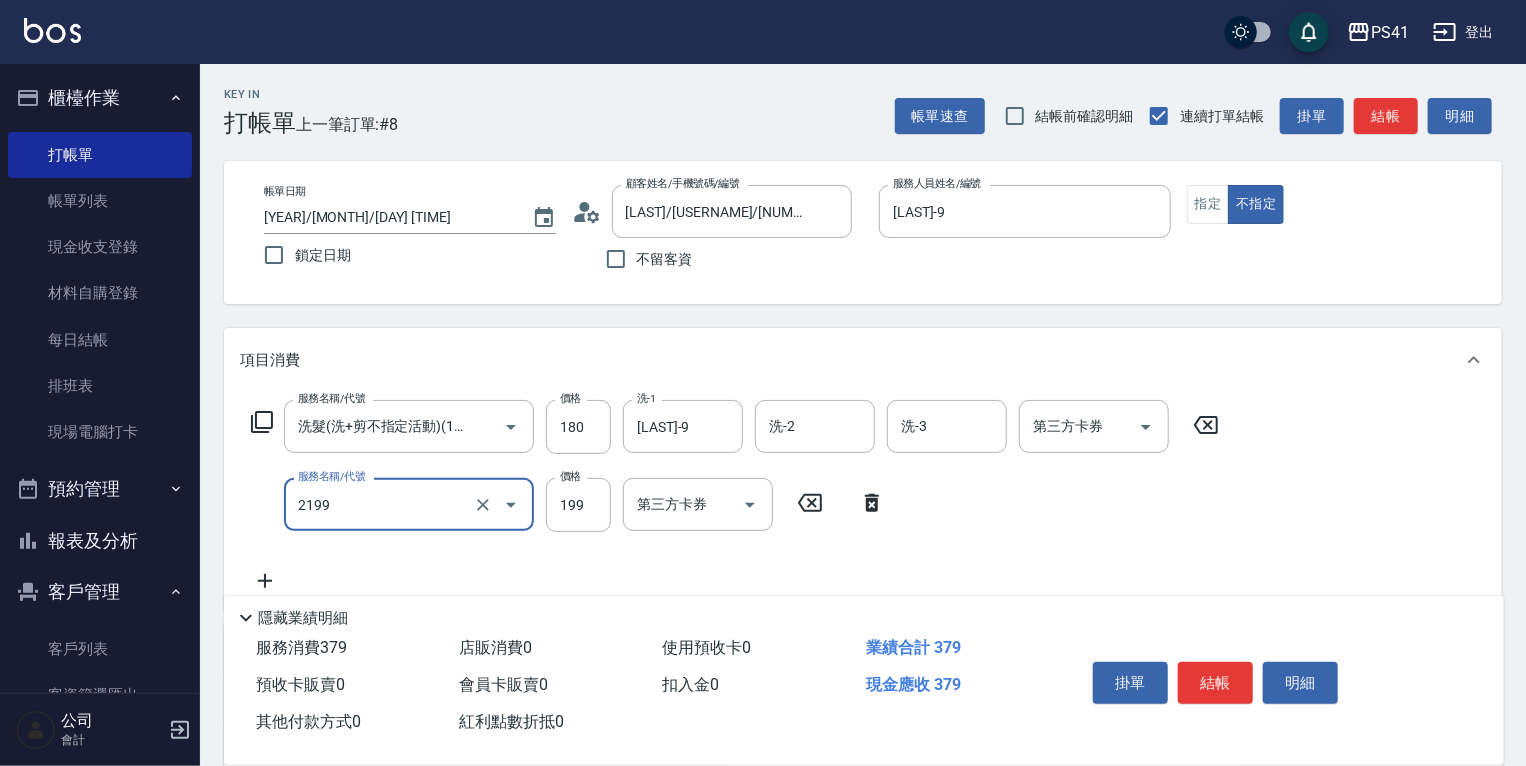 type on "不指定剪髮活動(2199)" 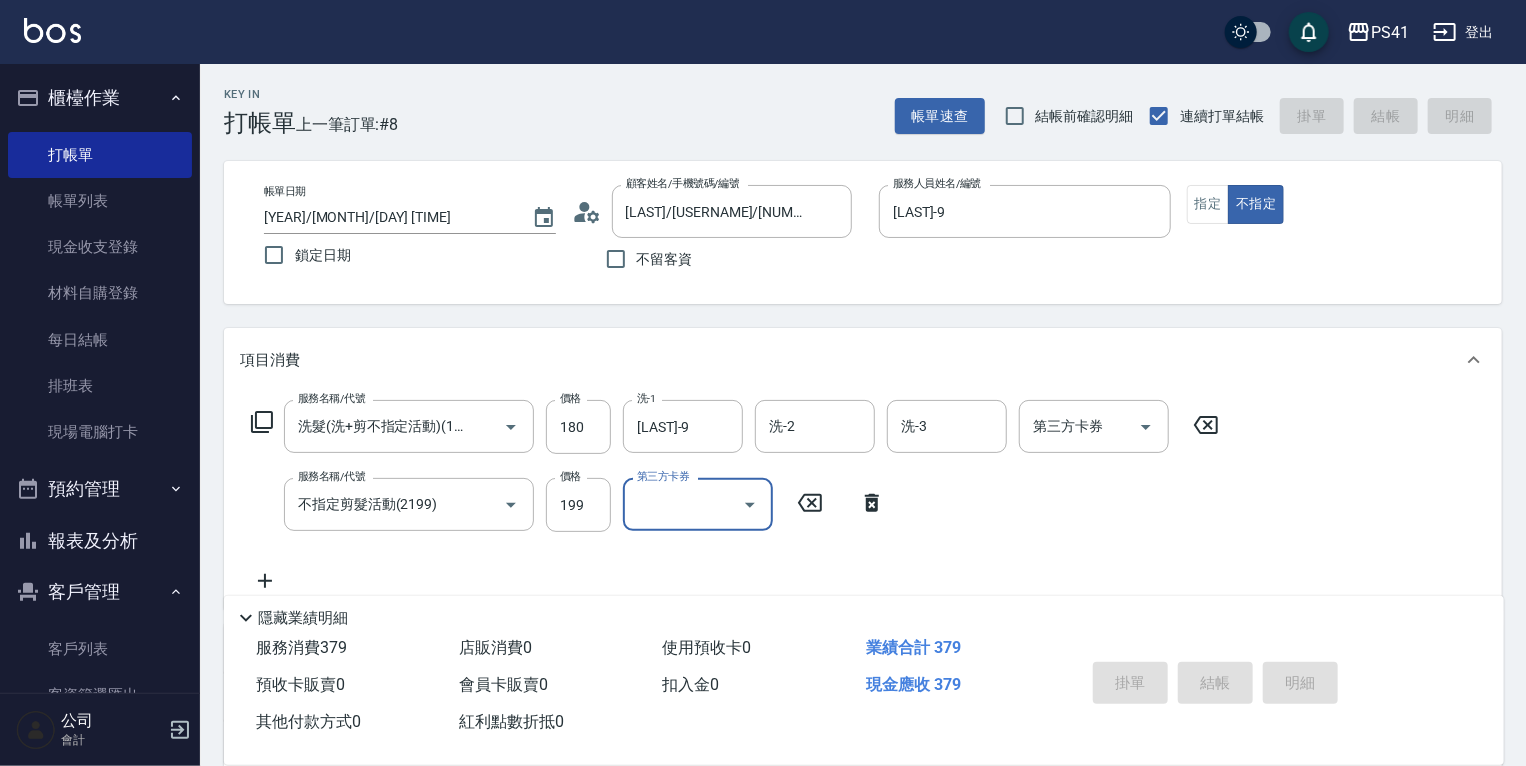 type 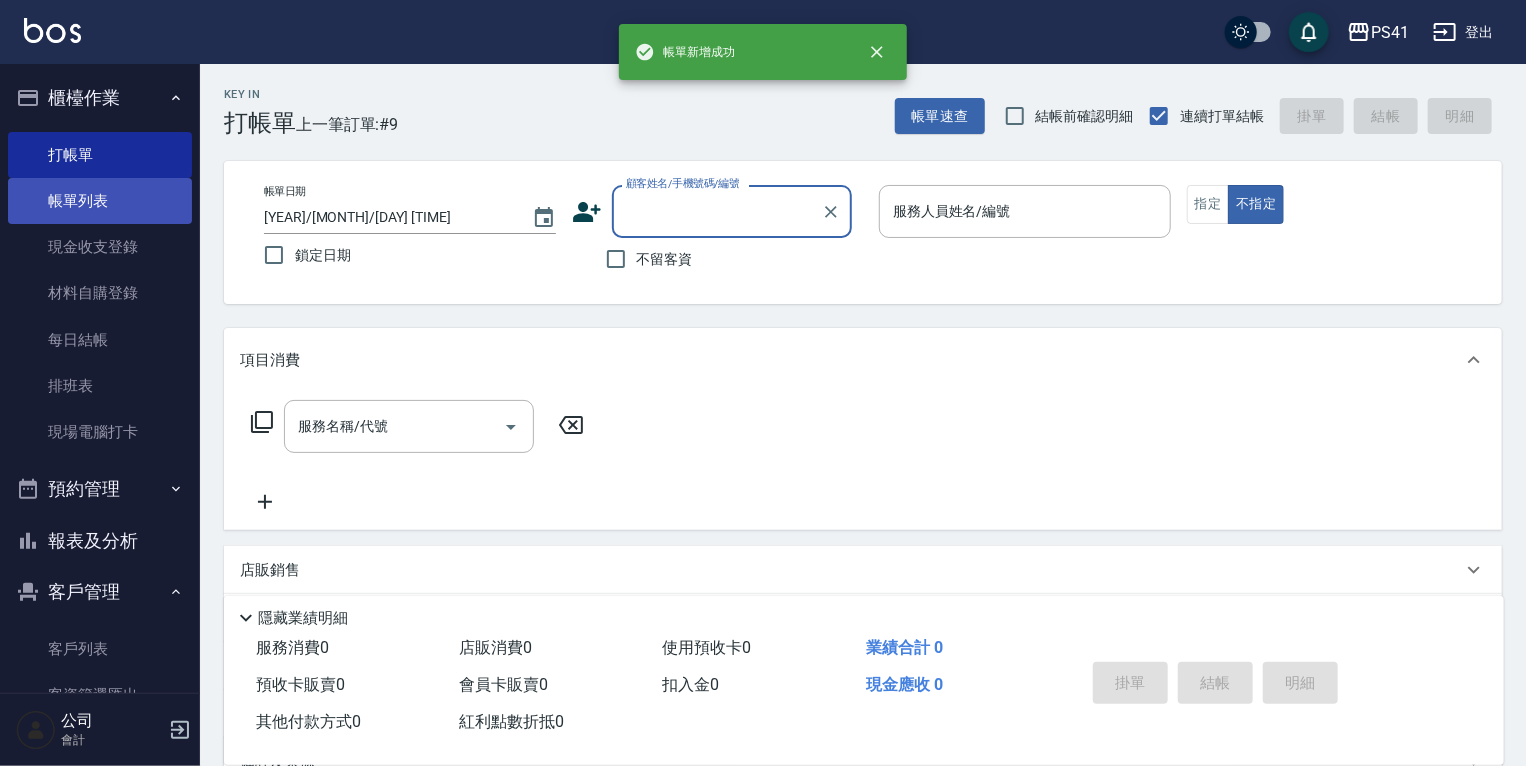 click on "帳單列表" at bounding box center [100, 201] 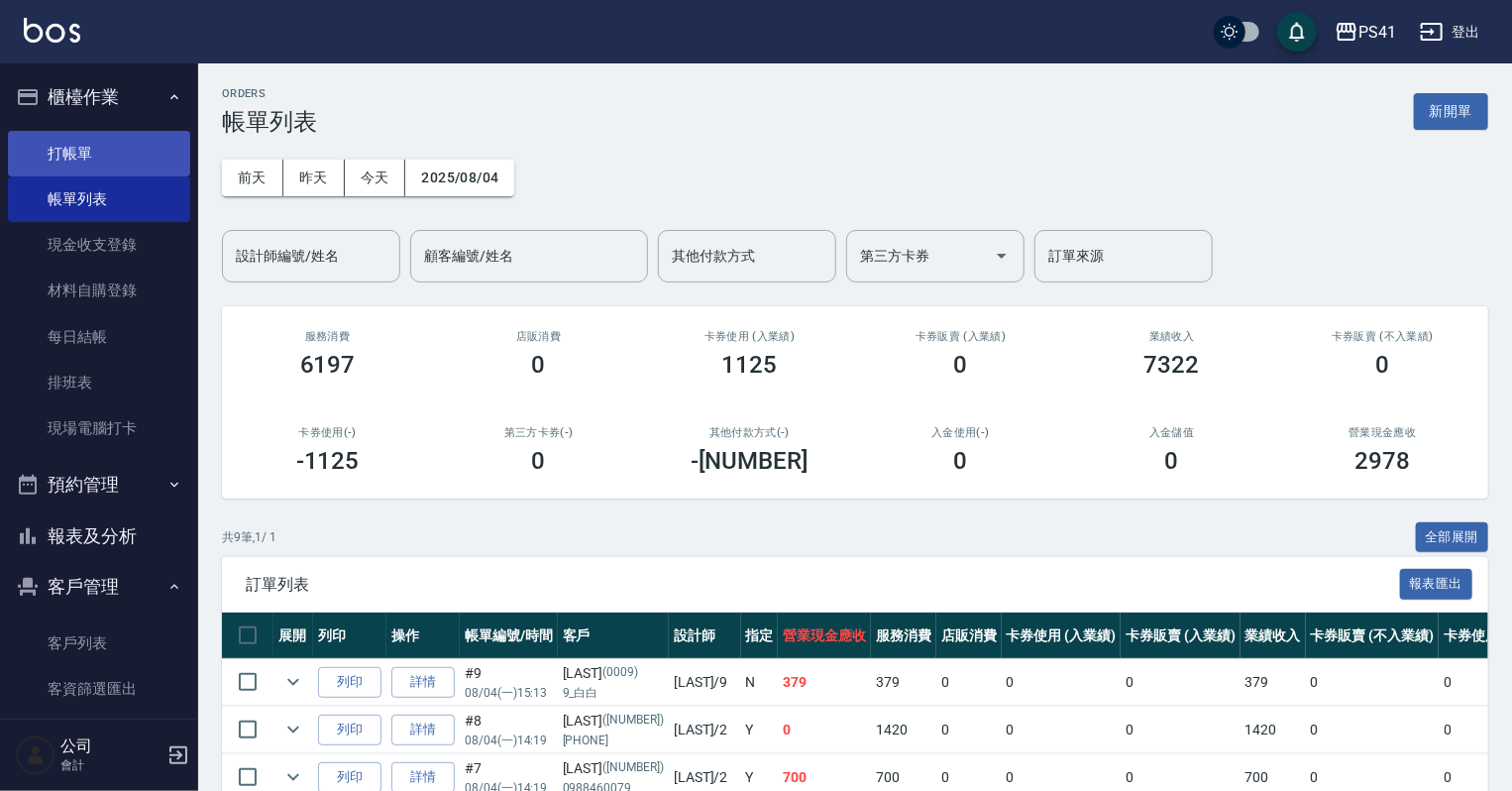 click on "打帳單" at bounding box center [99, 154] 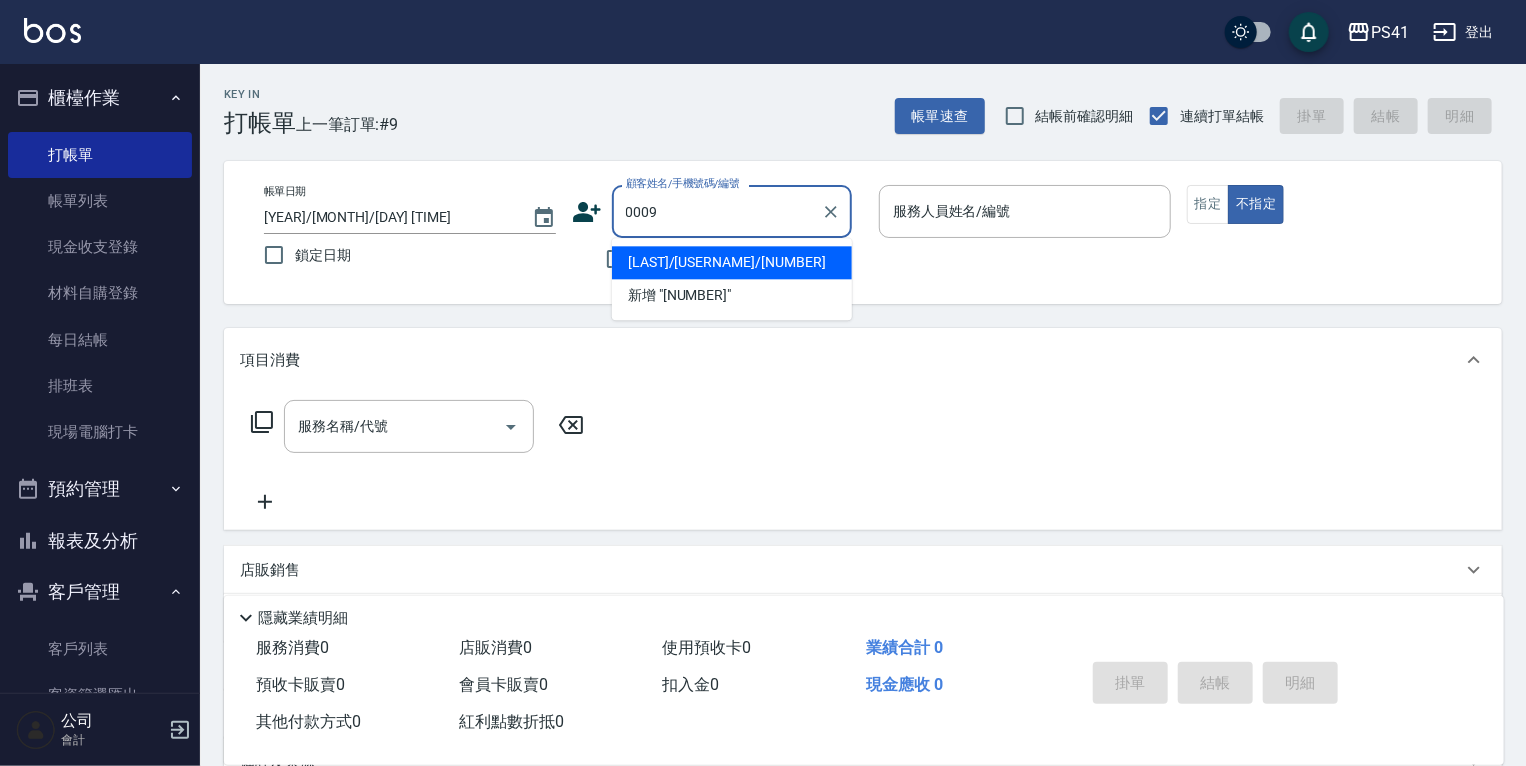 type on "[LAST]/[USERNAME]/[NUMBER]" 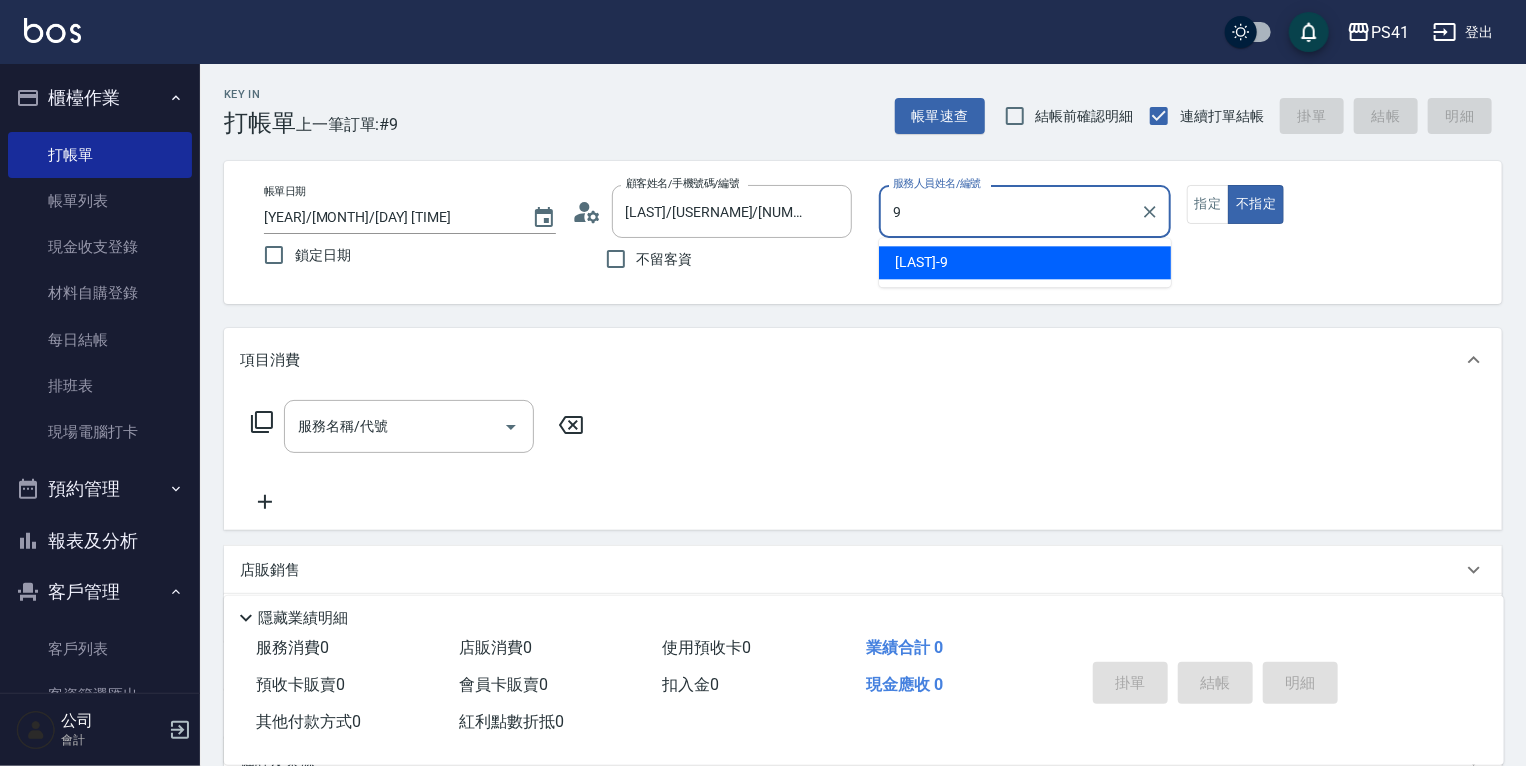 type on "[LAST]-9" 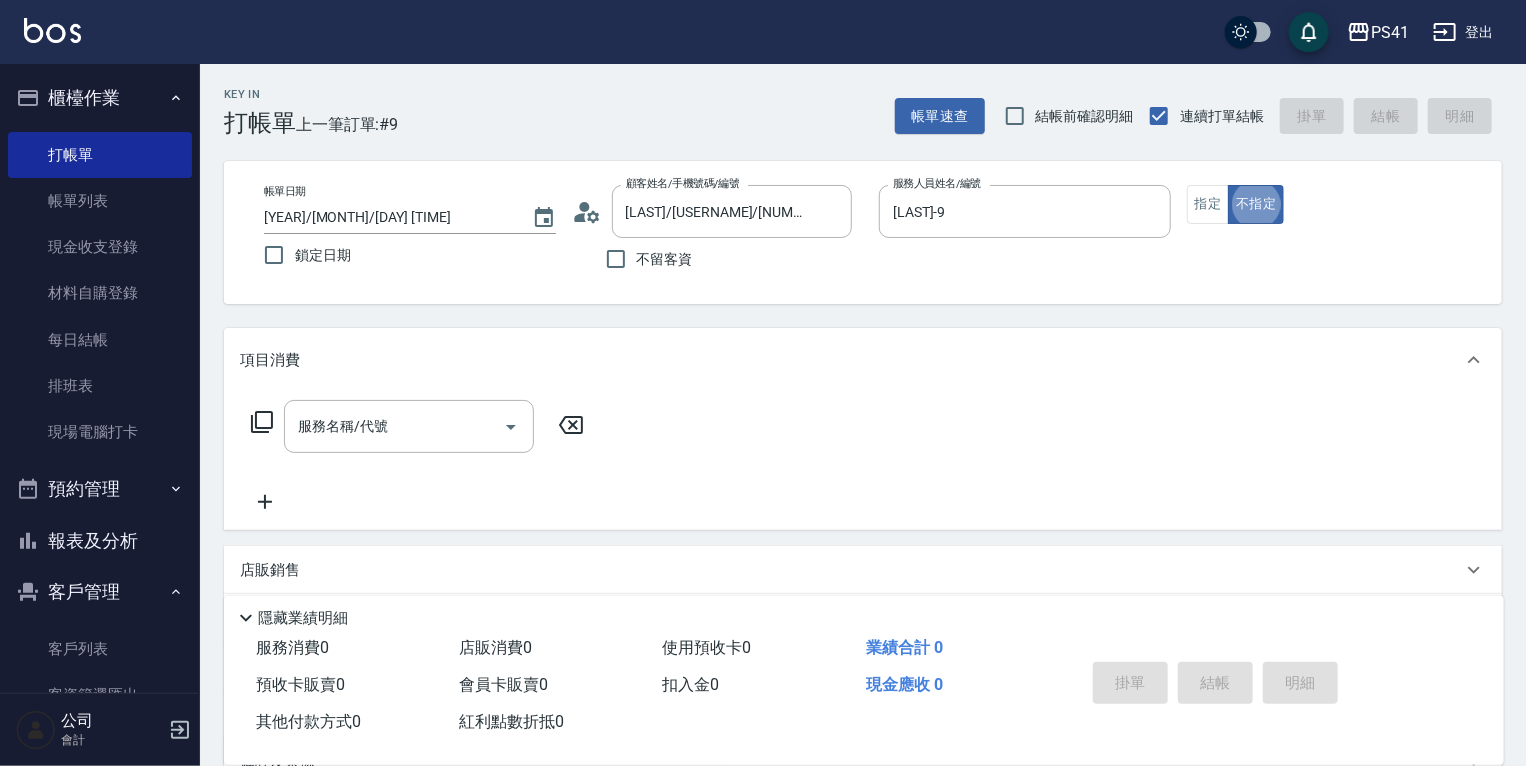 type on "false" 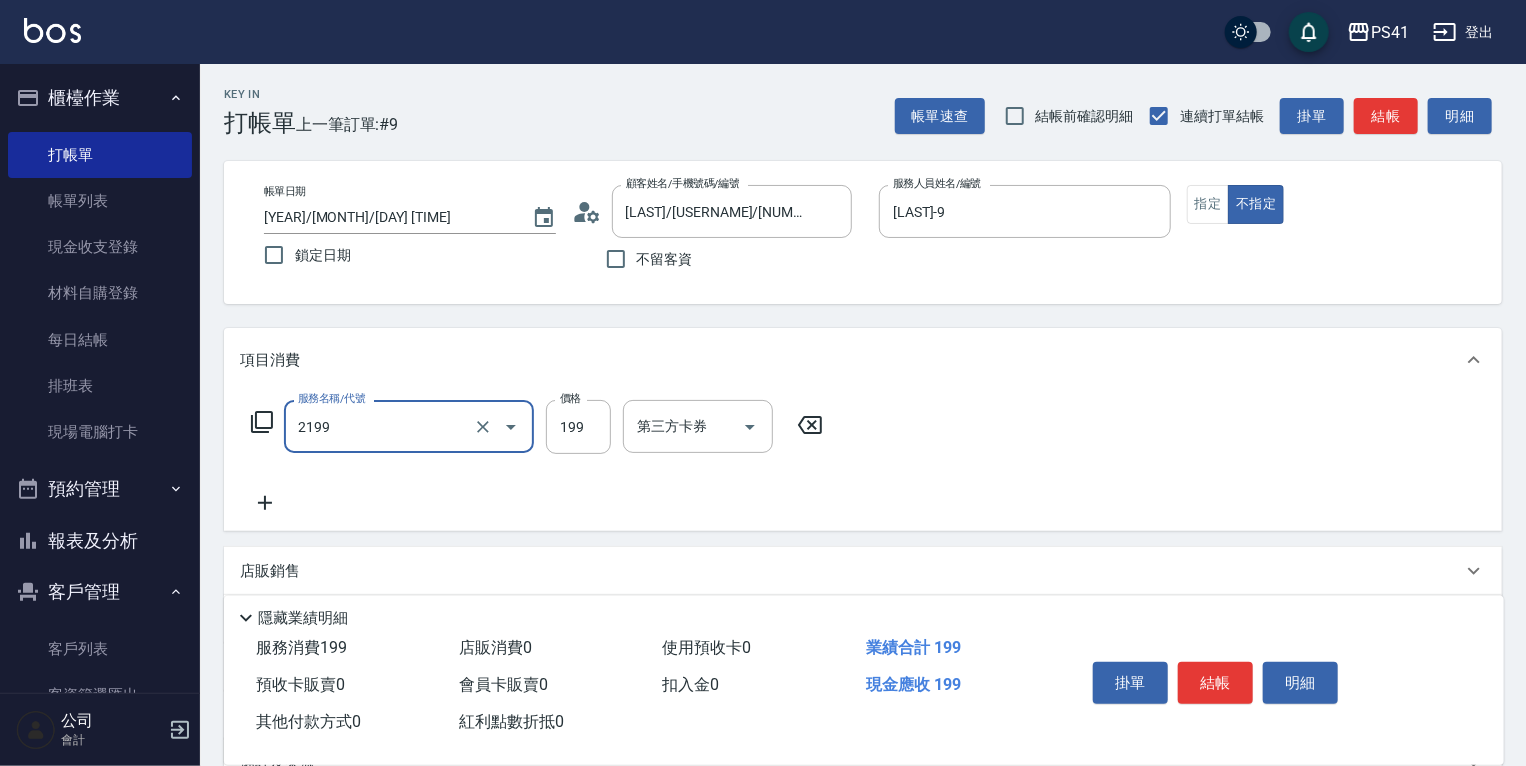 type on "不指定剪髮活動(2199)" 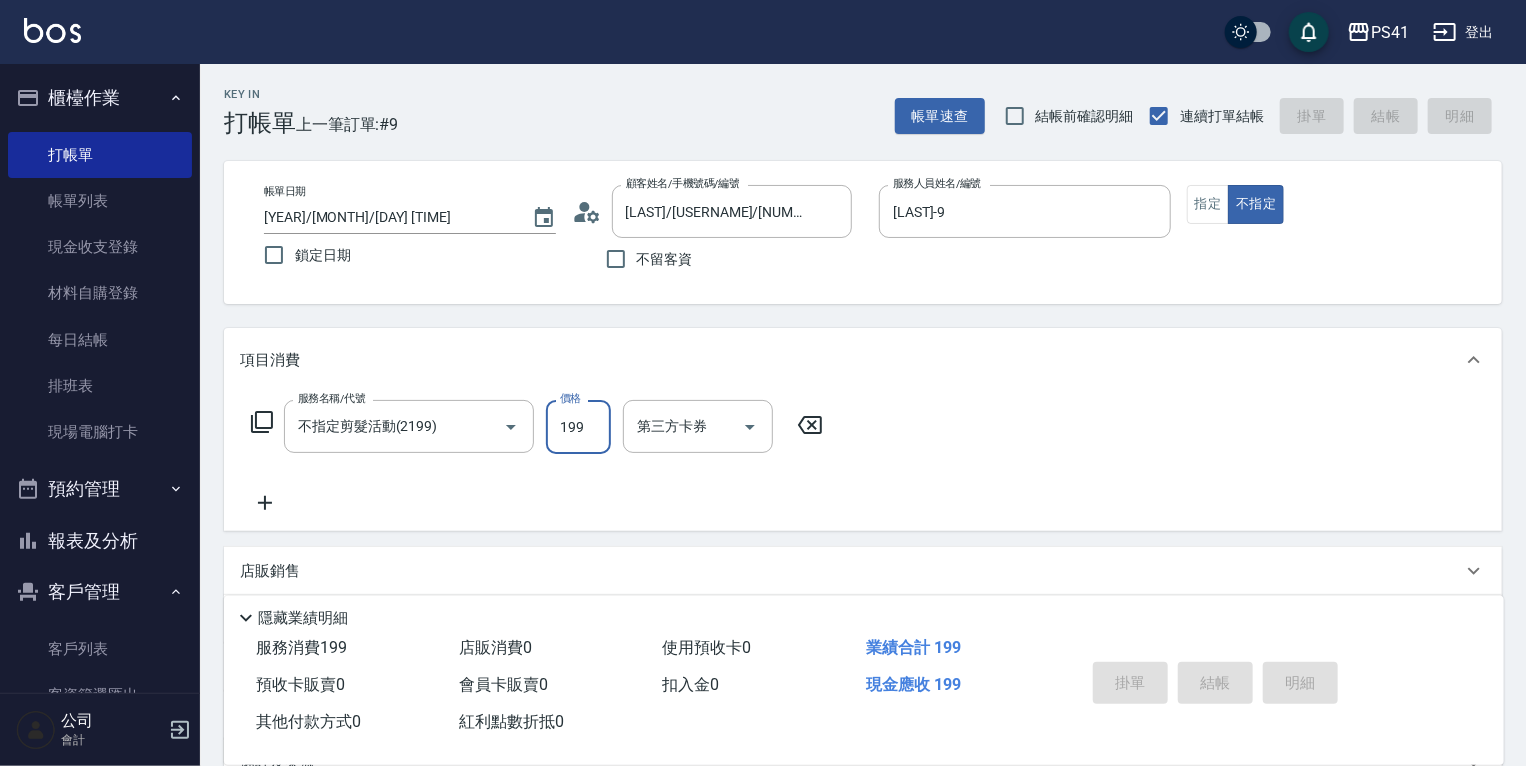 type 